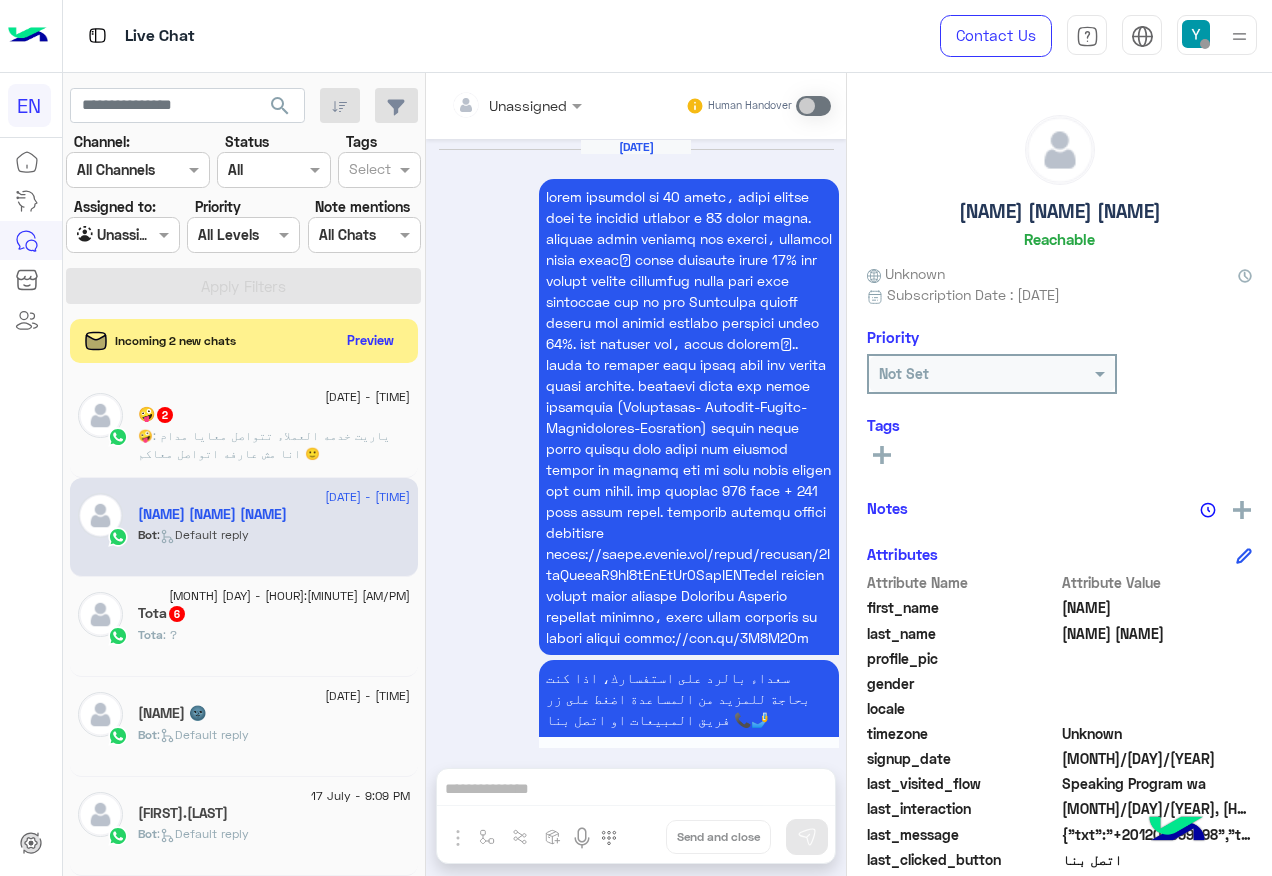 scroll, scrollTop: 0, scrollLeft: 0, axis: both 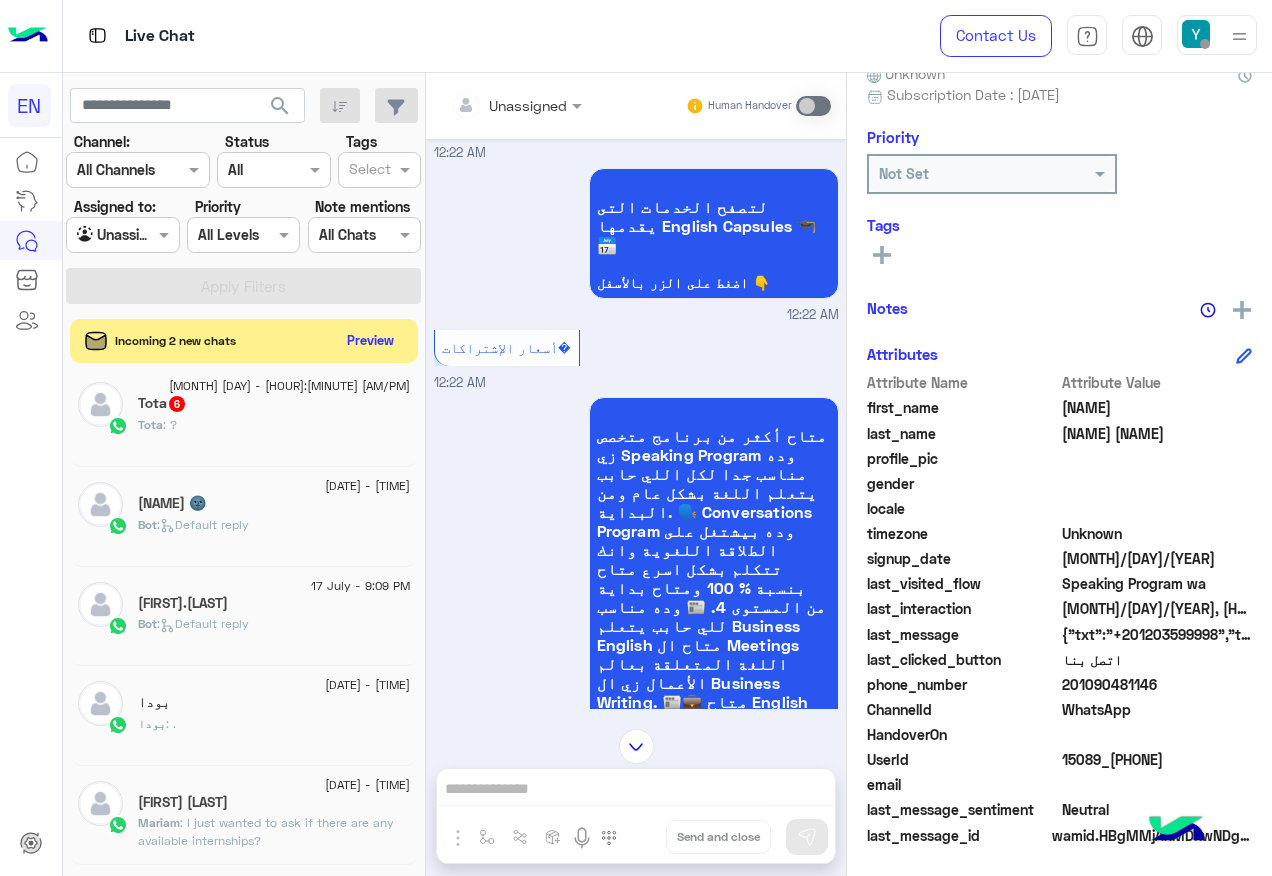 drag, startPoint x: 485, startPoint y: 115, endPoint x: 492, endPoint y: 125, distance: 12.206555 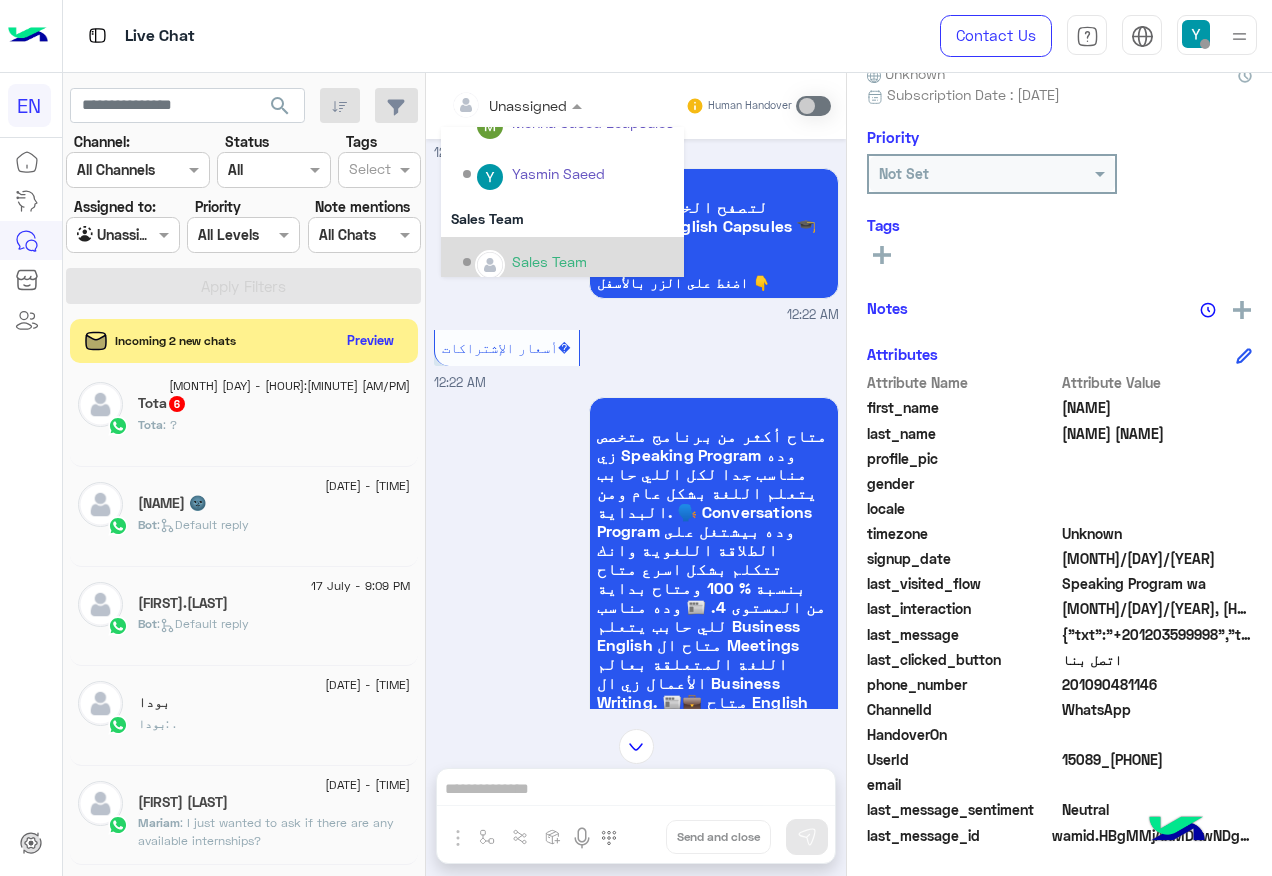 scroll, scrollTop: 332, scrollLeft: 0, axis: vertical 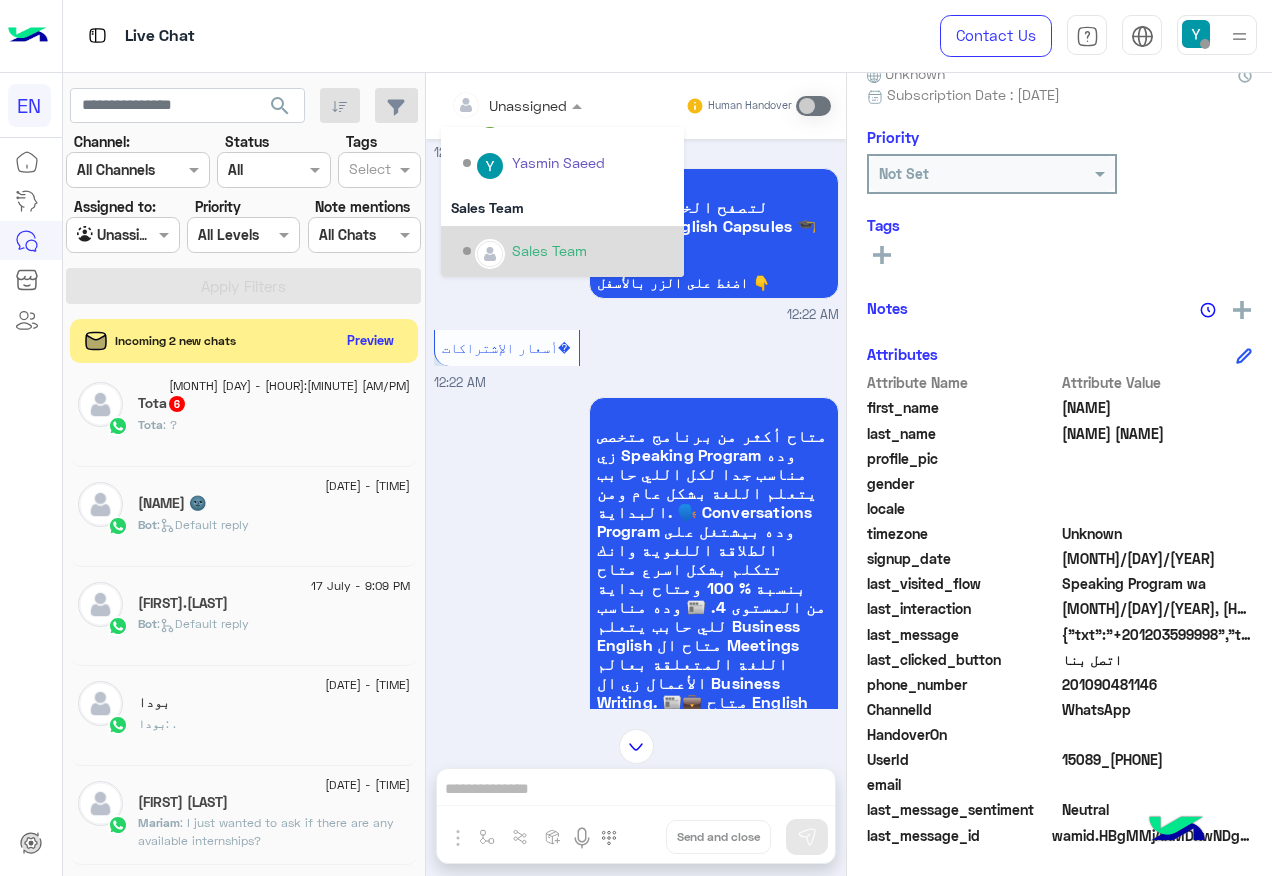 click on "Sales Team" at bounding box center (562, 251) 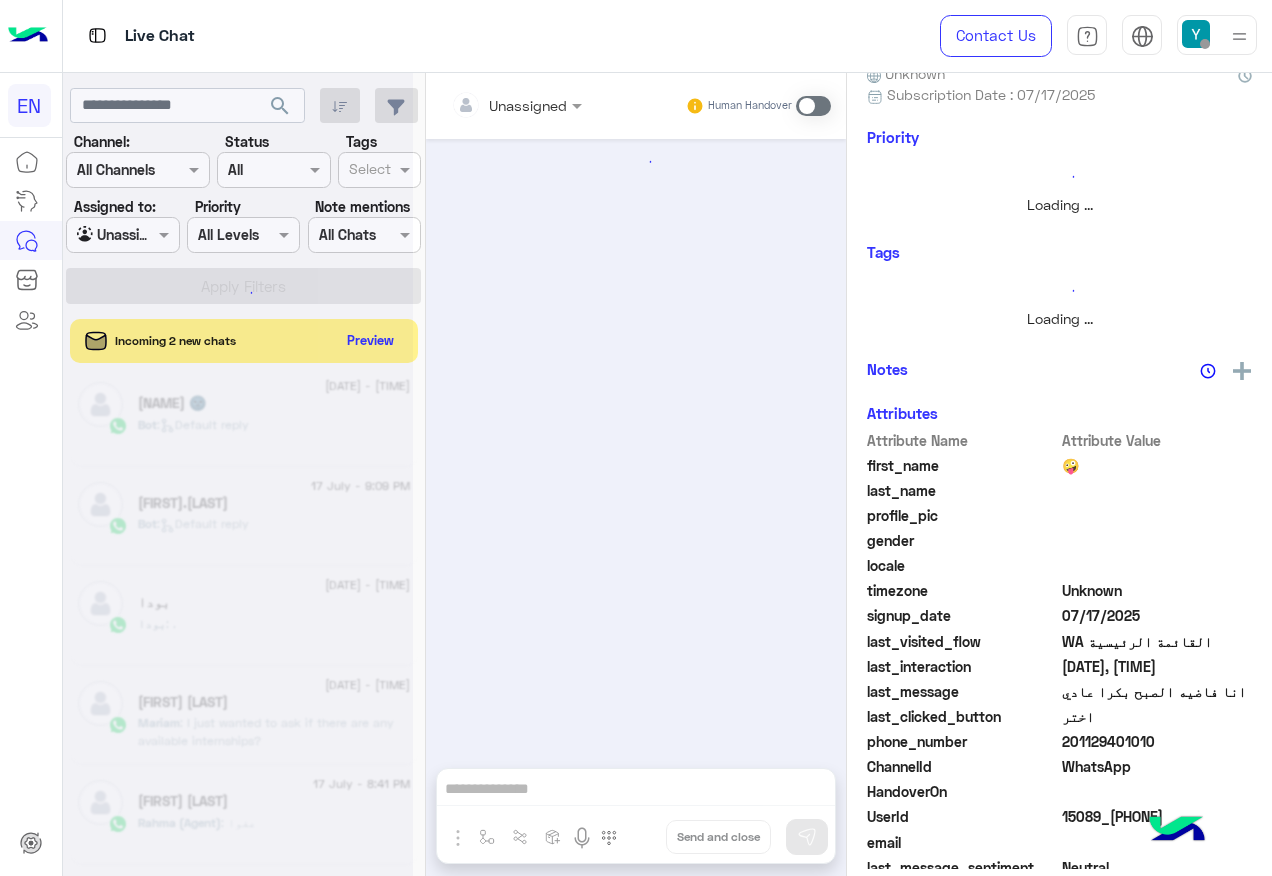scroll, scrollTop: 0, scrollLeft: 0, axis: both 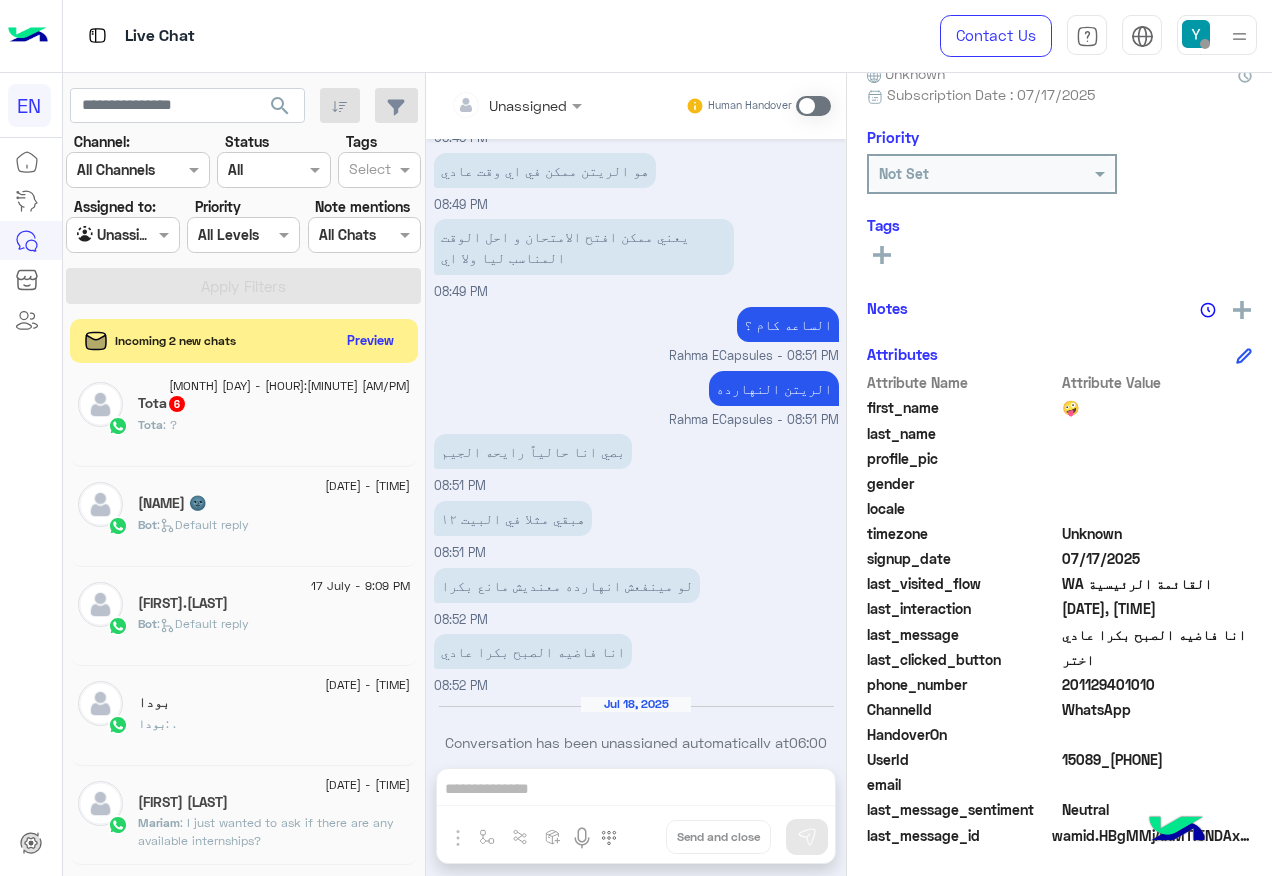 click on "[NAME] : ?" 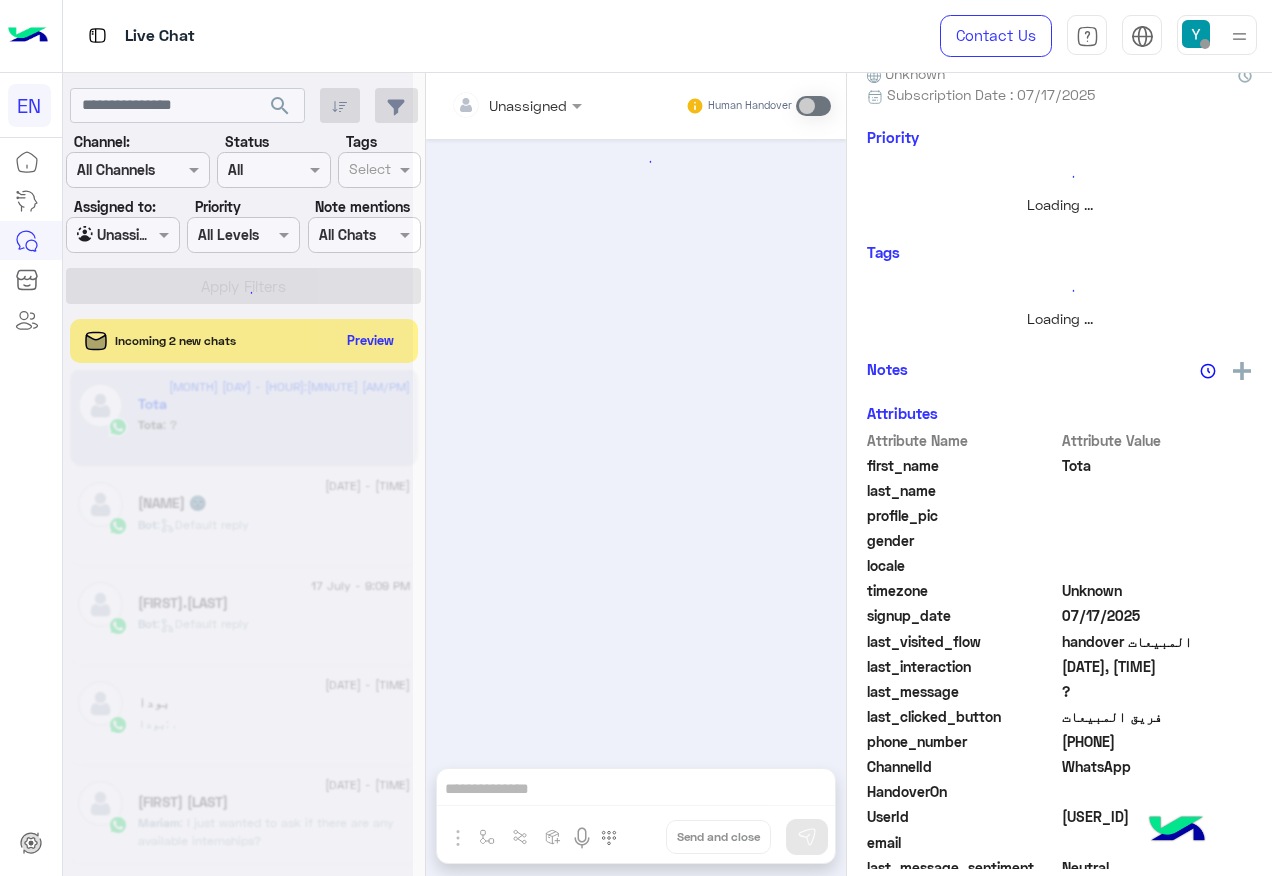 scroll, scrollTop: 0, scrollLeft: 0, axis: both 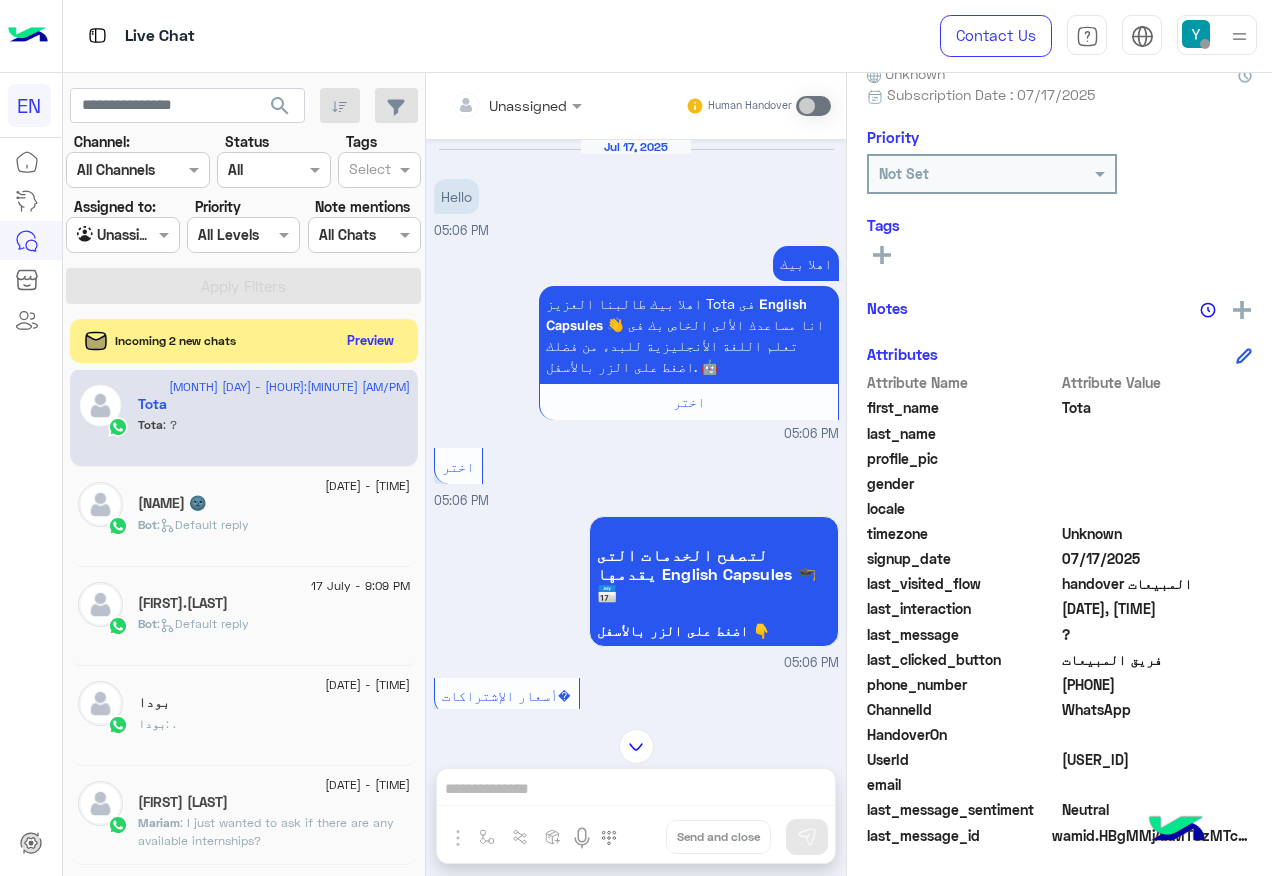 click at bounding box center (516, 104) 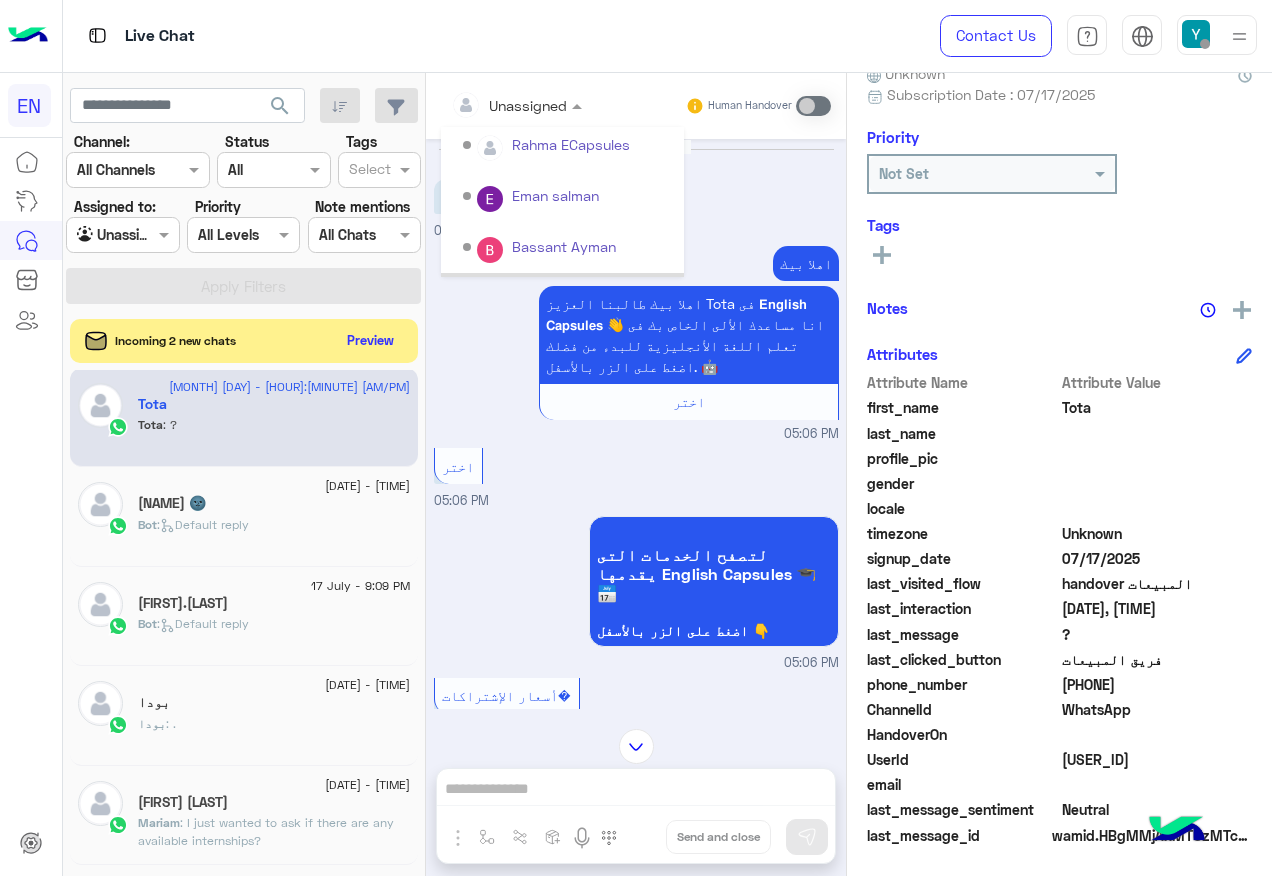 scroll, scrollTop: 332, scrollLeft: 0, axis: vertical 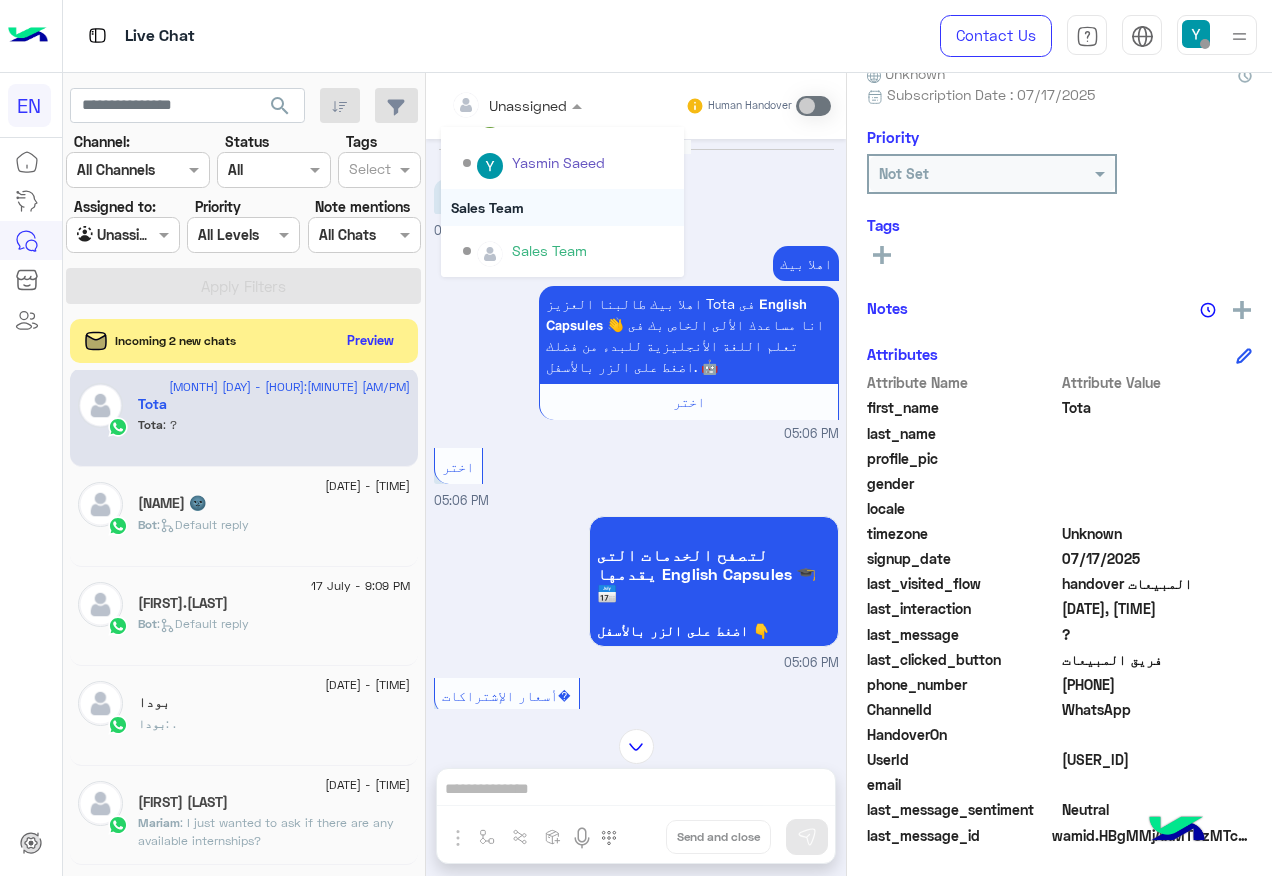 click on "Sales Team" at bounding box center [562, 207] 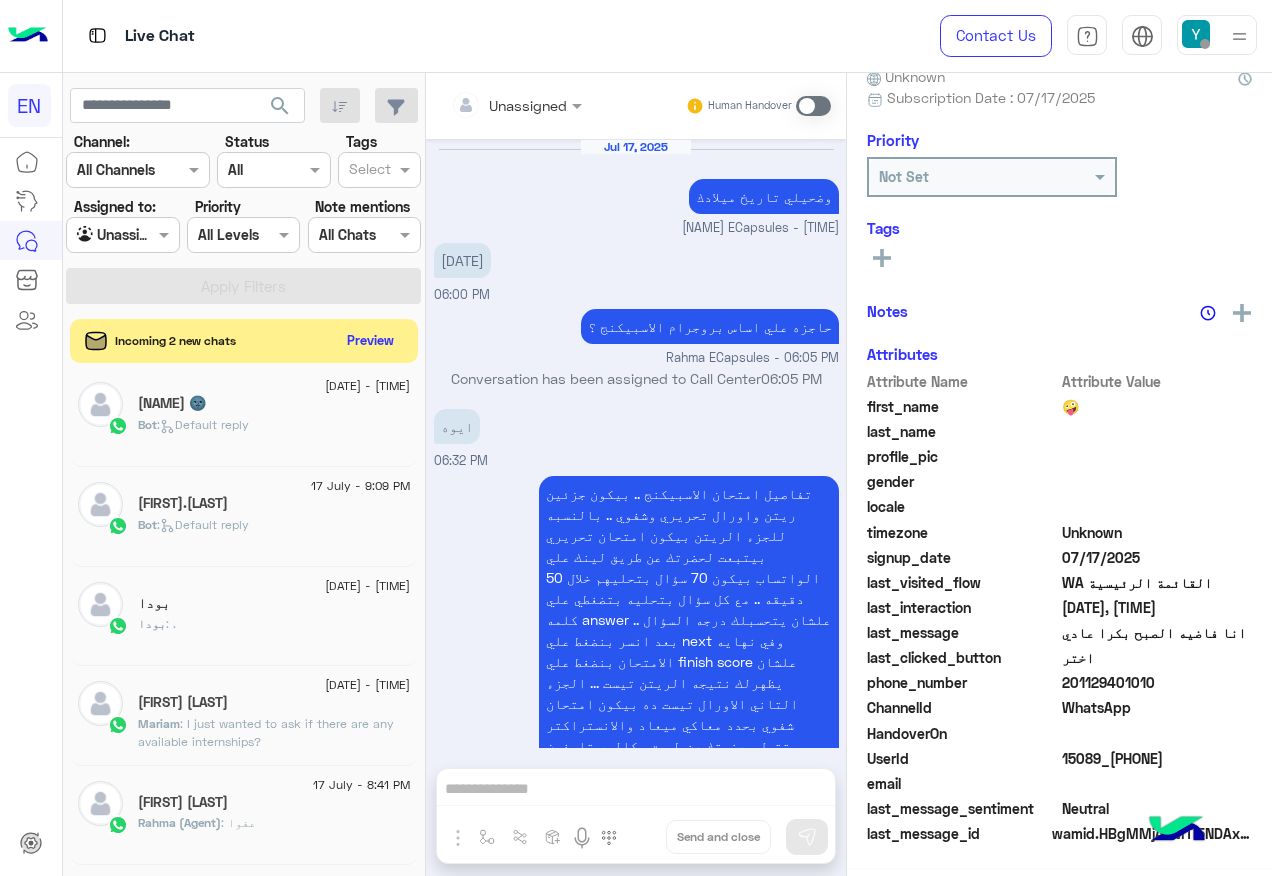 scroll, scrollTop: 197, scrollLeft: 0, axis: vertical 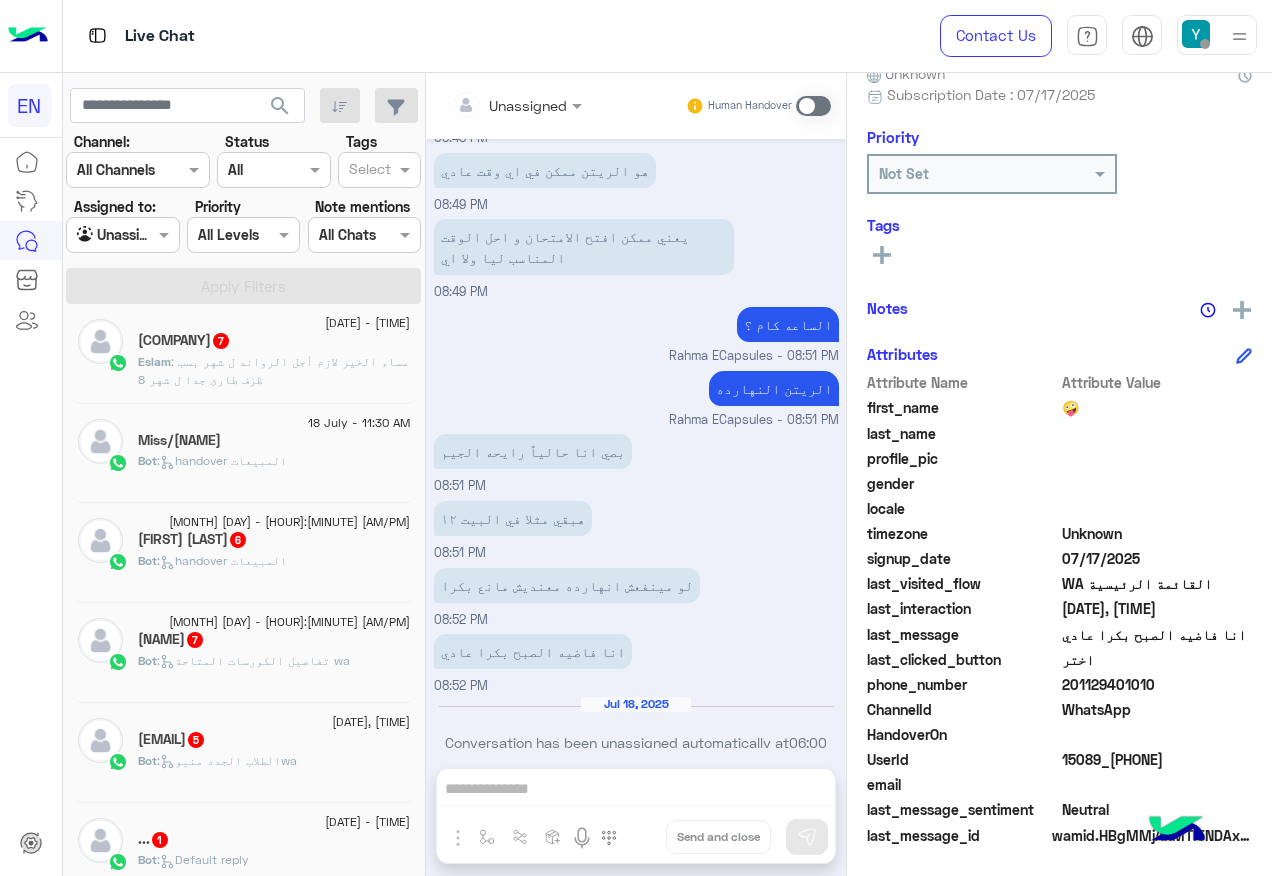 click on "...   1" 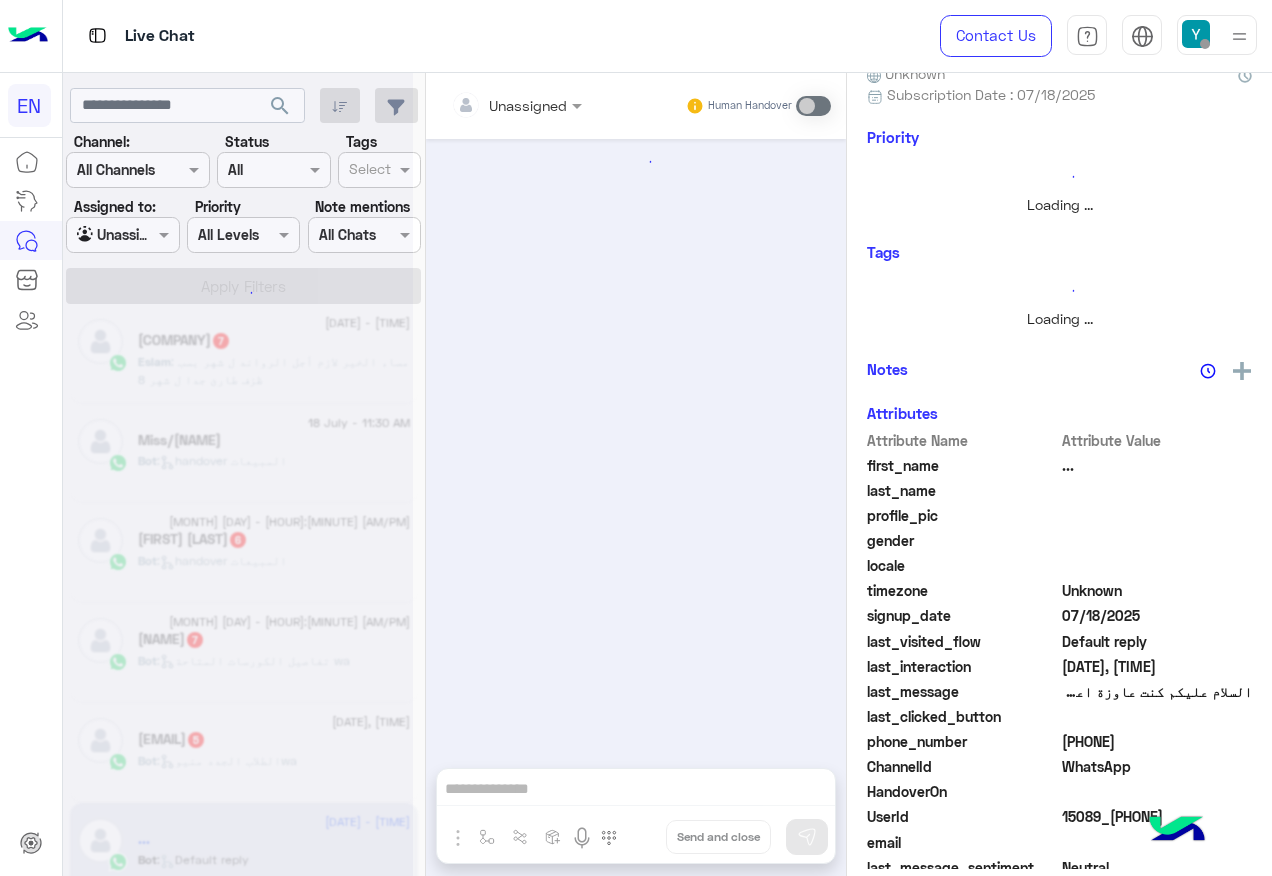 scroll, scrollTop: 0, scrollLeft: 0, axis: both 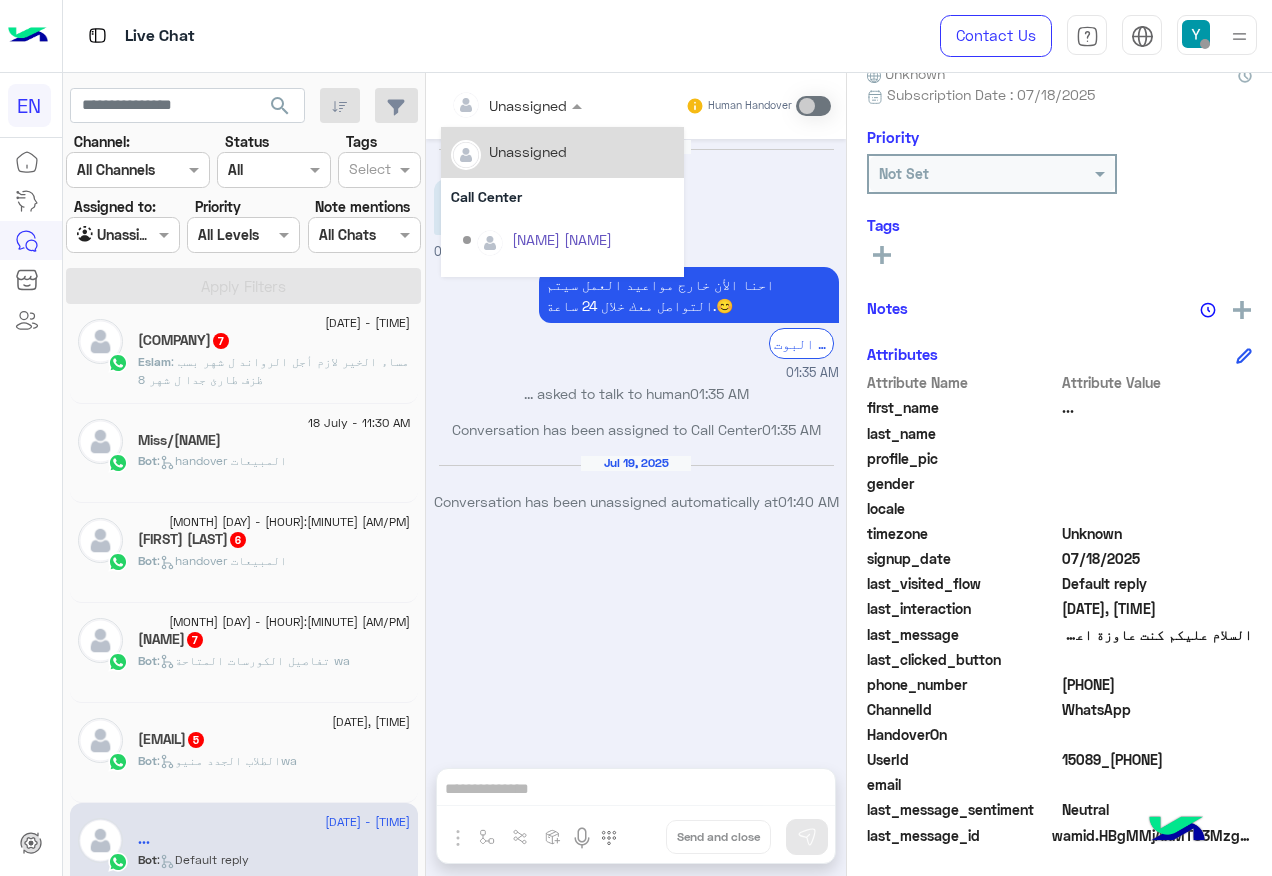 click on "Unassigned" at bounding box center [528, 105] 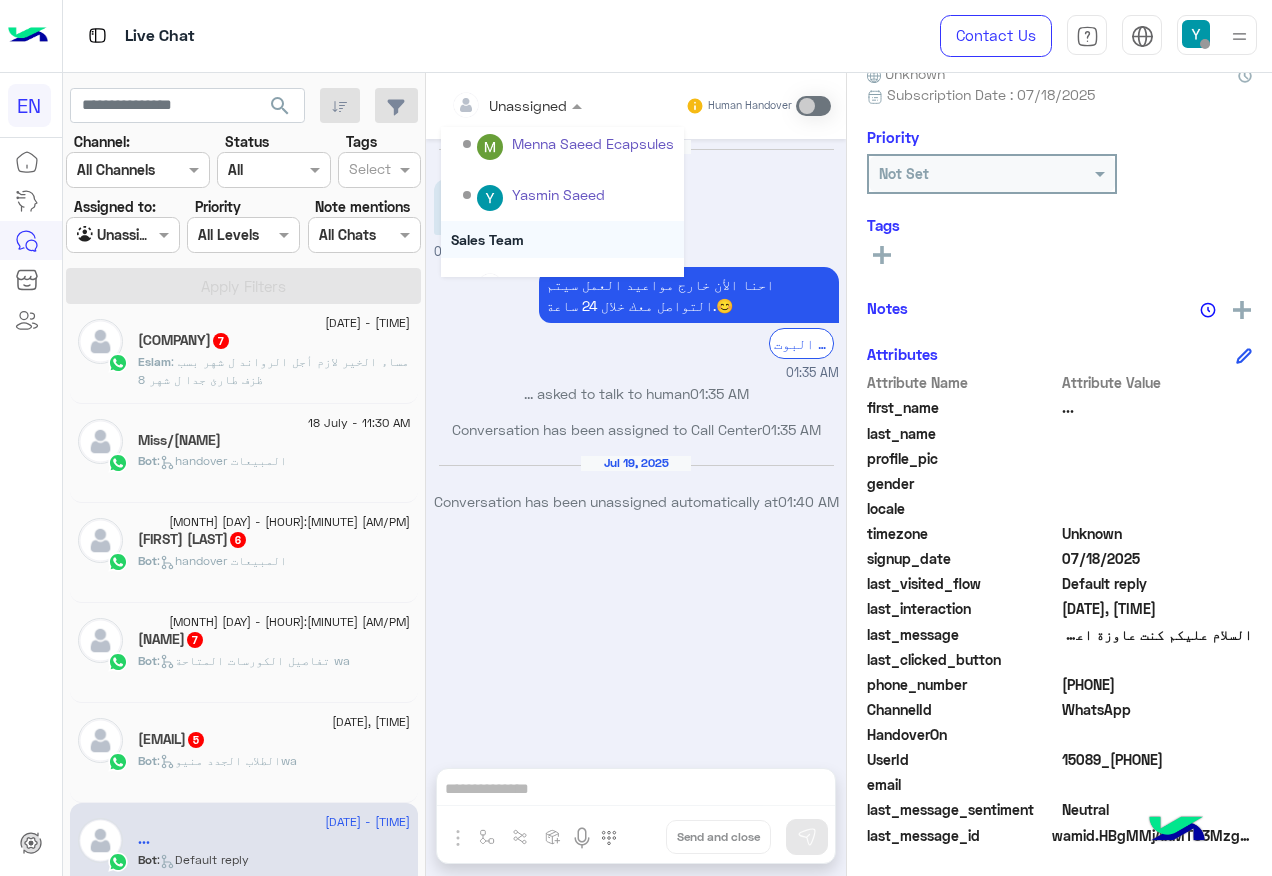 click on "Sales Team" at bounding box center (562, 239) 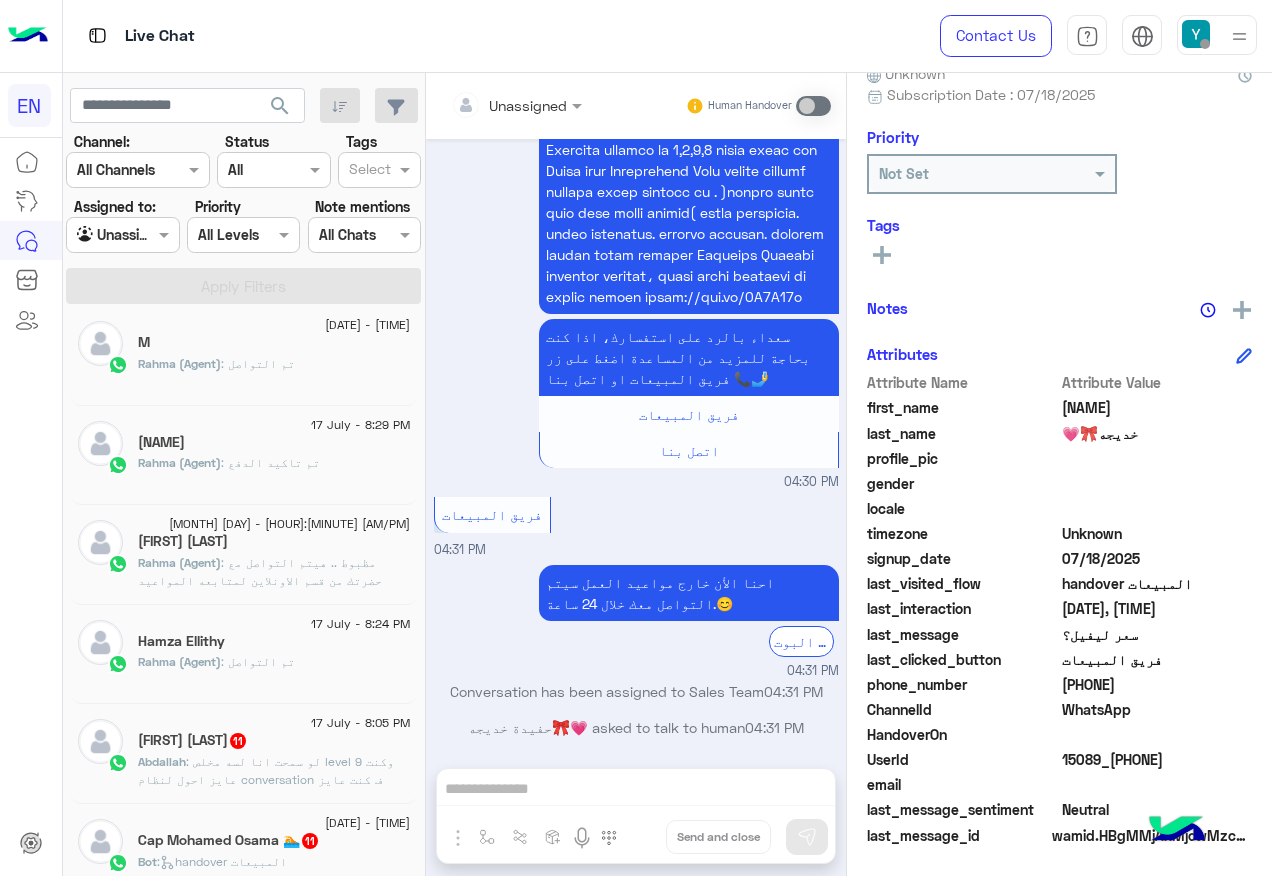 click on ": لو سمحت انا لسه مخلص level 9 وكنت عايز احول لنظام conversation ف كنت عايز اعمل ال quality check" 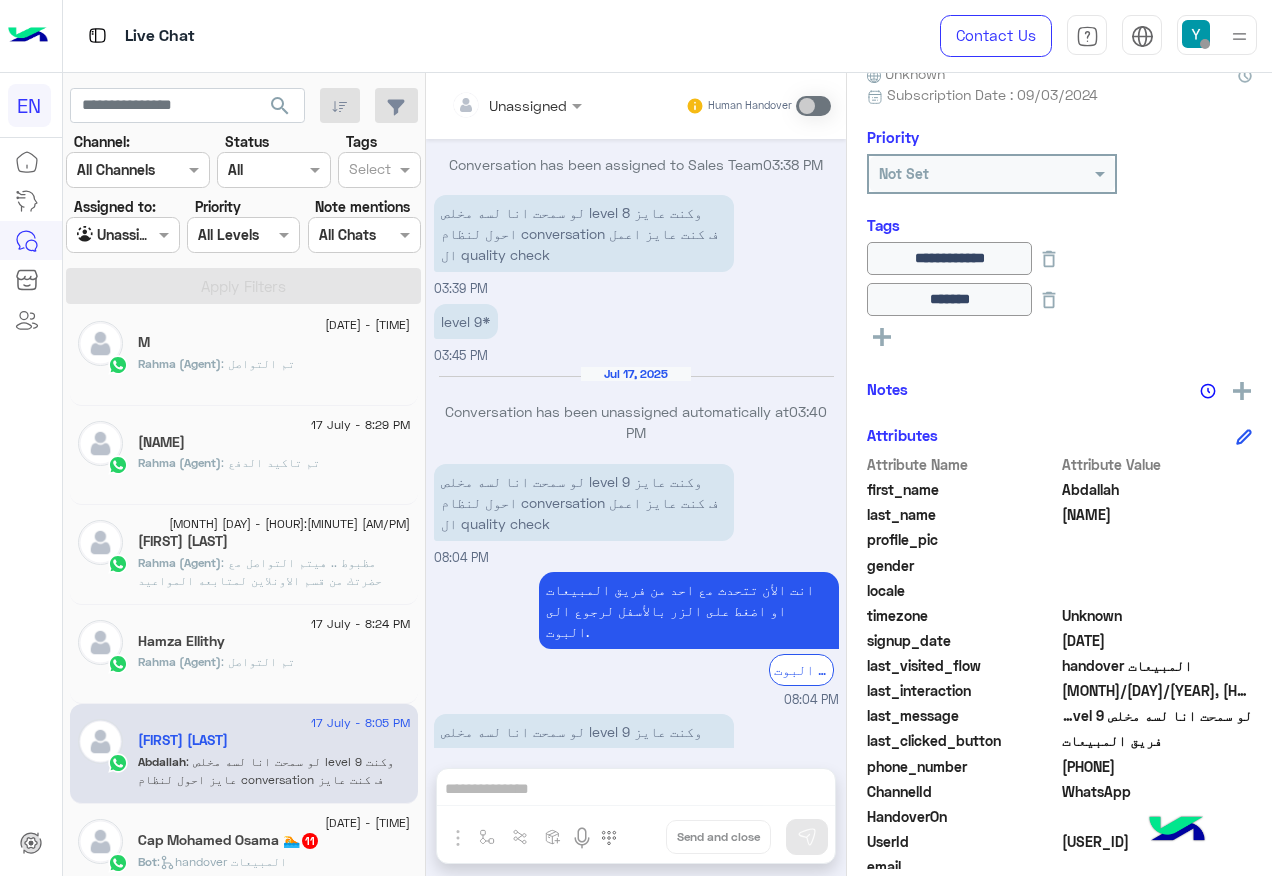click on "[PHONE]" 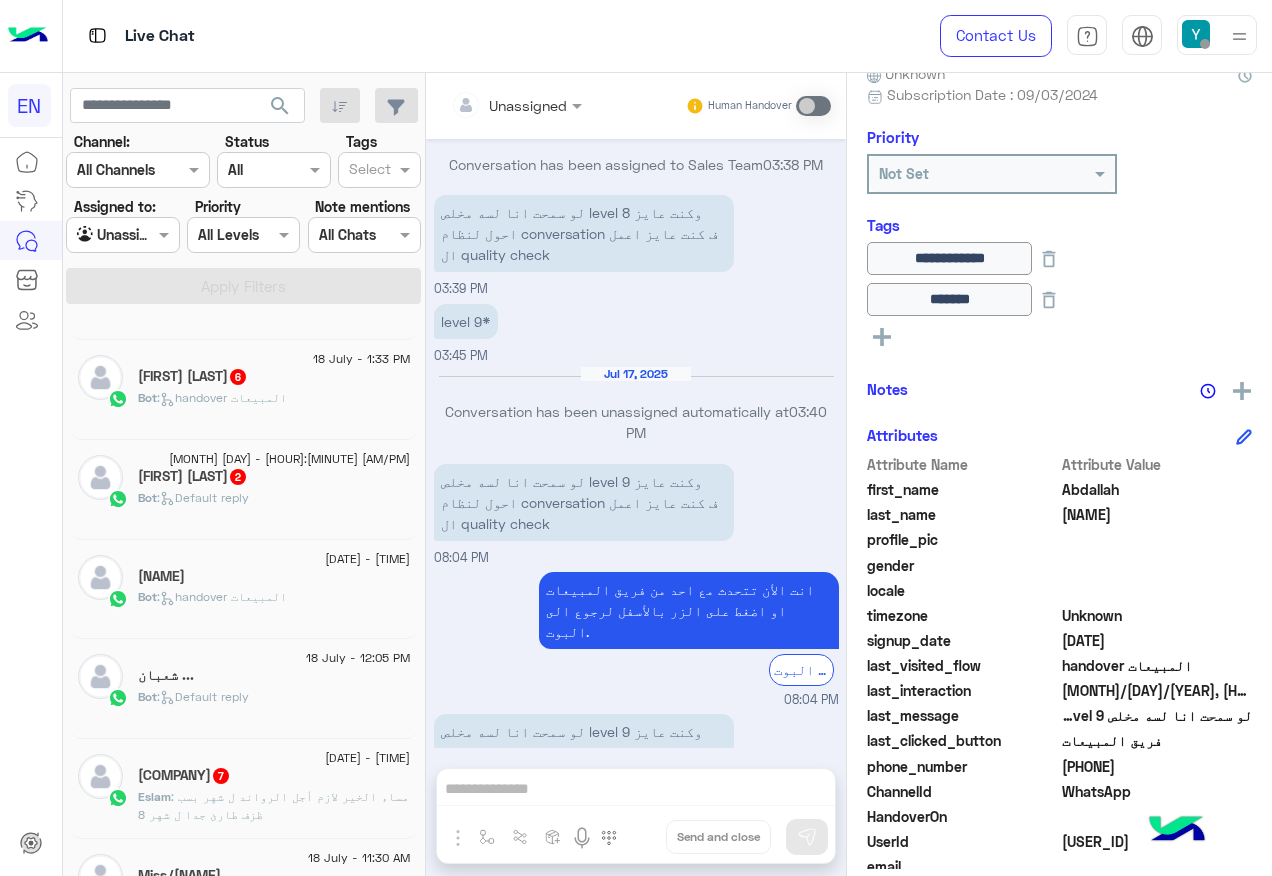 scroll, scrollTop: 1010, scrollLeft: 0, axis: vertical 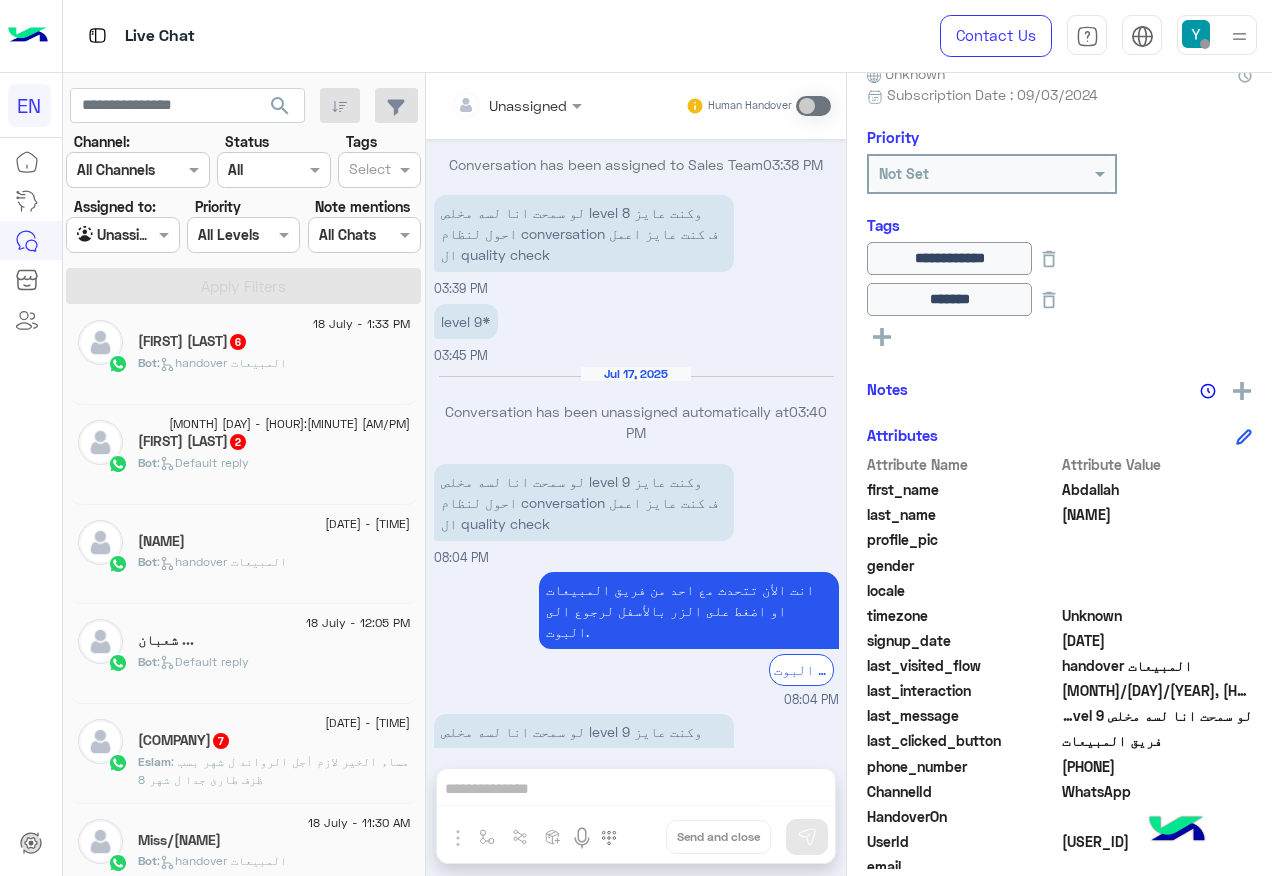 click on "[MONTH] [DAY] - [HOUR]:[MINUTE] [AM/PM] [NAME] [NAME]  2 Bot :   Default reply" 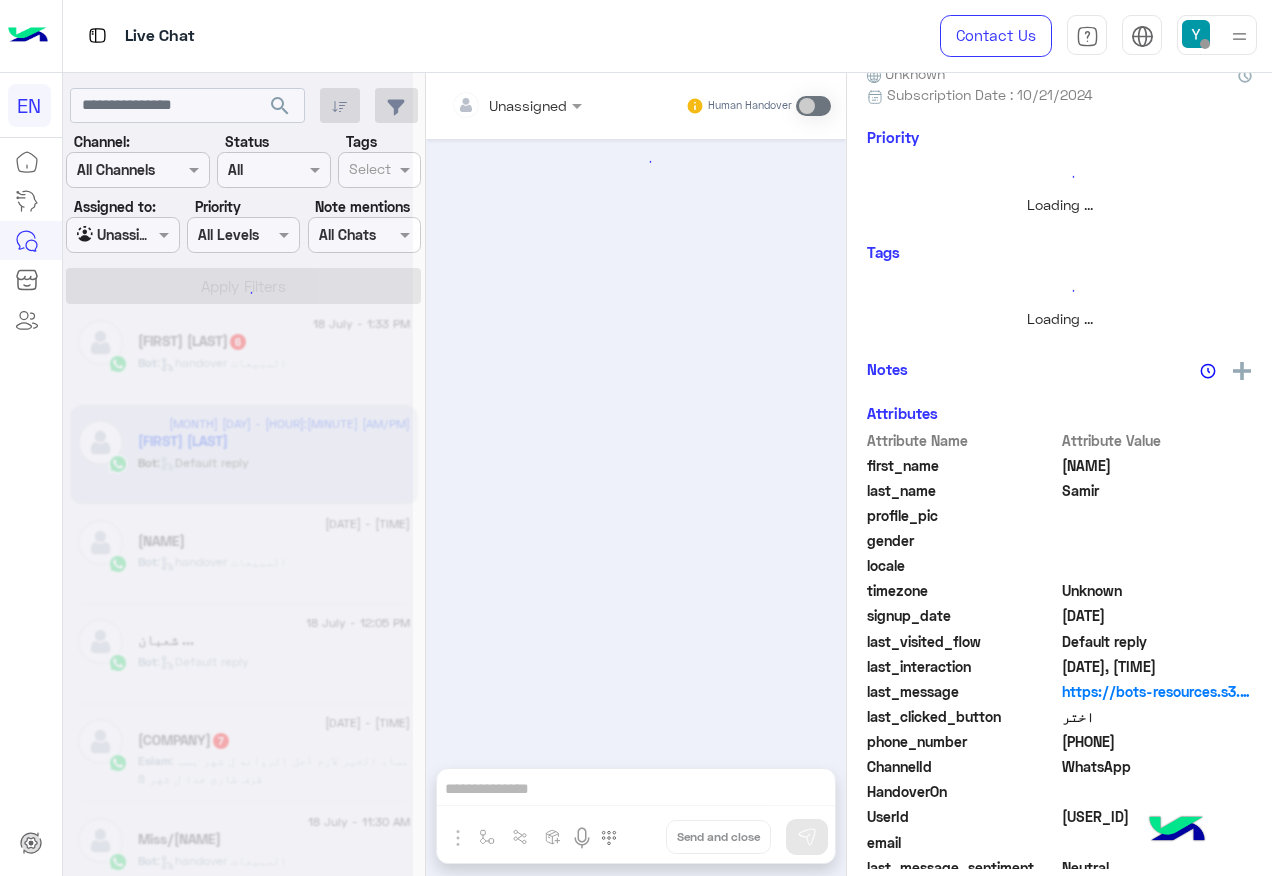 scroll, scrollTop: 0, scrollLeft: 0, axis: both 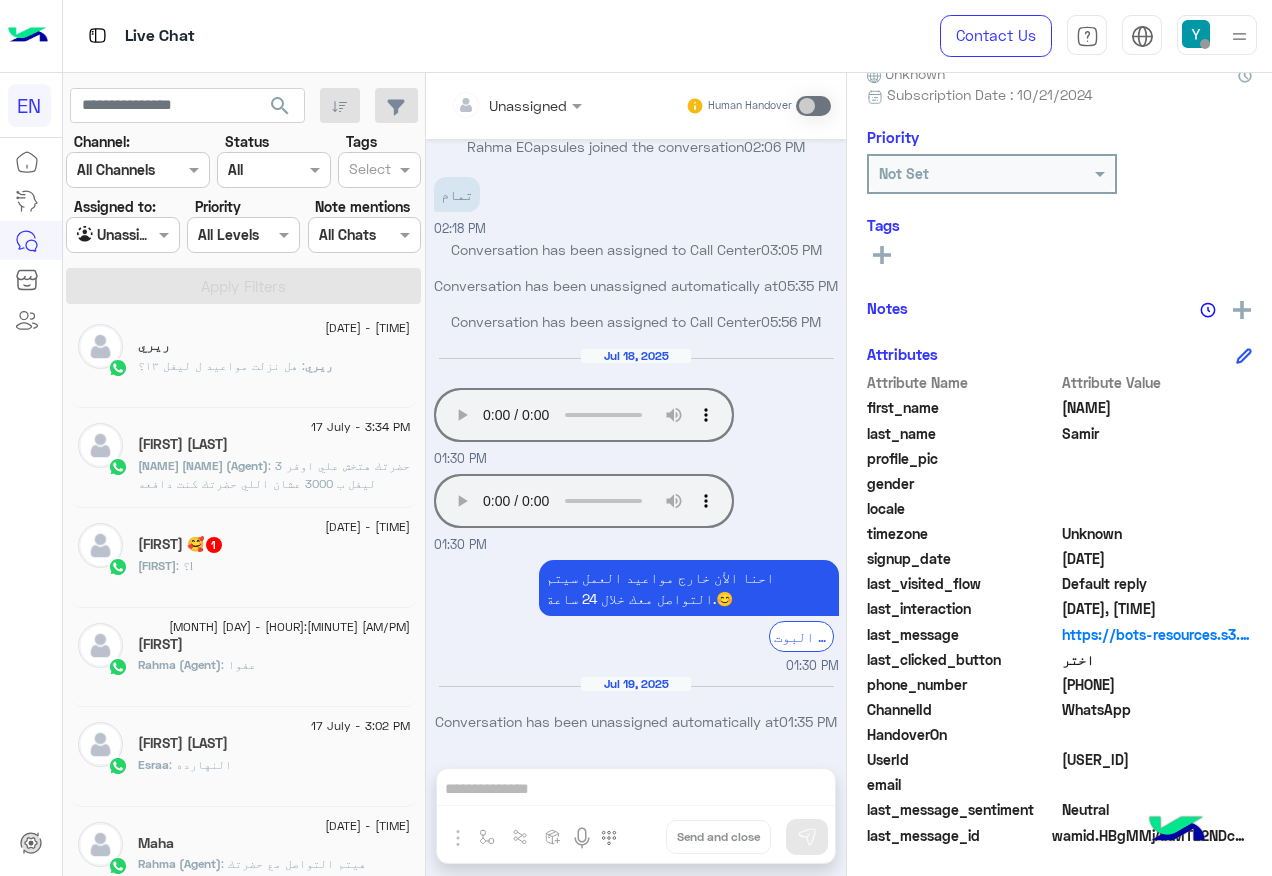 click on "[PHONE]" 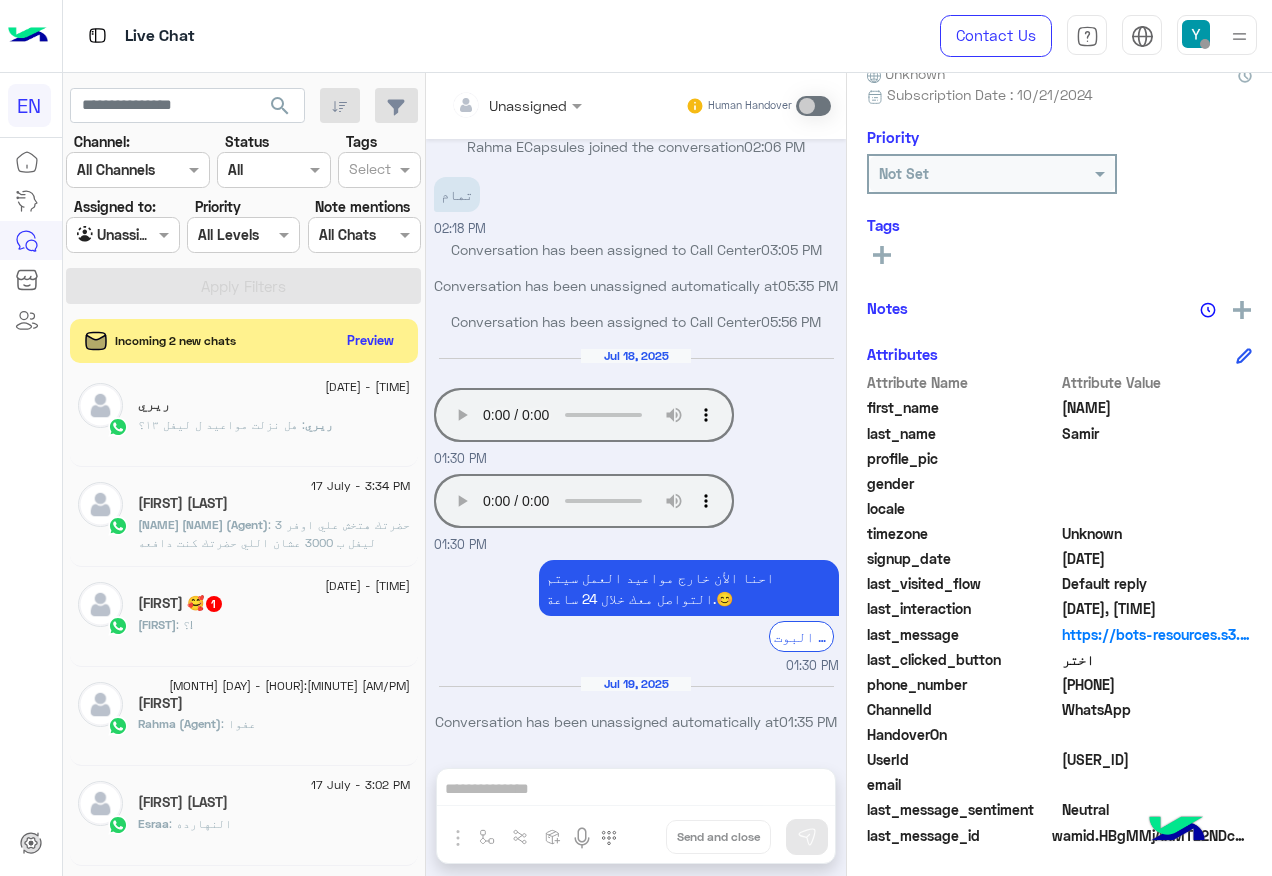 click on "RoRo 🥰  1" 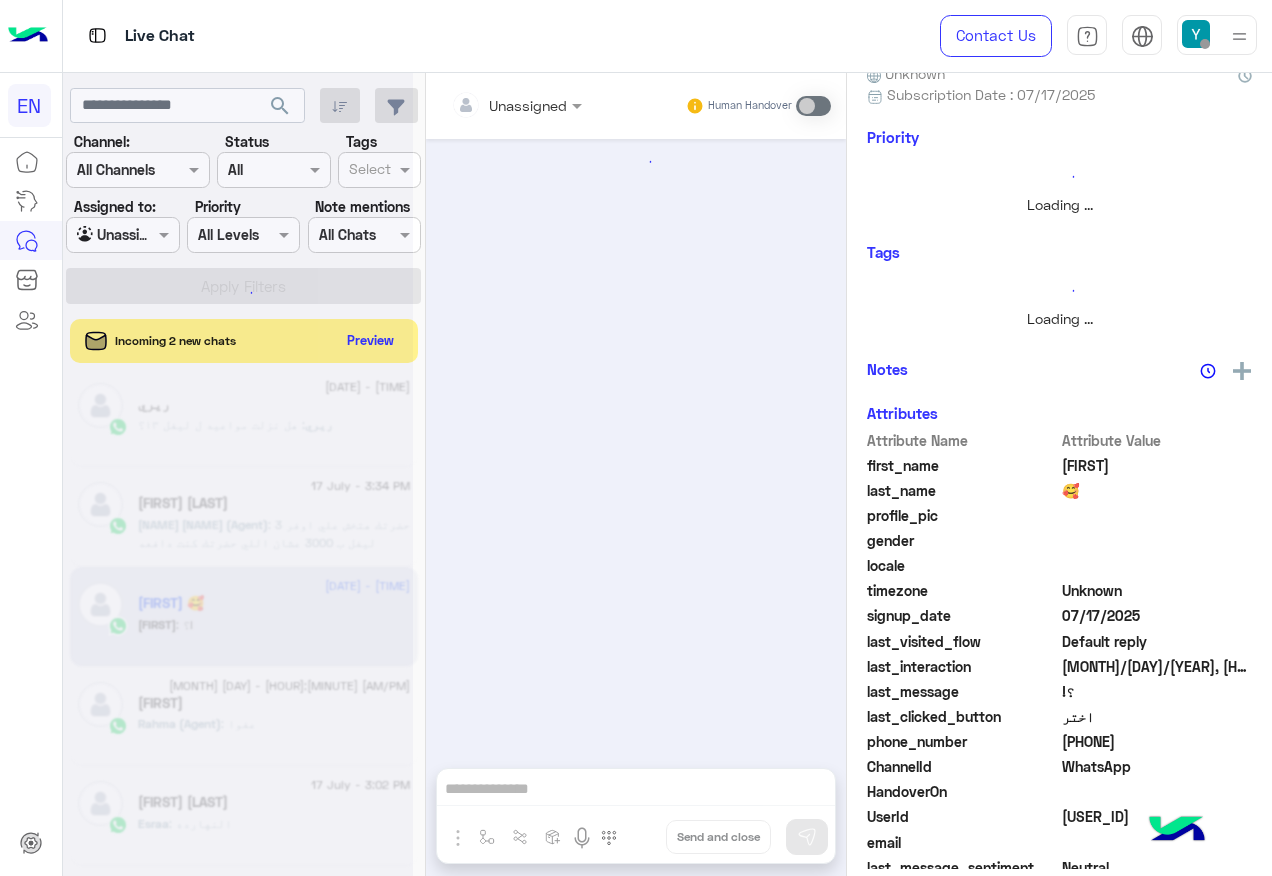 scroll, scrollTop: 0, scrollLeft: 0, axis: both 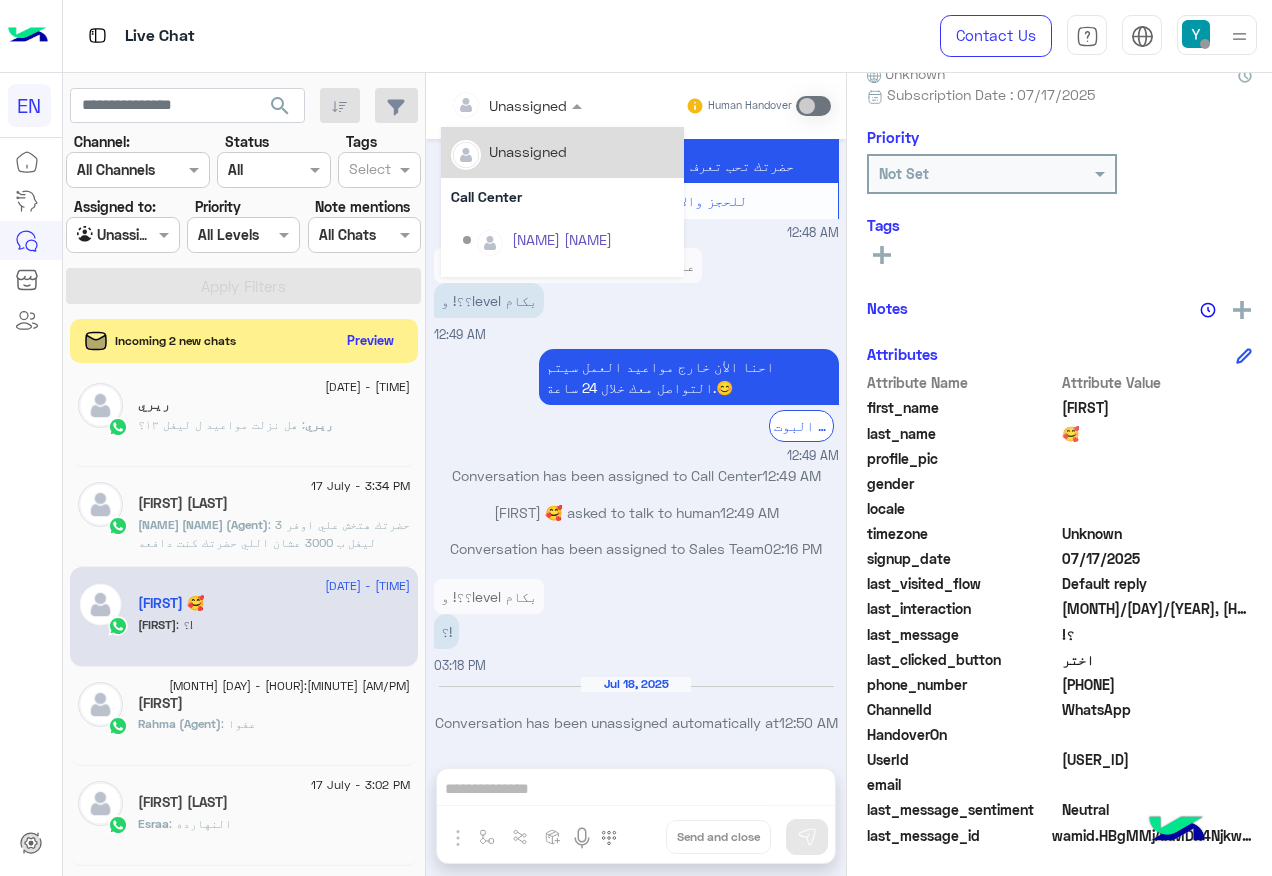 click at bounding box center [516, 104] 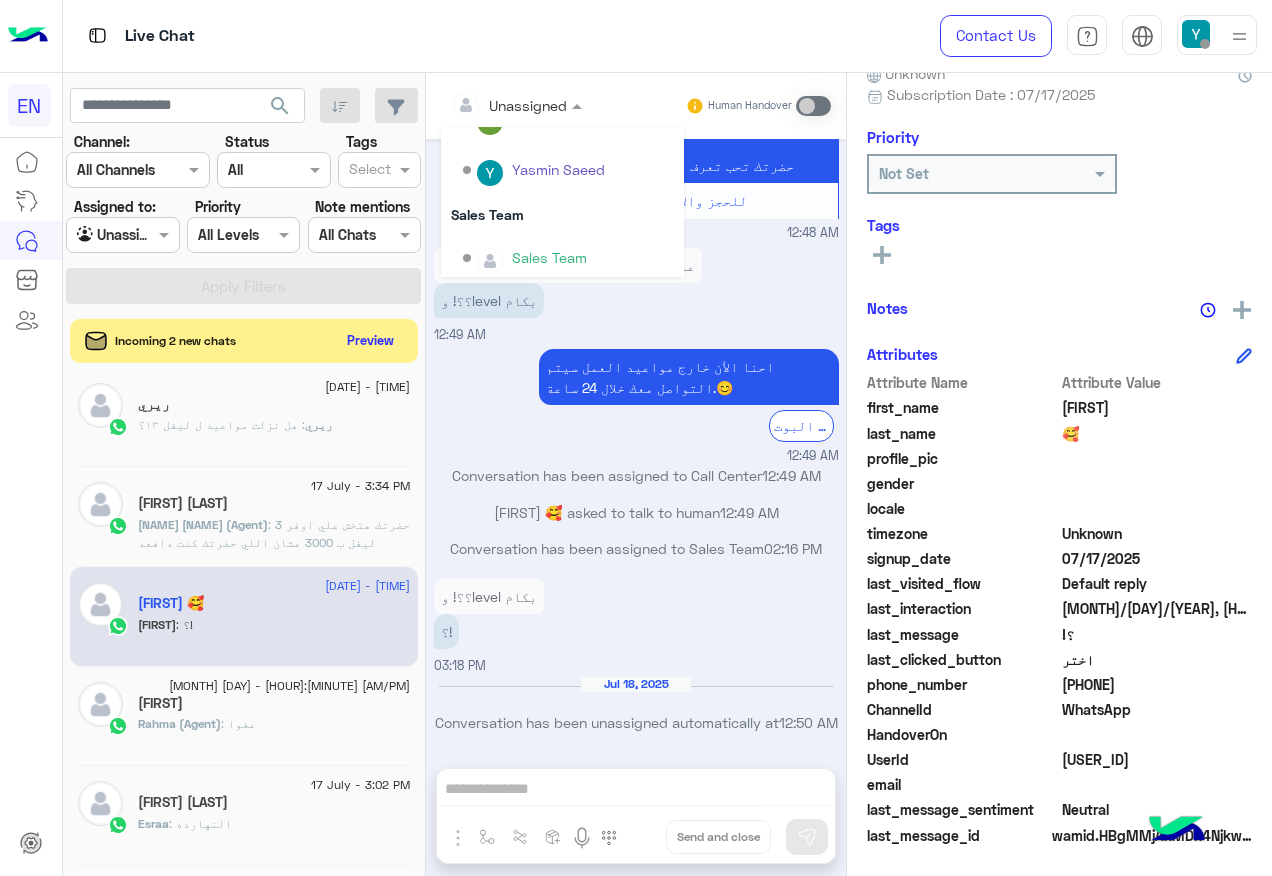 scroll, scrollTop: 332, scrollLeft: 0, axis: vertical 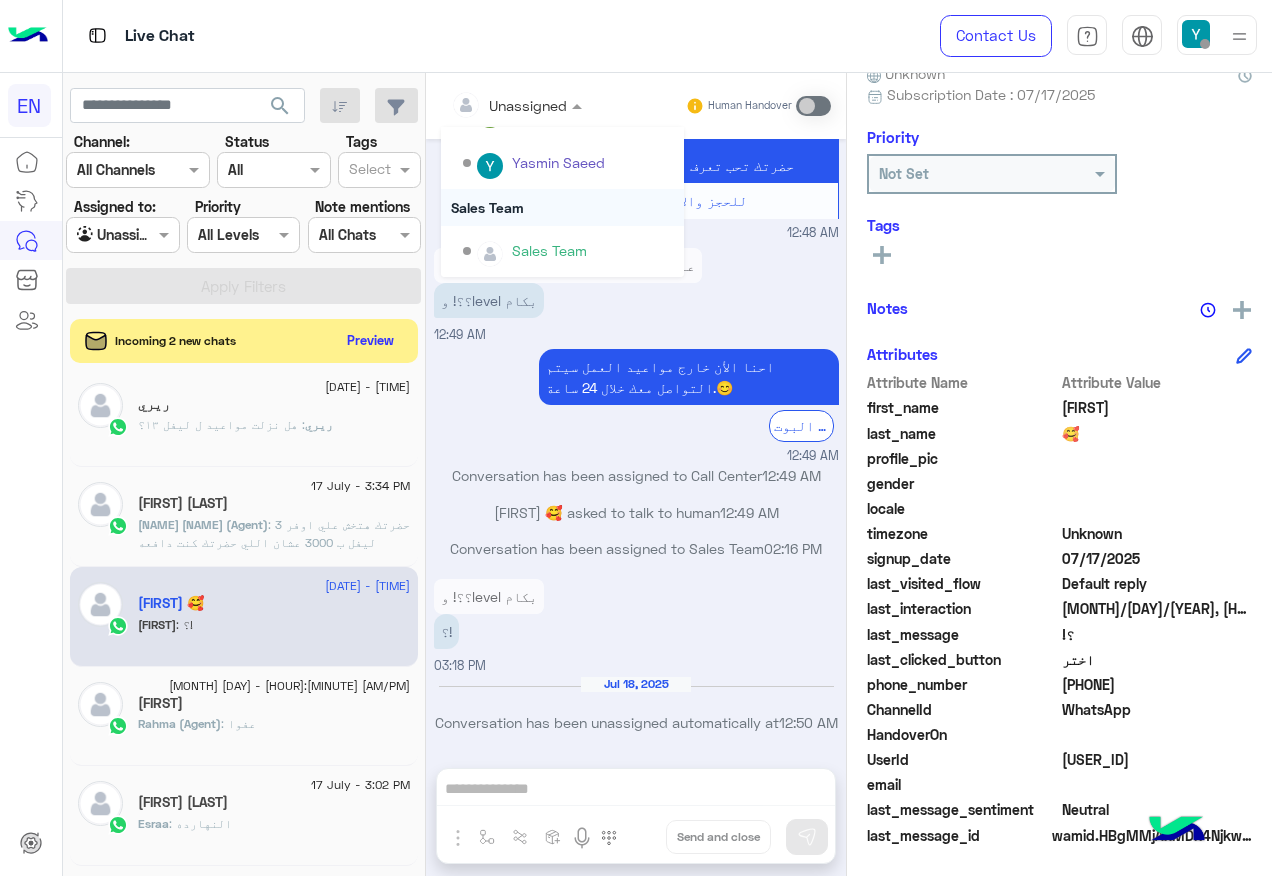 click on "Sales Team" at bounding box center [562, 207] 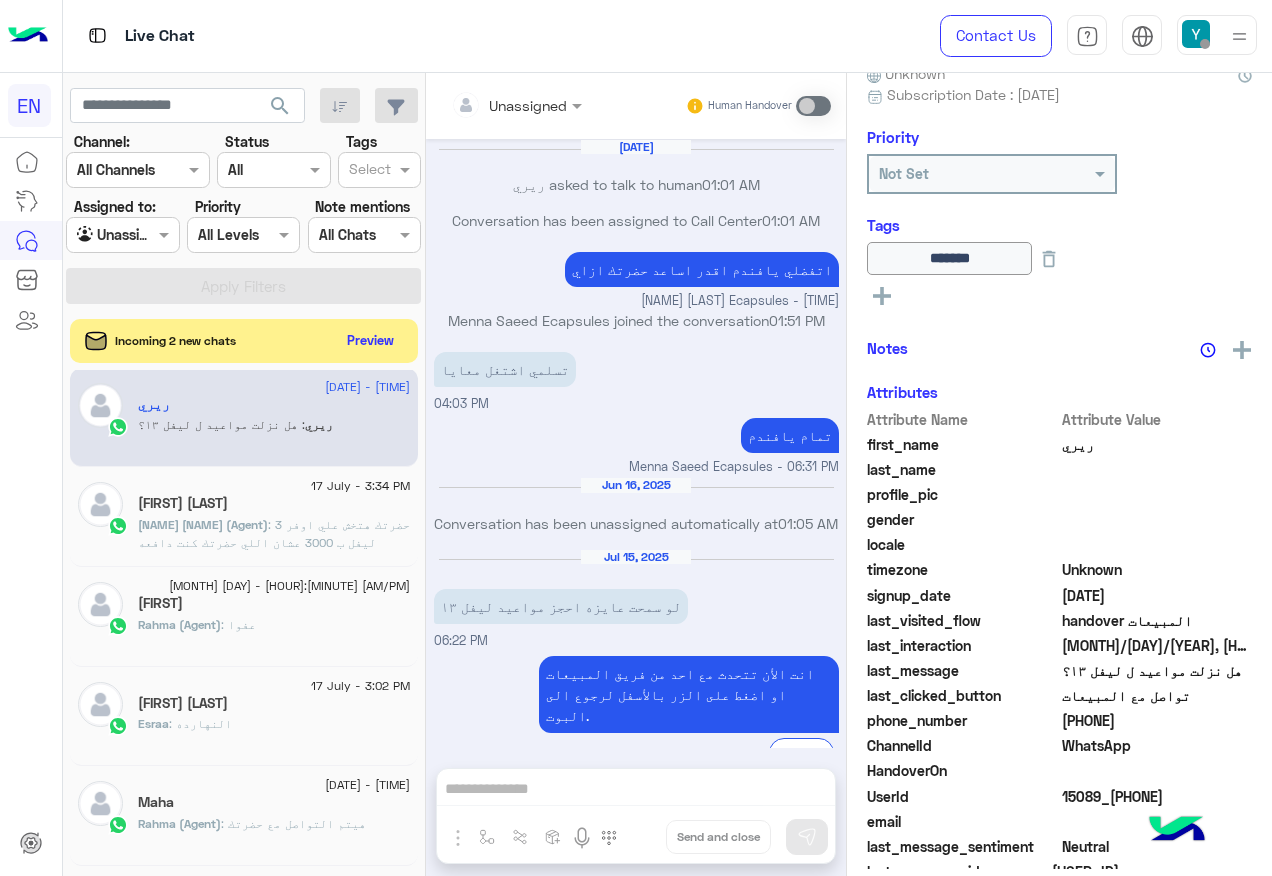 scroll, scrollTop: 1110, scrollLeft: 0, axis: vertical 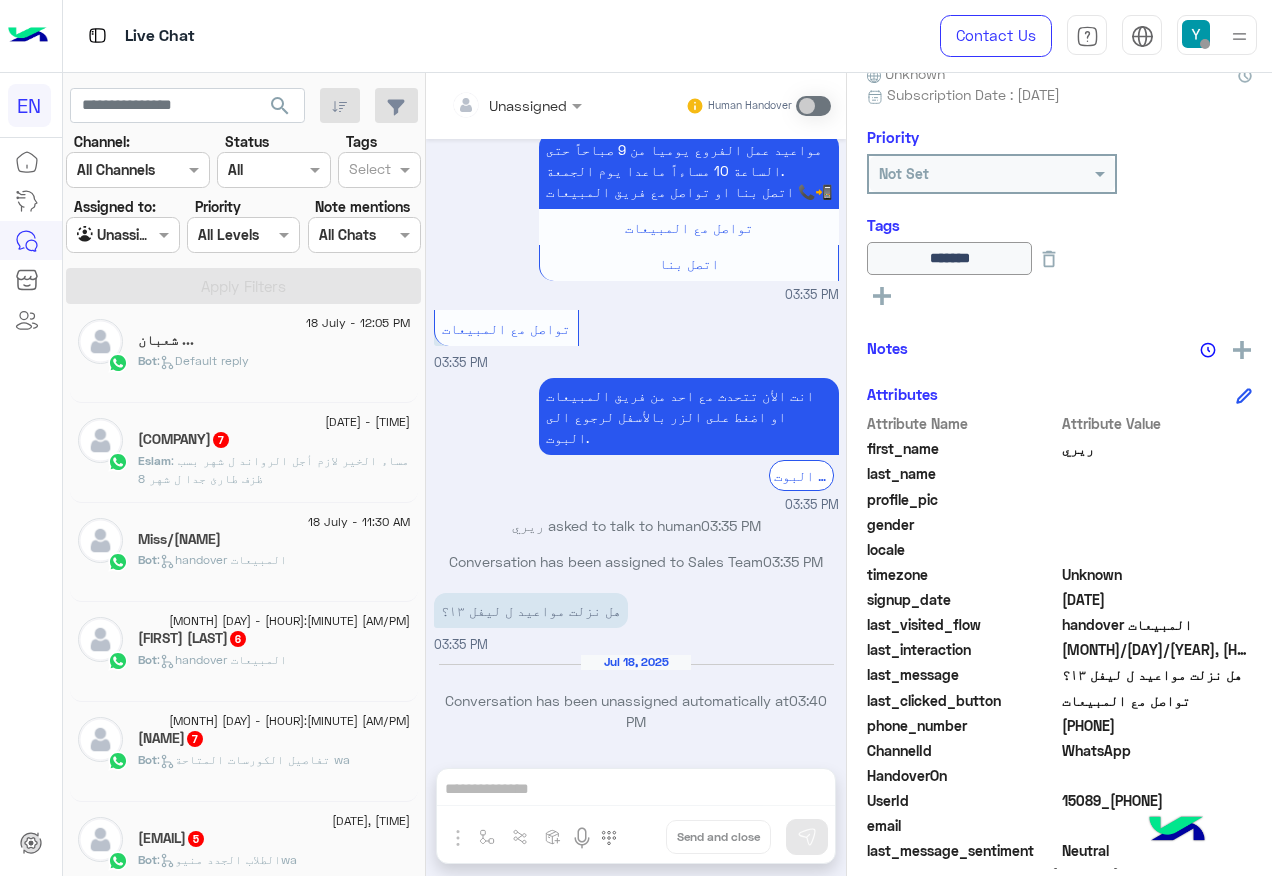click on "[MONTH] [DAY] - [HOUR]:[MINUTE] [AM/PM]" 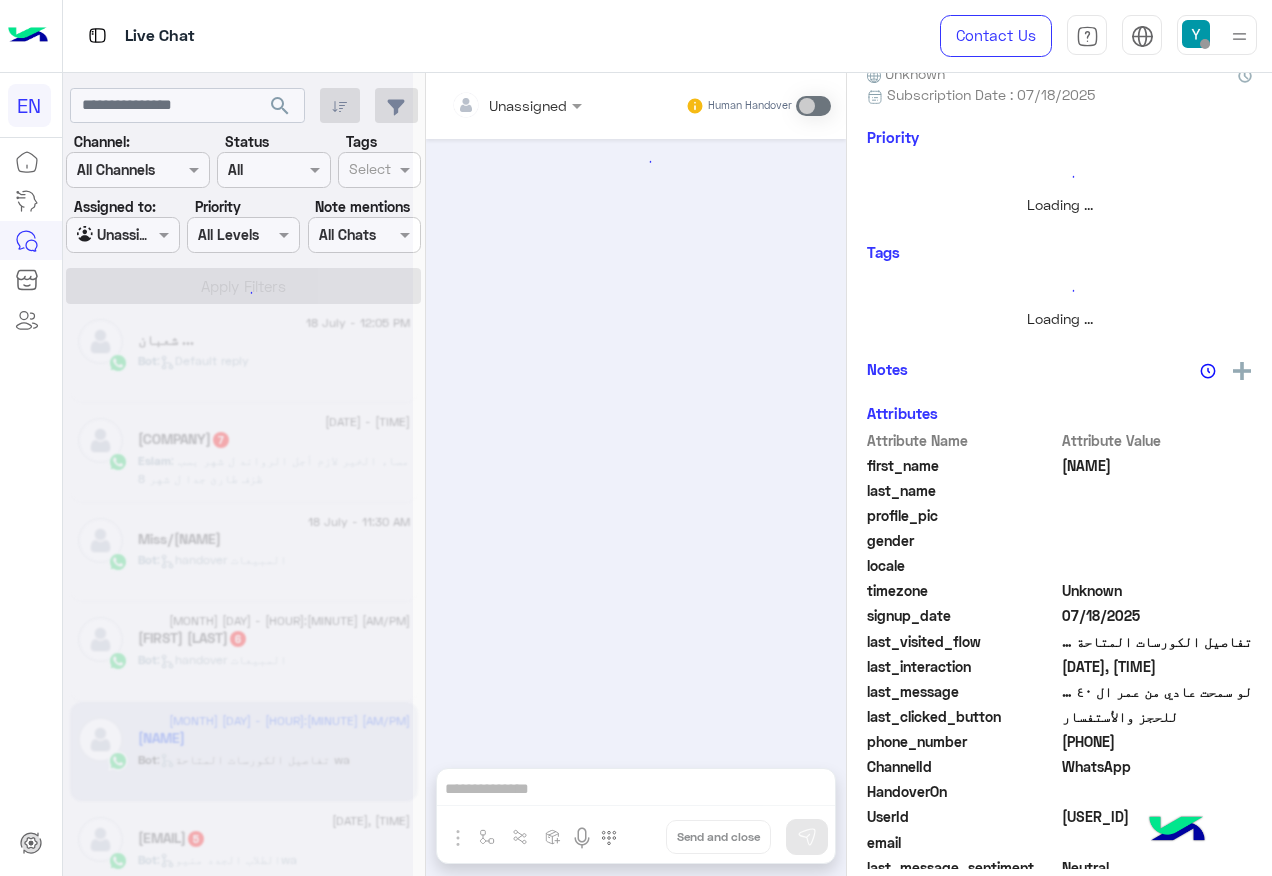 scroll, scrollTop: 197, scrollLeft: 0, axis: vertical 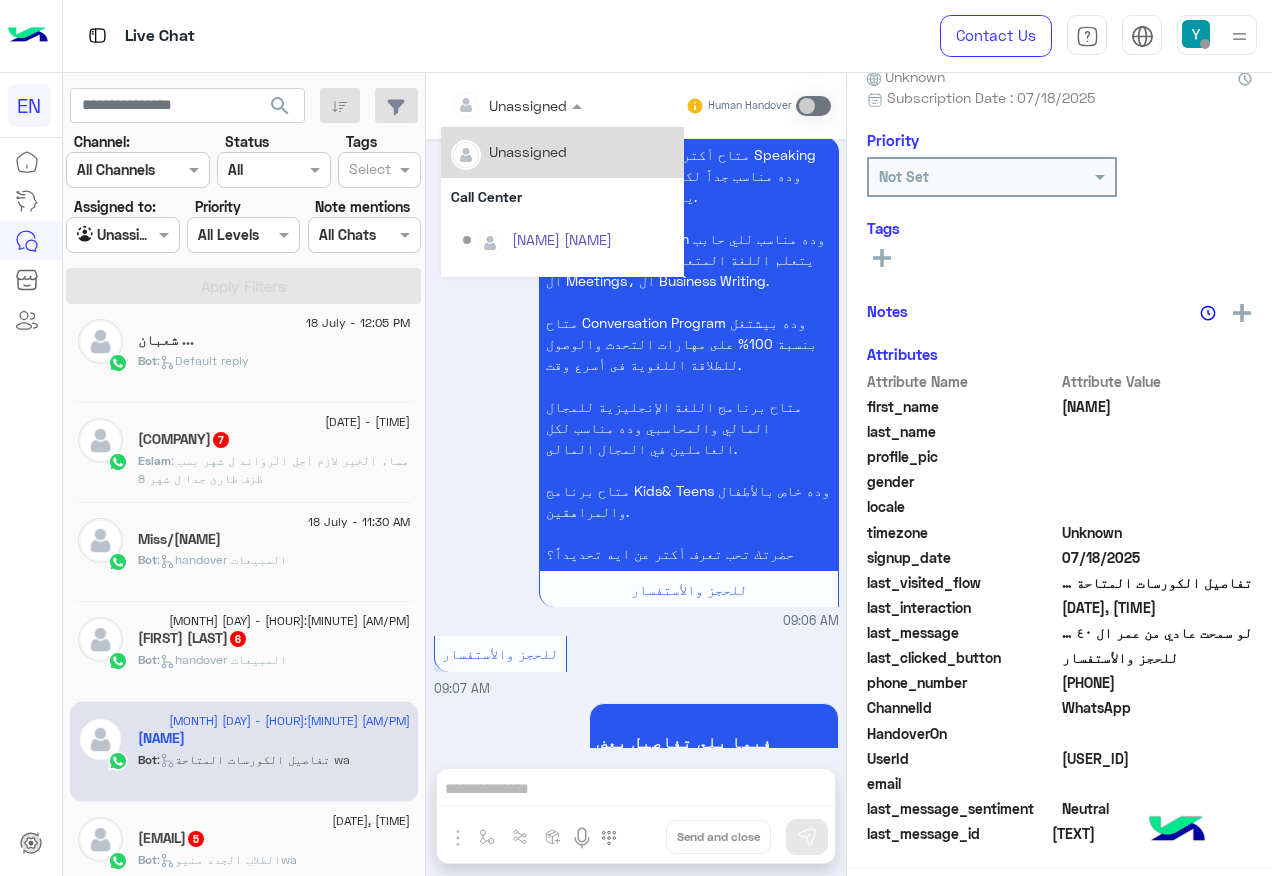 click at bounding box center [516, 104] 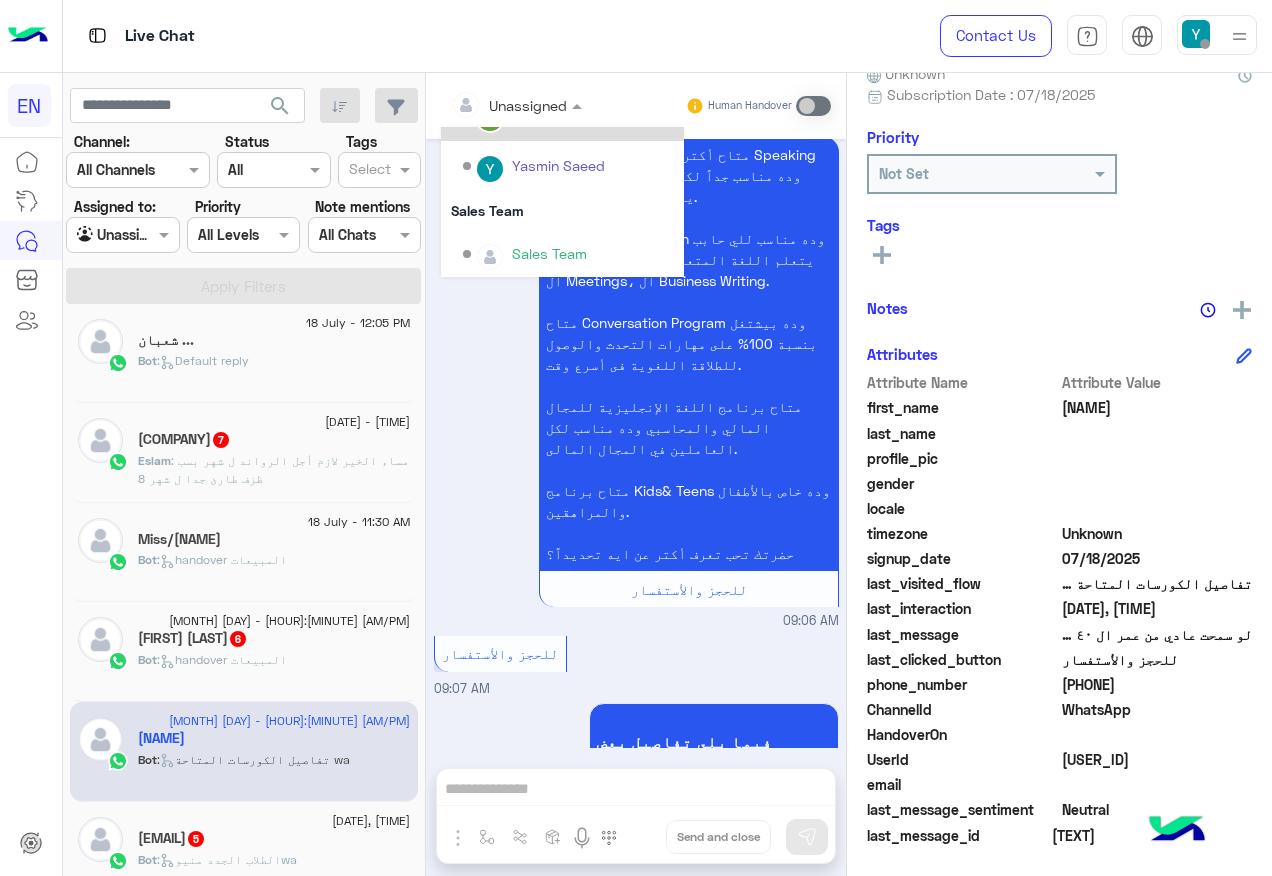 scroll, scrollTop: 332, scrollLeft: 0, axis: vertical 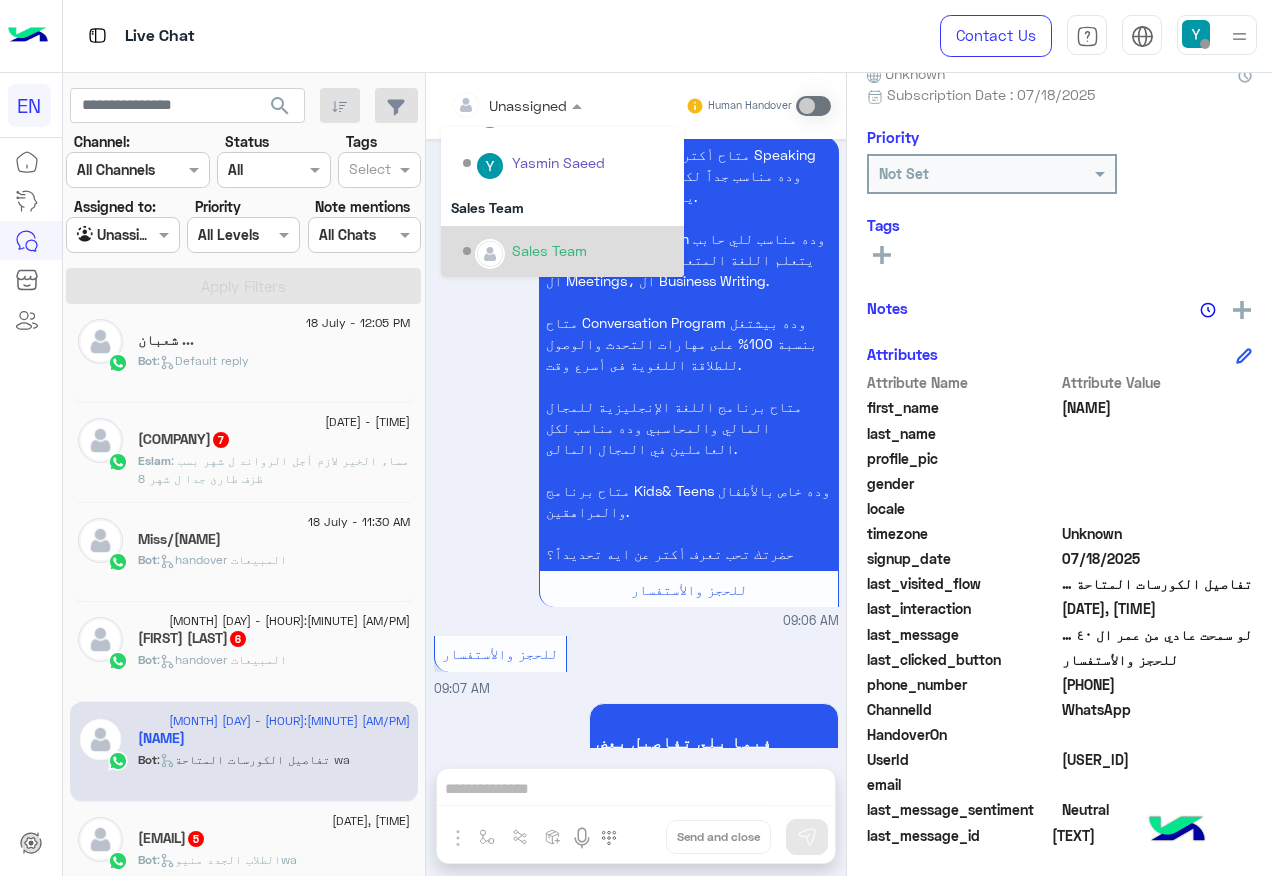 click on "Sales Team" at bounding box center (562, 251) 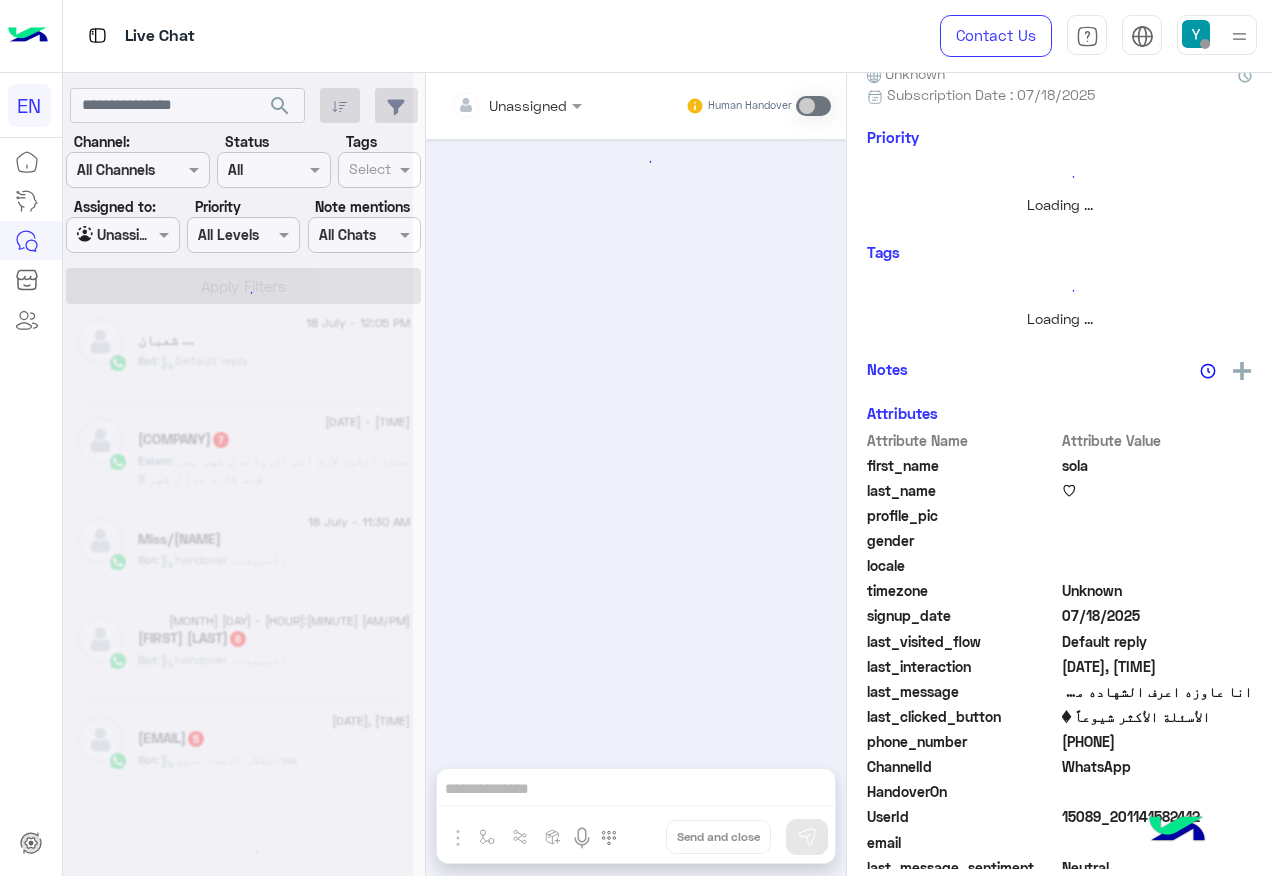 scroll, scrollTop: 1410, scrollLeft: 0, axis: vertical 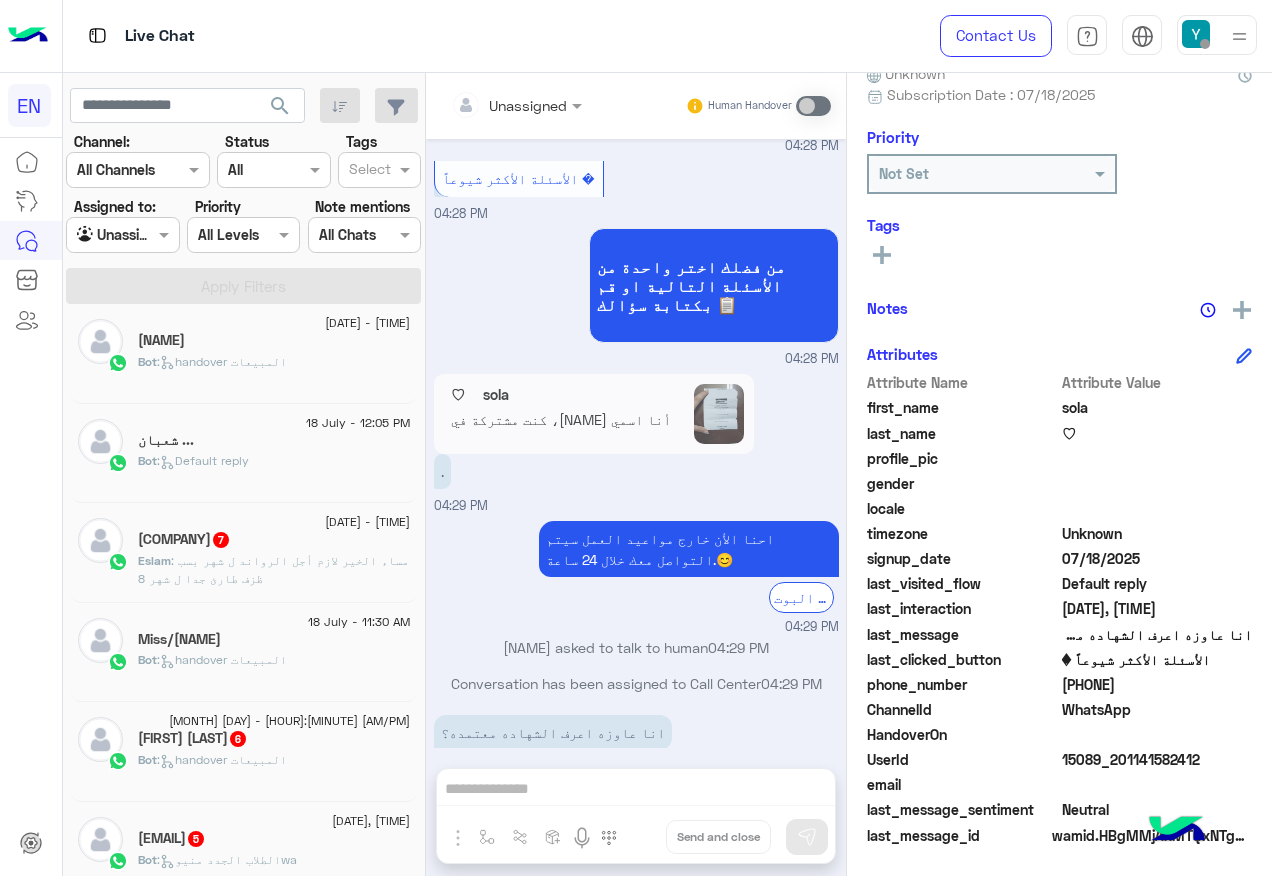 click on "[MONTH] [DAY] - [HOUR]:[MINUTE] [AM/PM]" 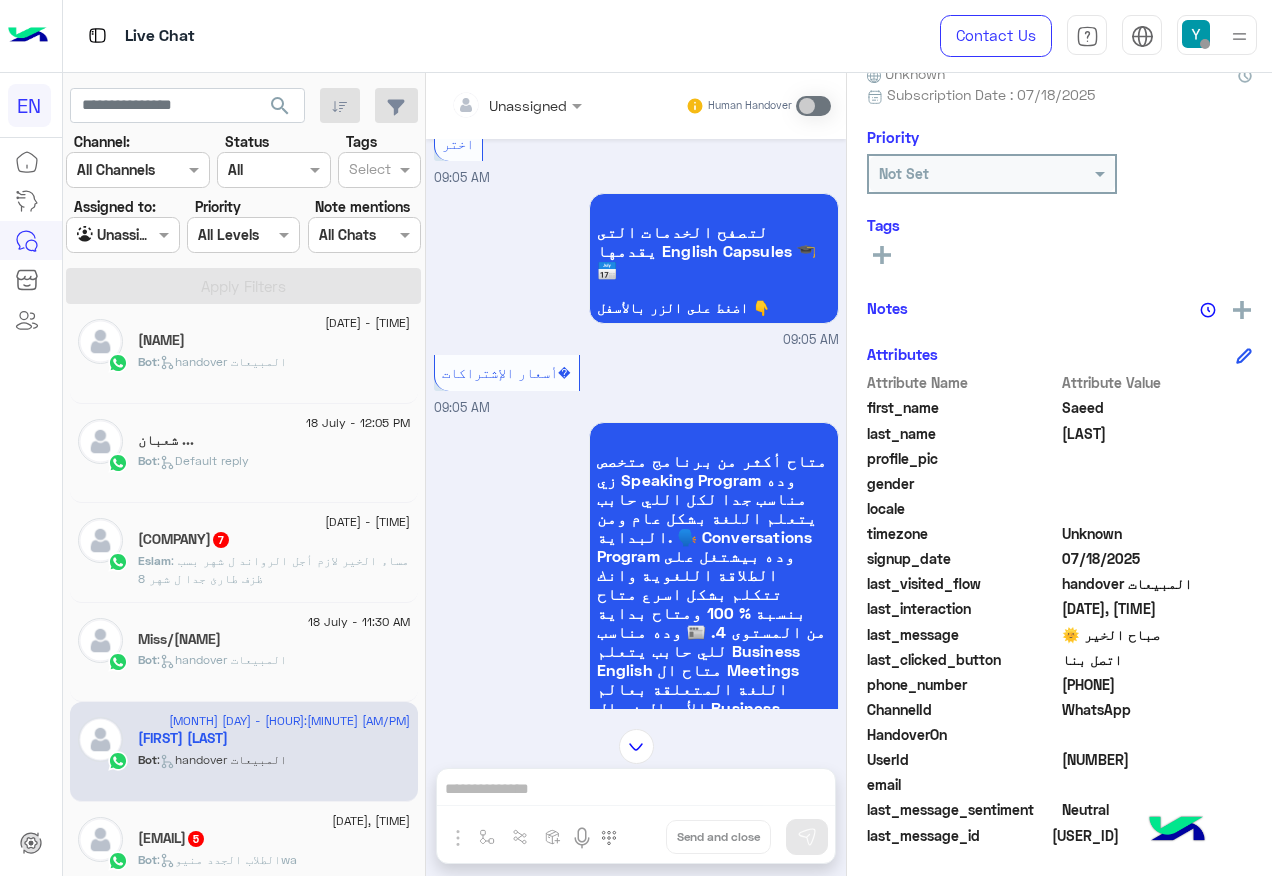 click on "Unassigned" at bounding box center (528, 105) 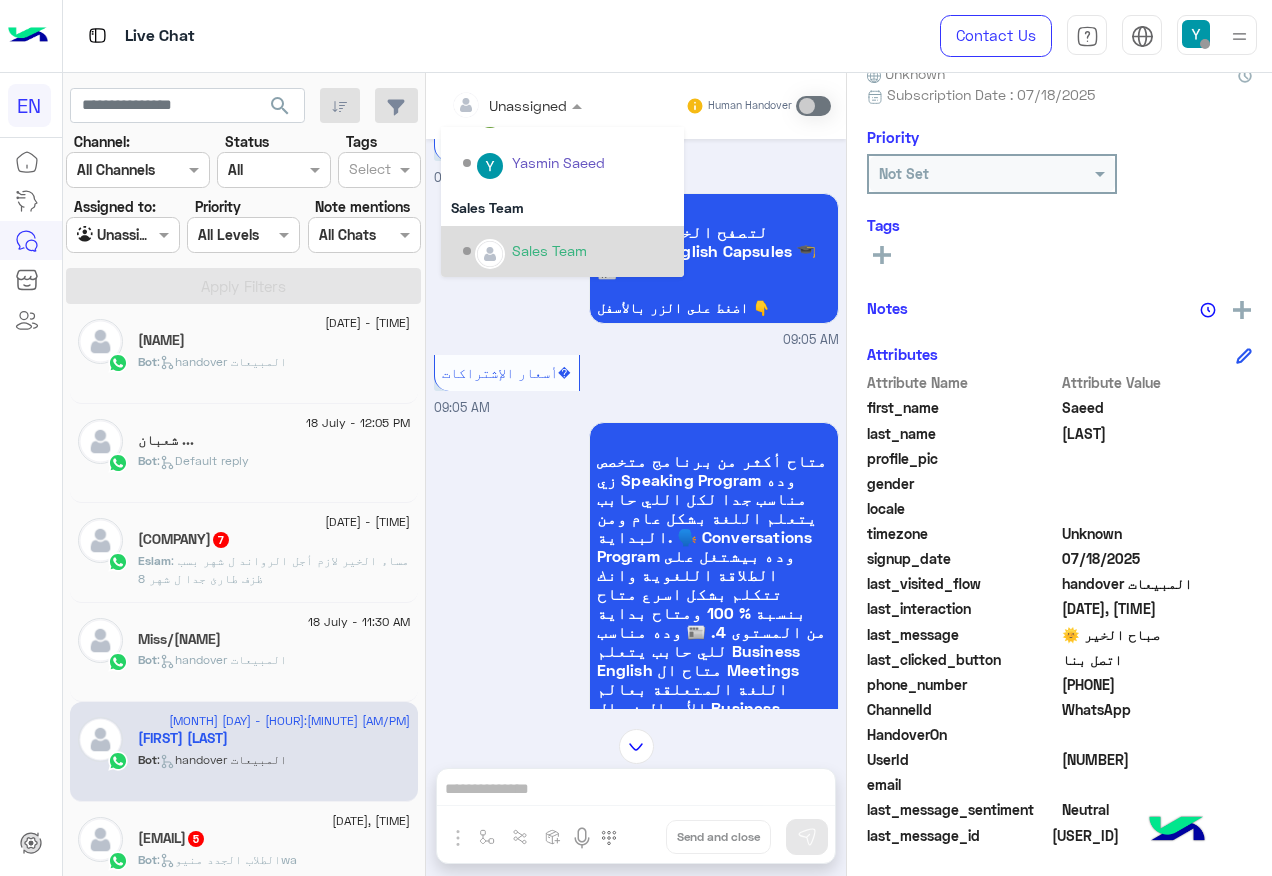 click on "Sales Team" at bounding box center (562, 251) 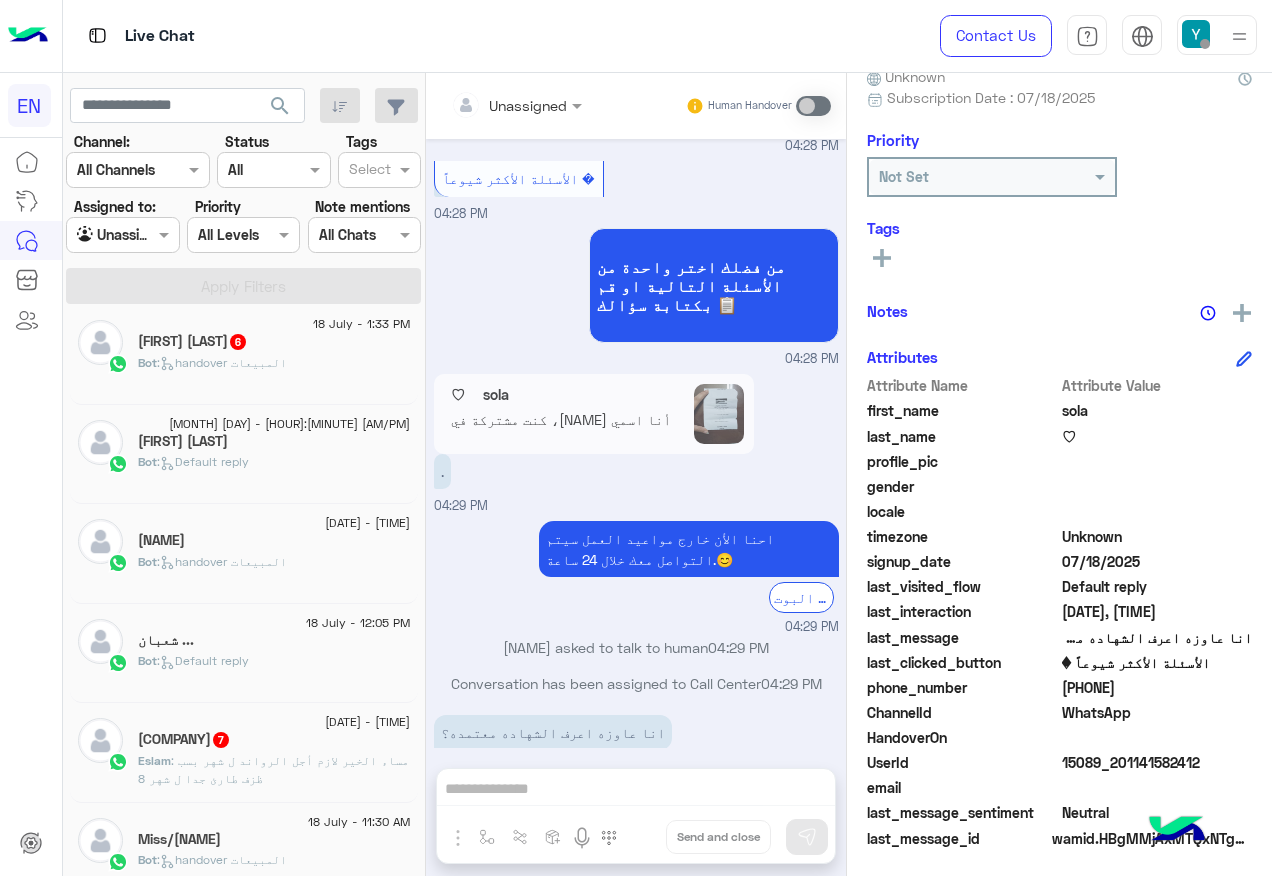 click on "[DATE], [TIME] [NAME] 6 Bot :   handover المبيعات" 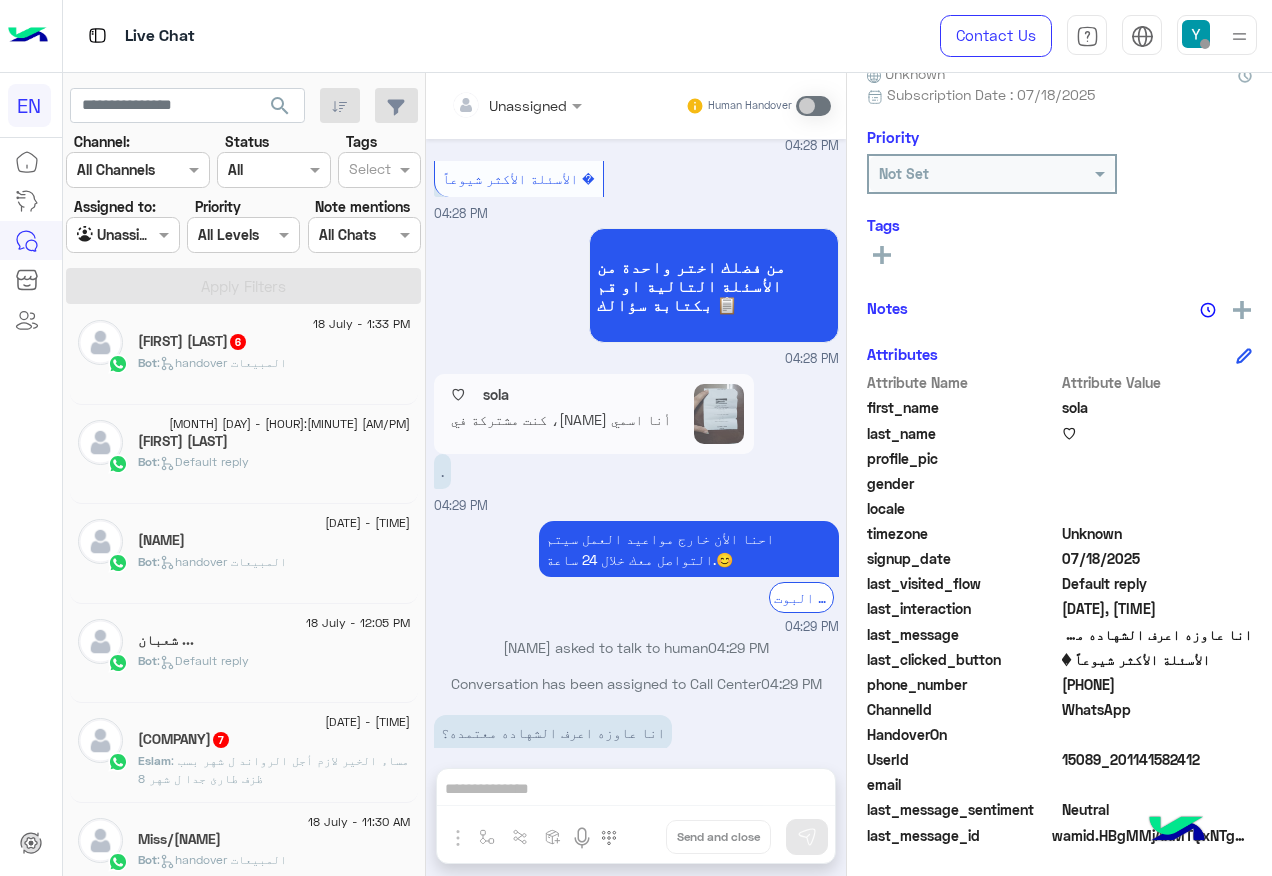 click on ":   handover المبيعات" 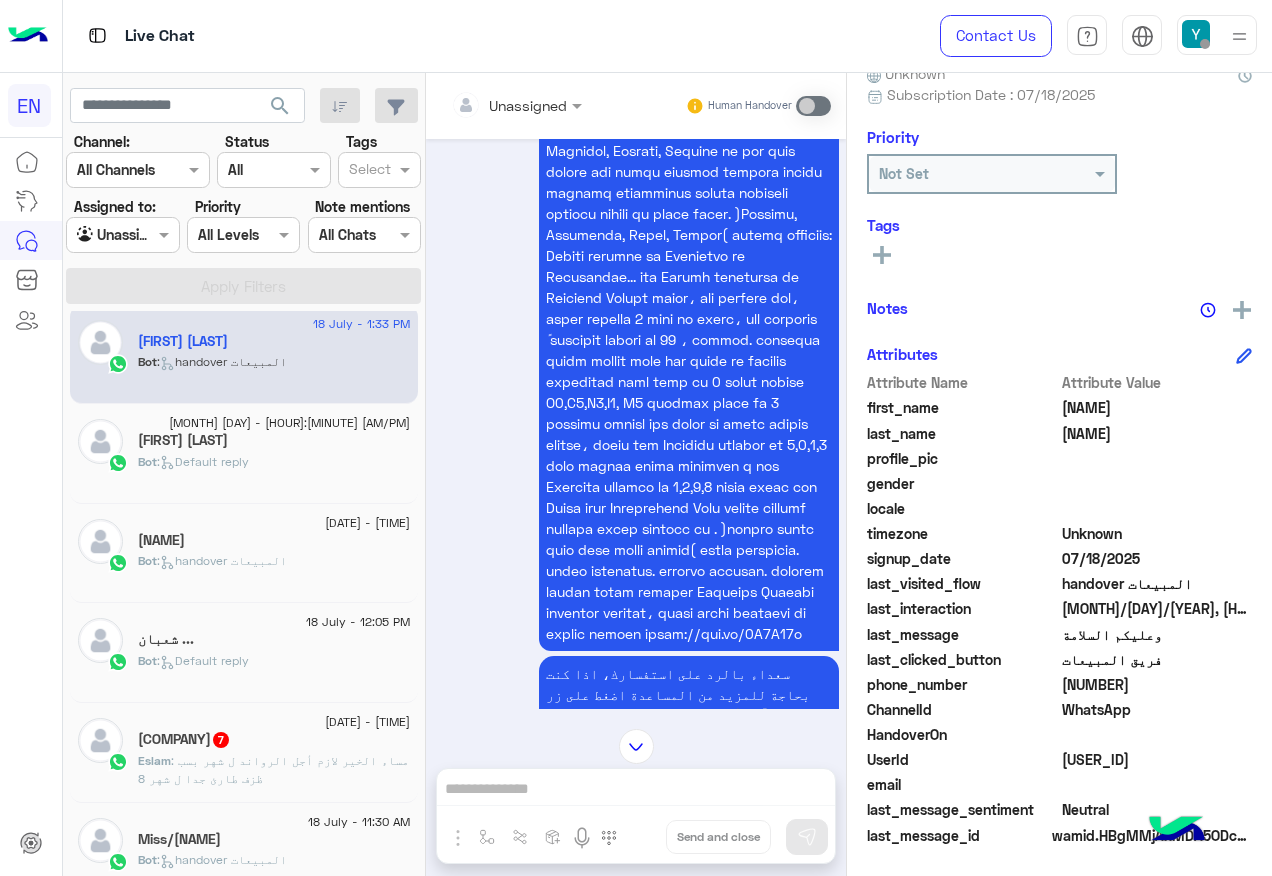 click at bounding box center (516, 104) 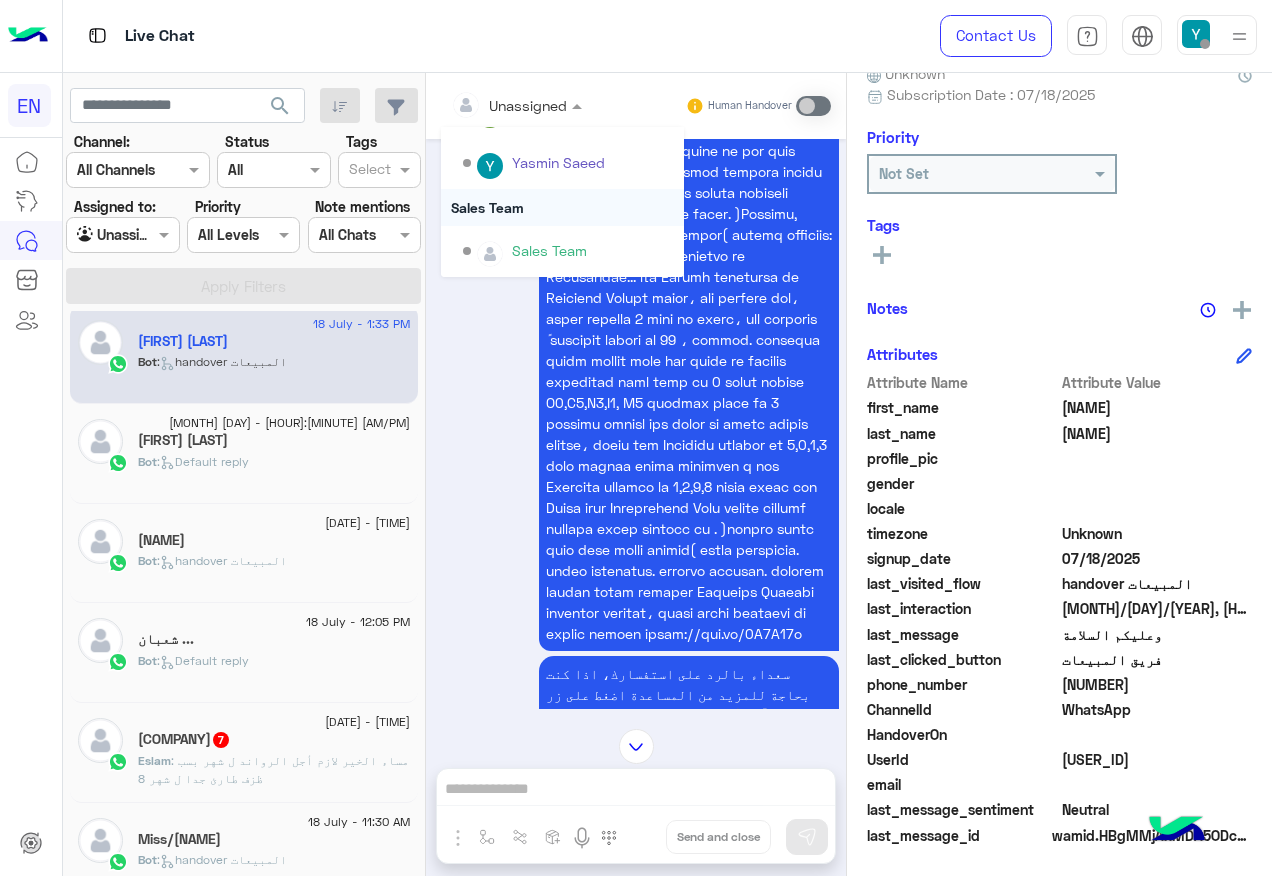 click on "Sales Team" at bounding box center (562, 207) 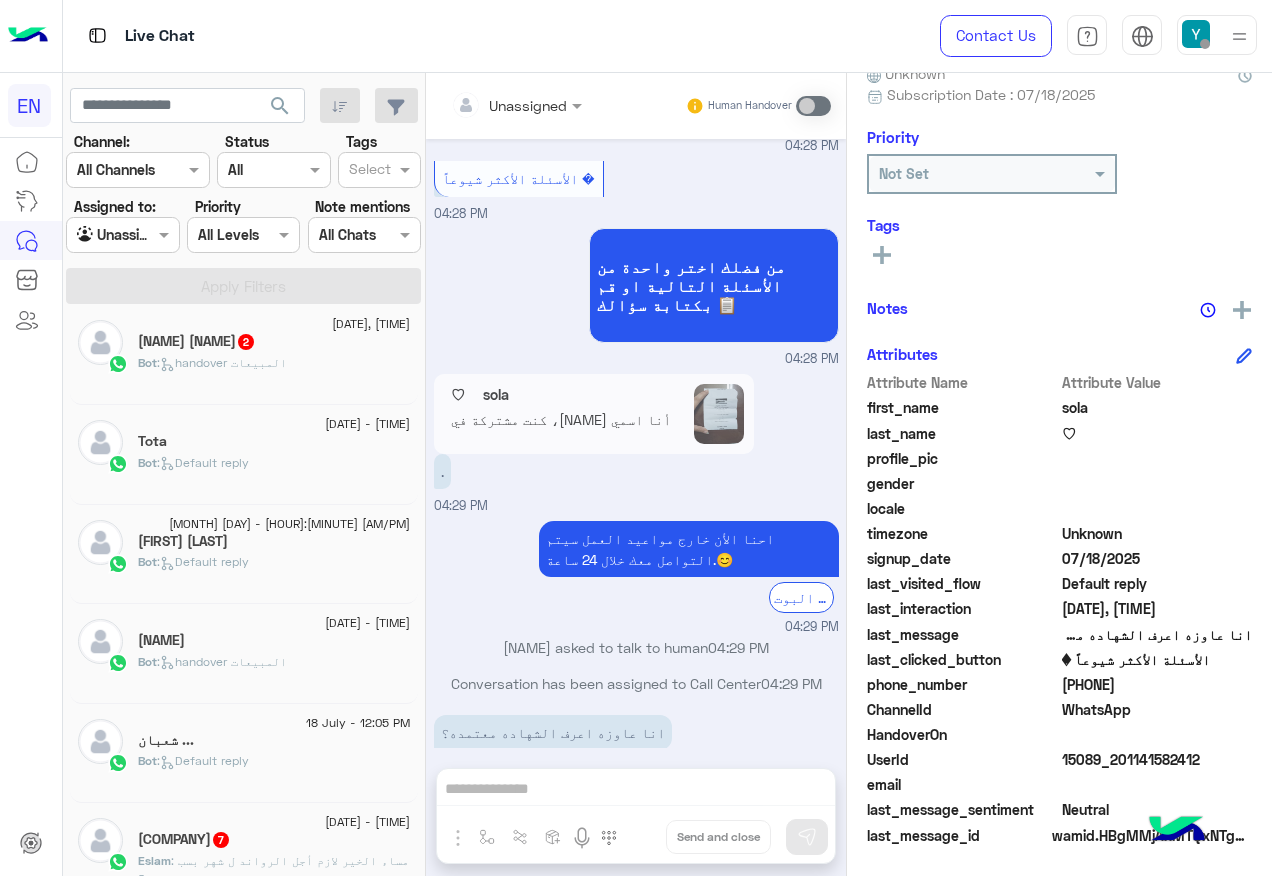 click on "[NAME] [NAME]  2" 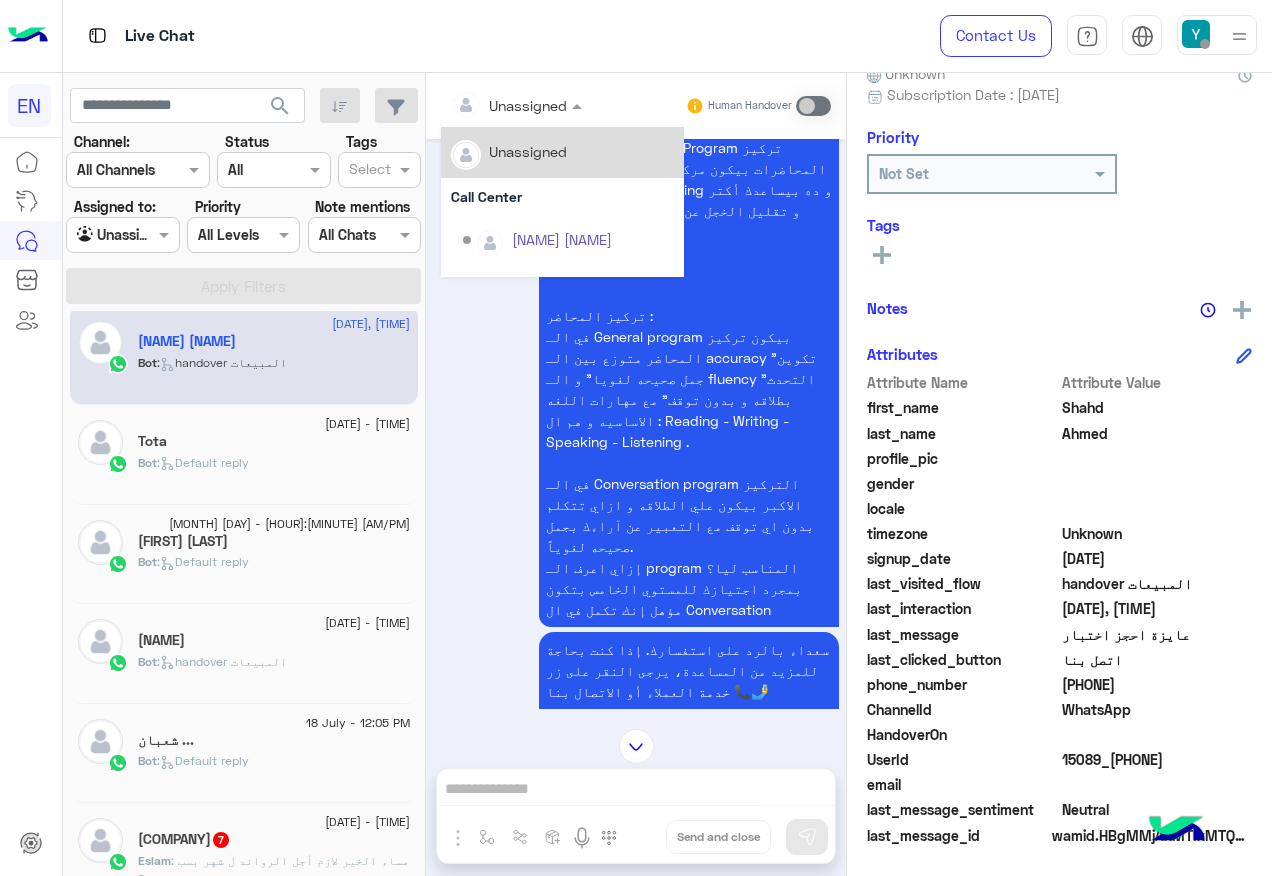 click at bounding box center (516, 104) 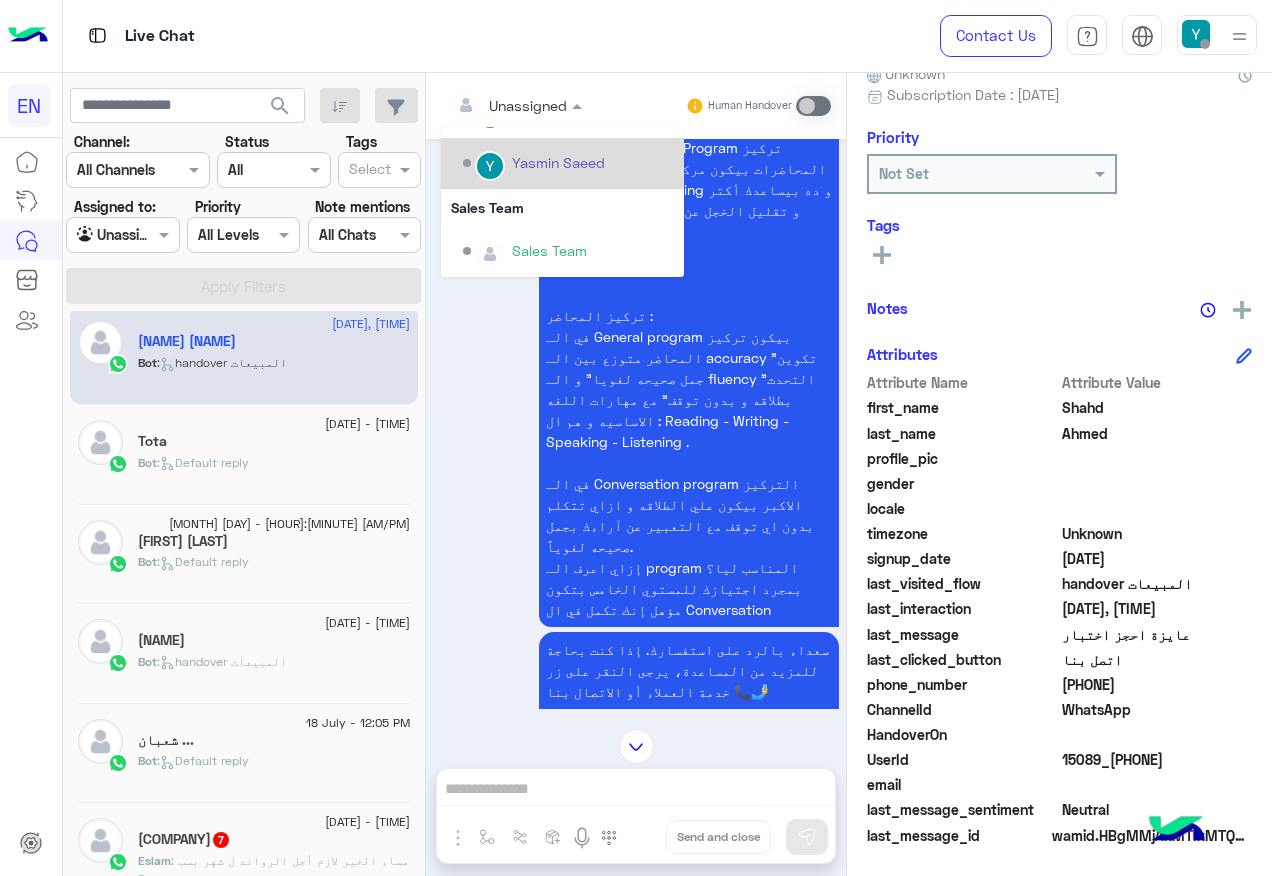 click on "Sales Team" at bounding box center [562, 207] 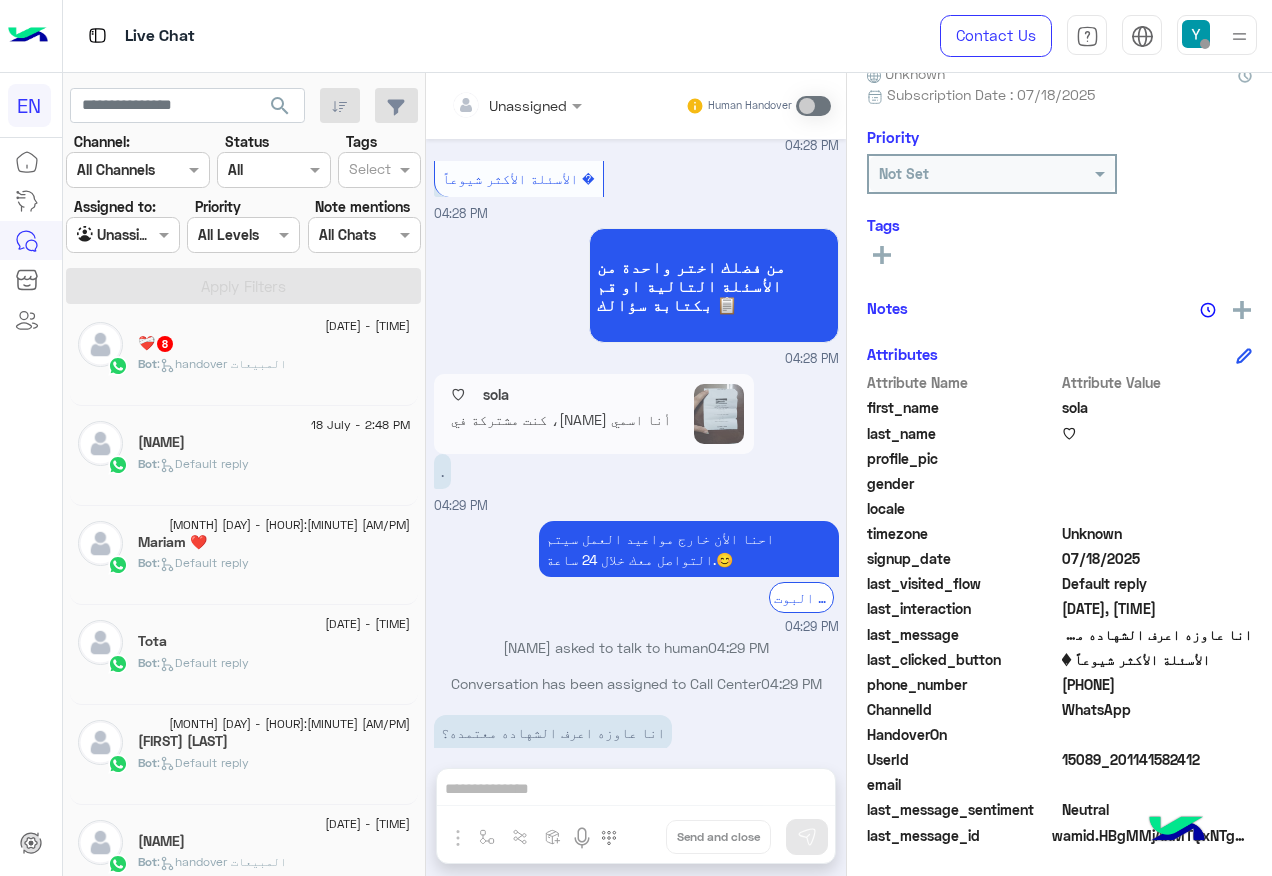 click on "Bot :   handover المبيعات" 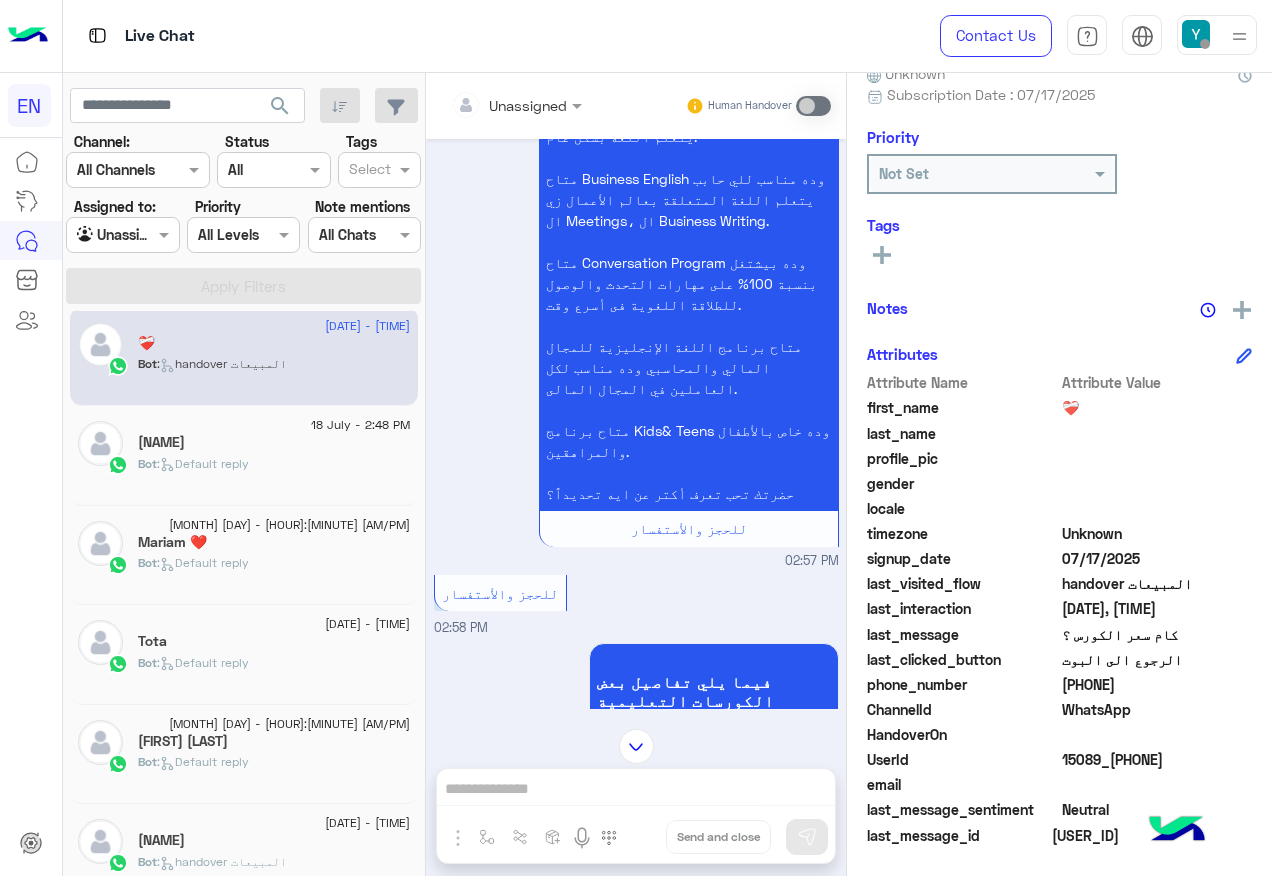 click at bounding box center (516, 104) 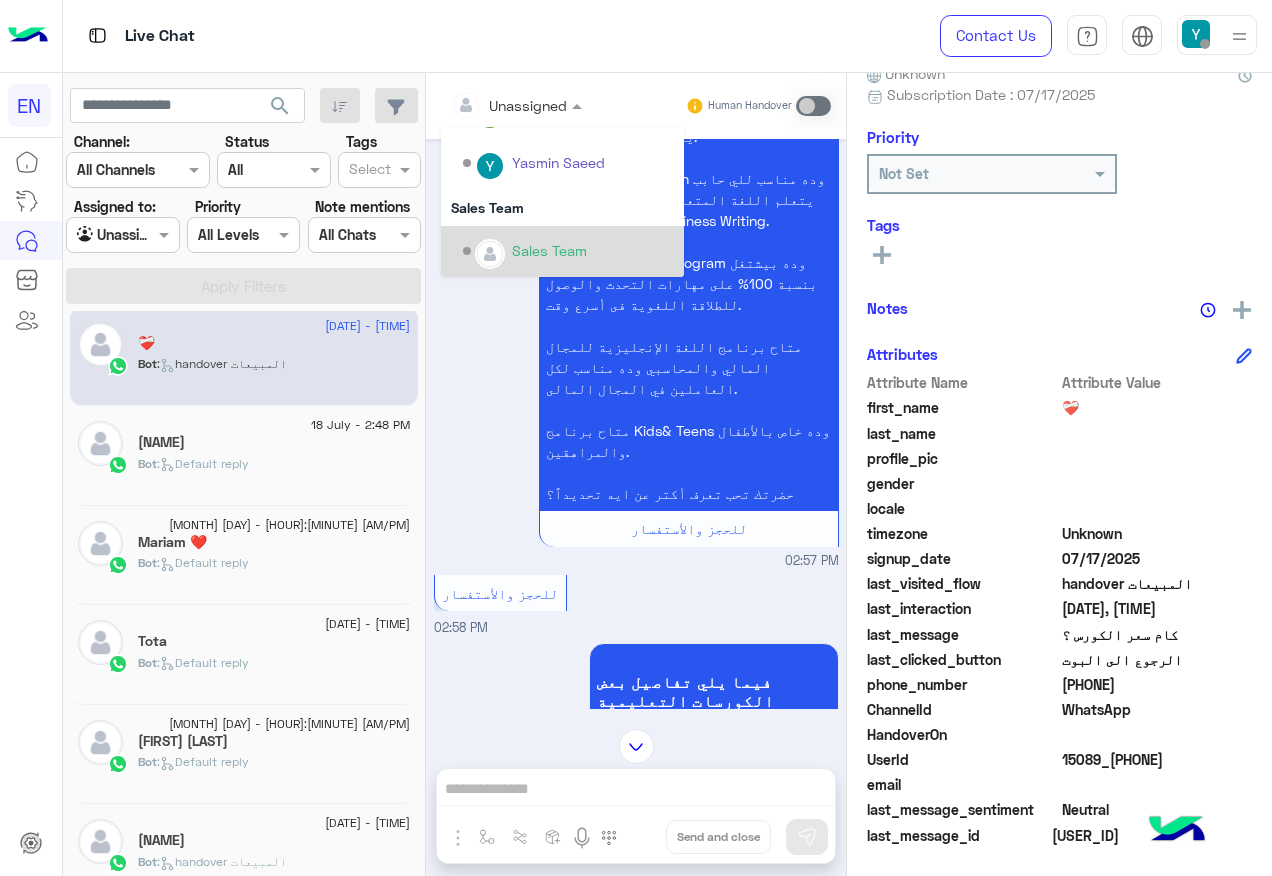 click on "Sales Team" at bounding box center (568, 251) 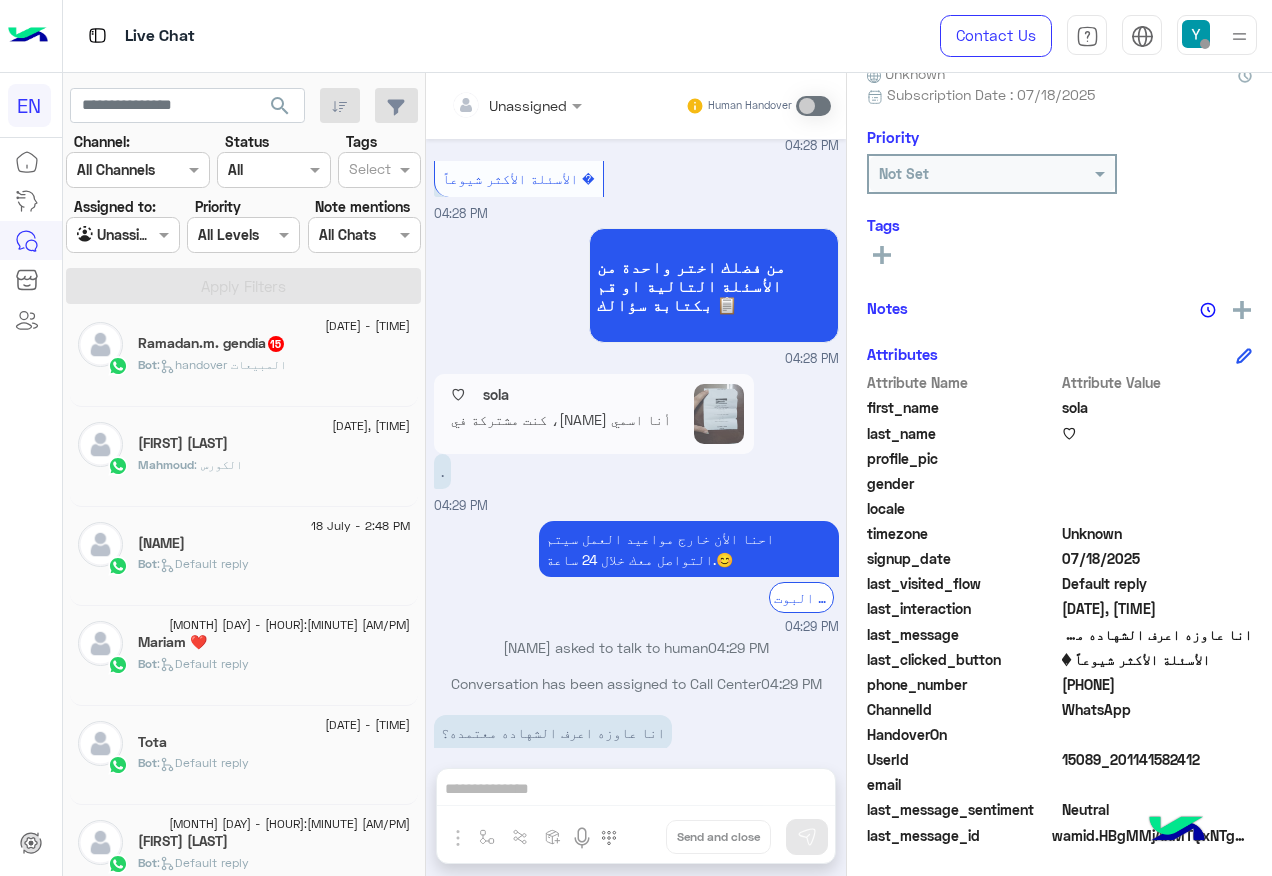 click on "[NAME] : الكورس" 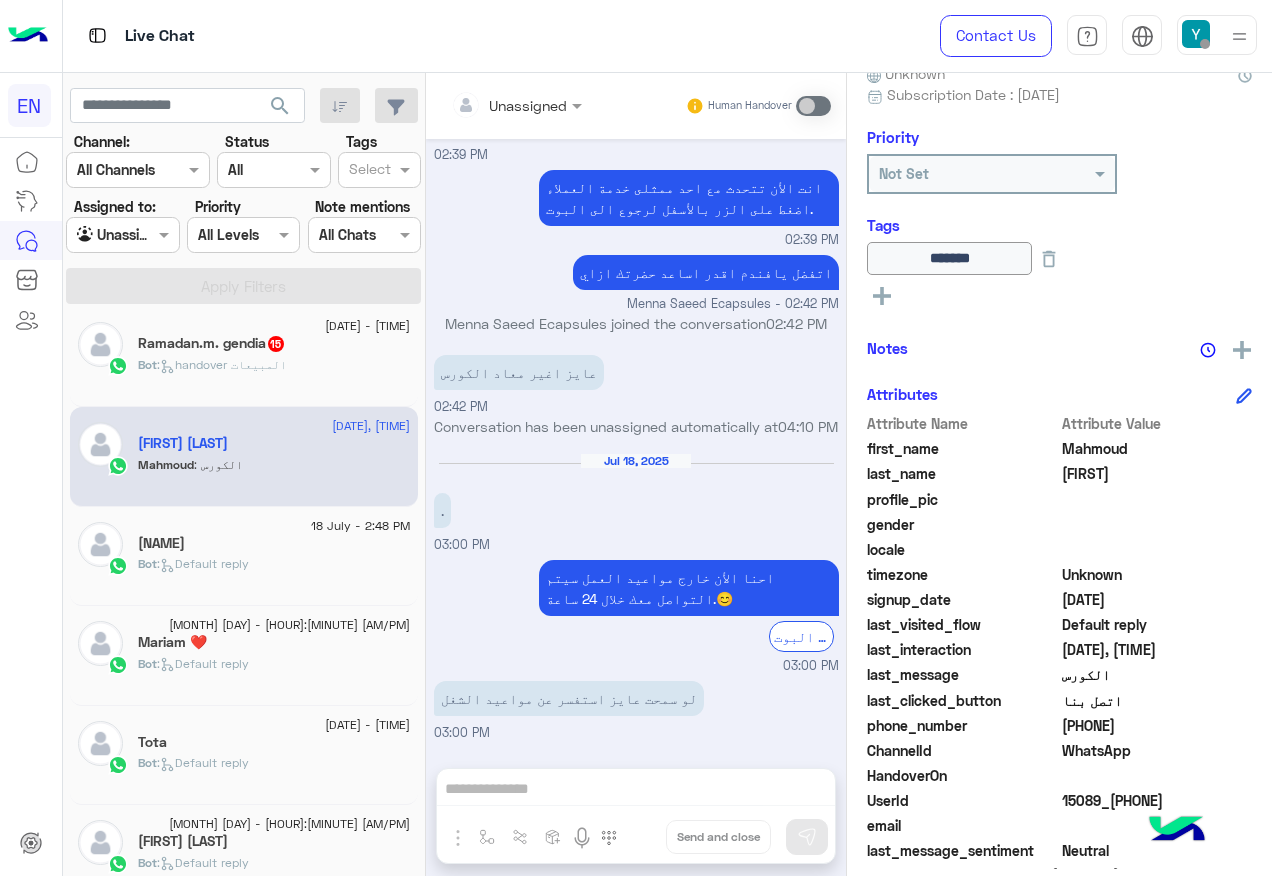 click on "Bot :   handover المبيعات" 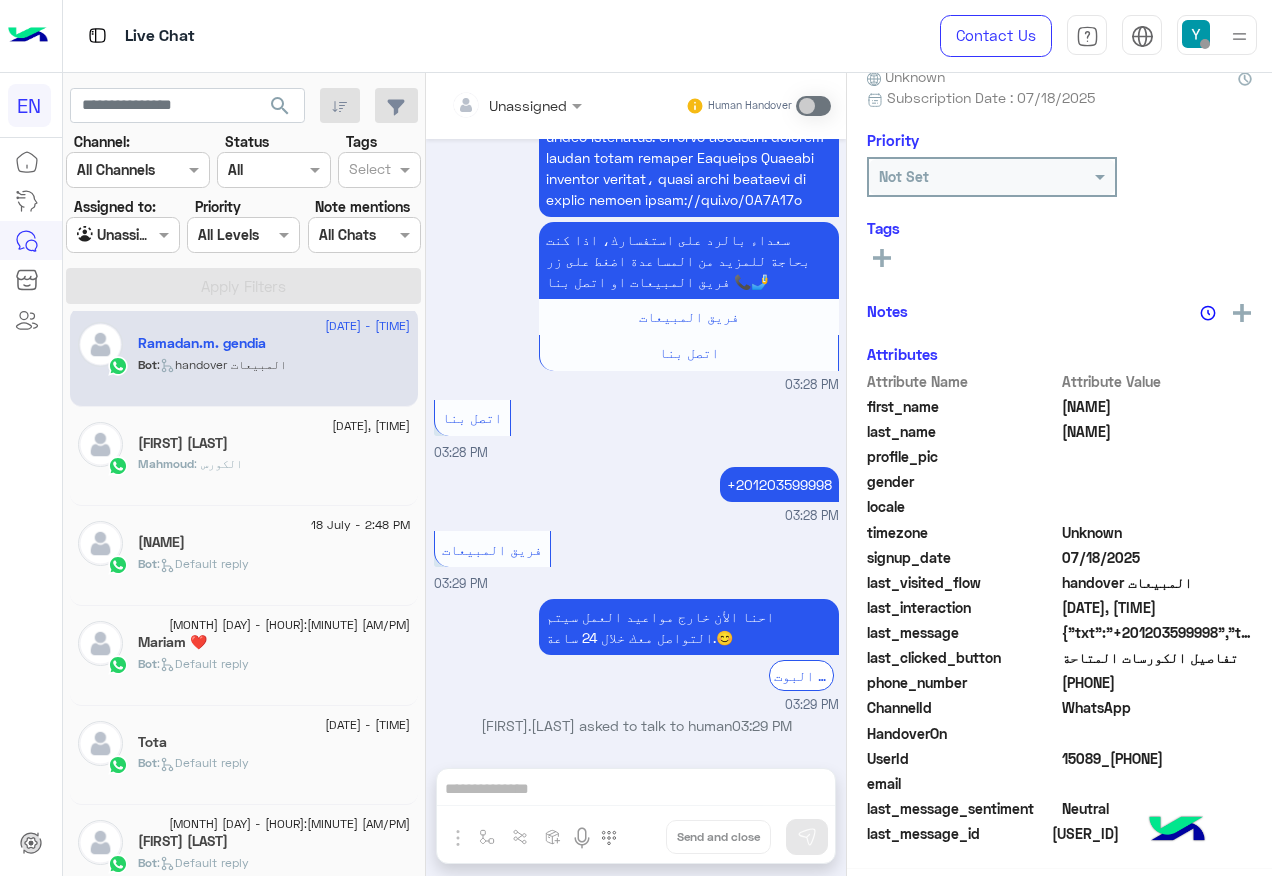 click at bounding box center (491, 105) 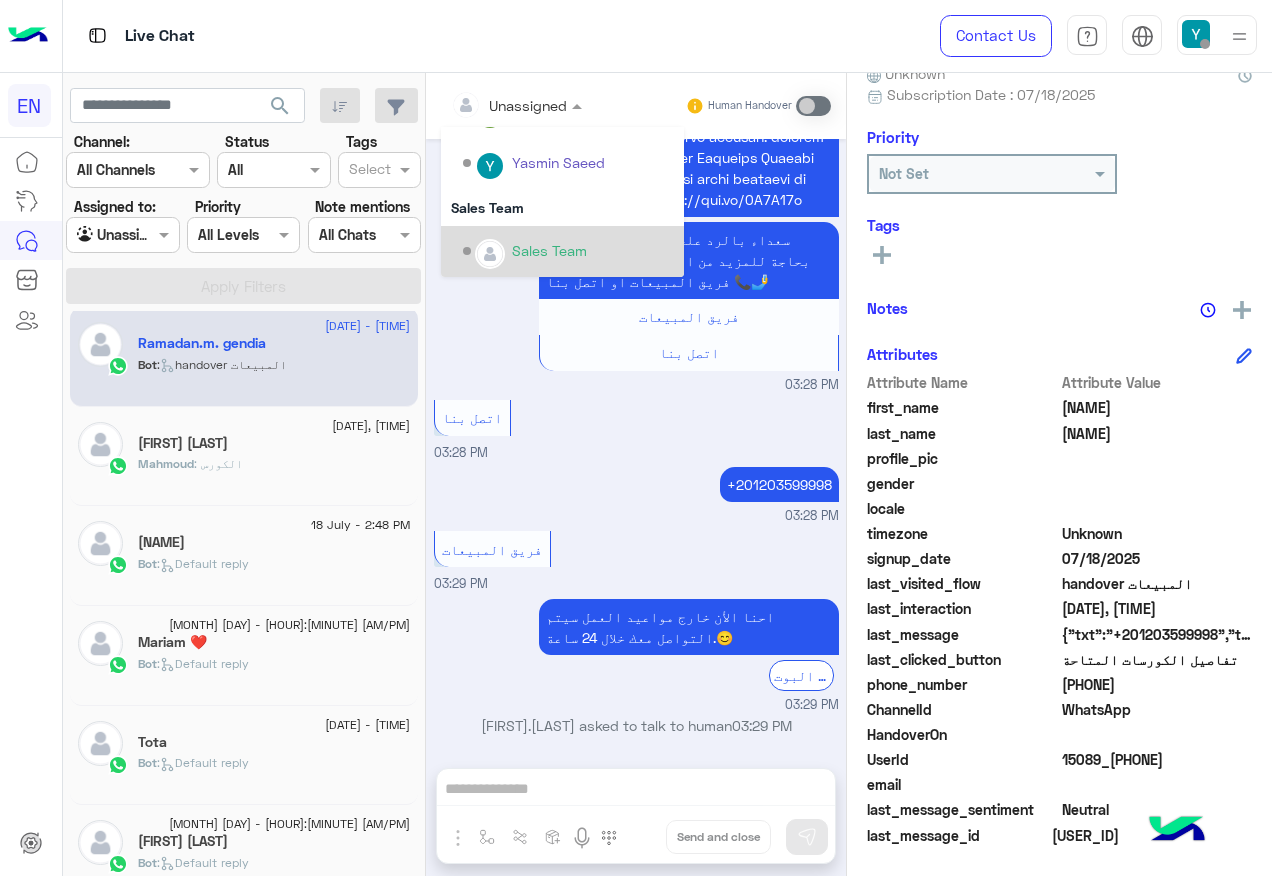 click on "Sales Team" at bounding box center [562, 251] 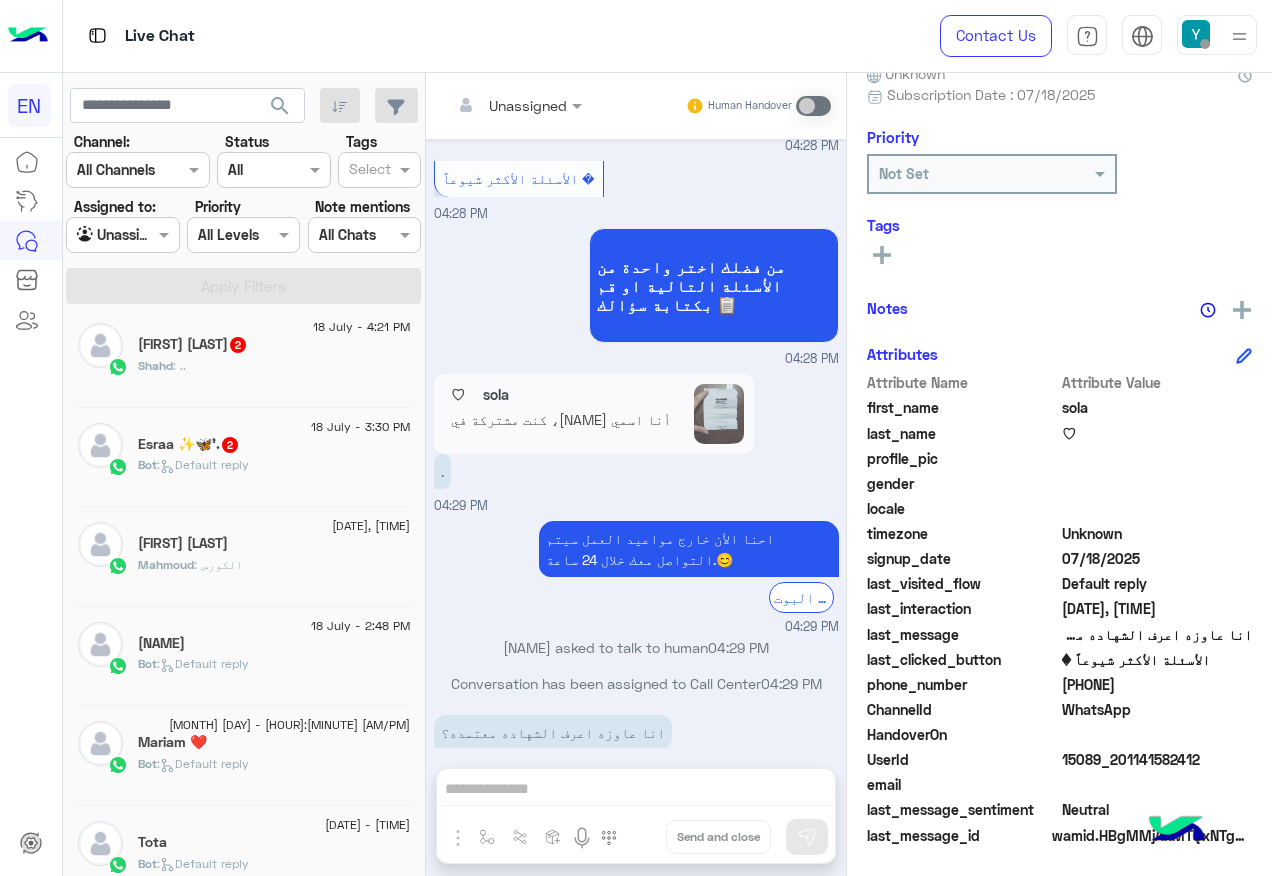 click on "[NAME] ✨🦋'.  [NUMBER]" 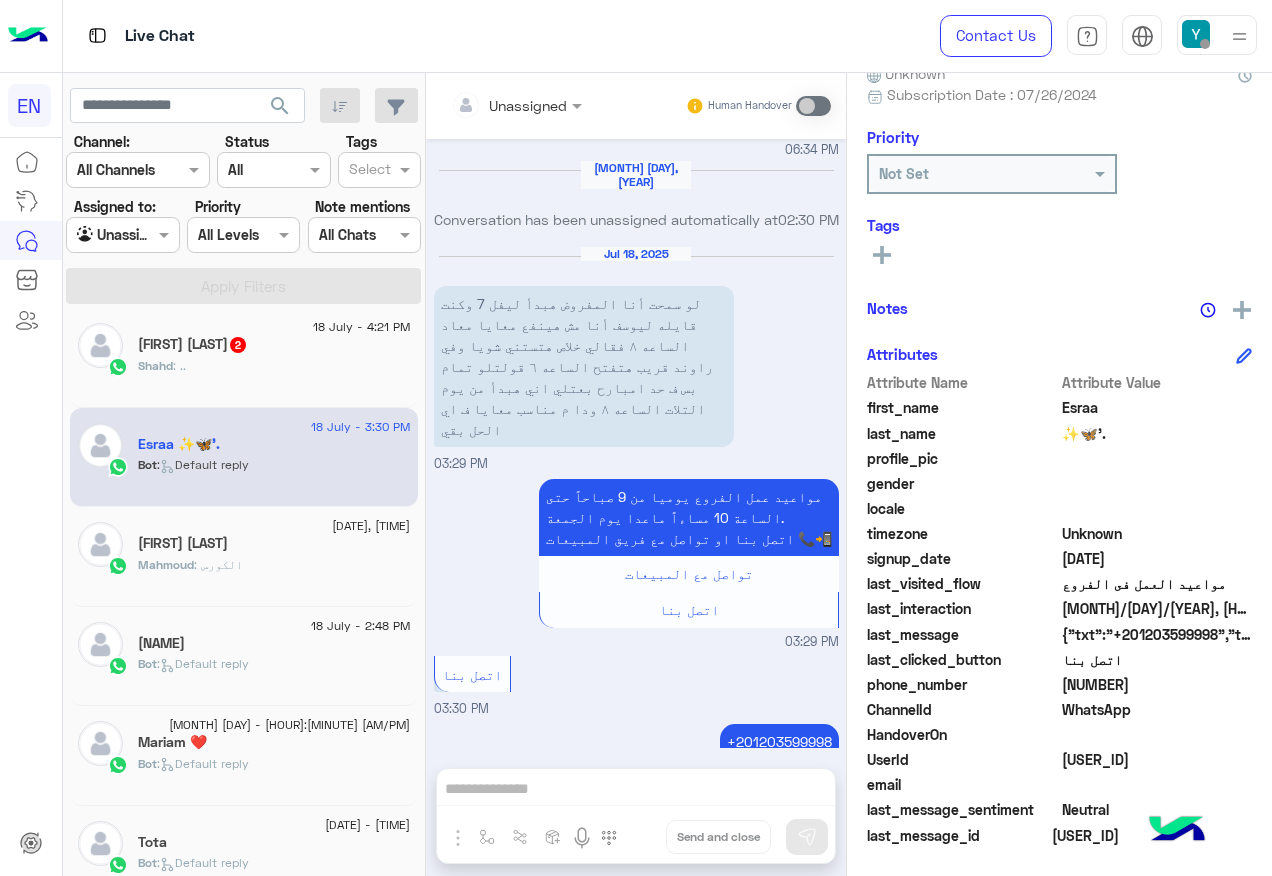 click on "[NUMBER]" 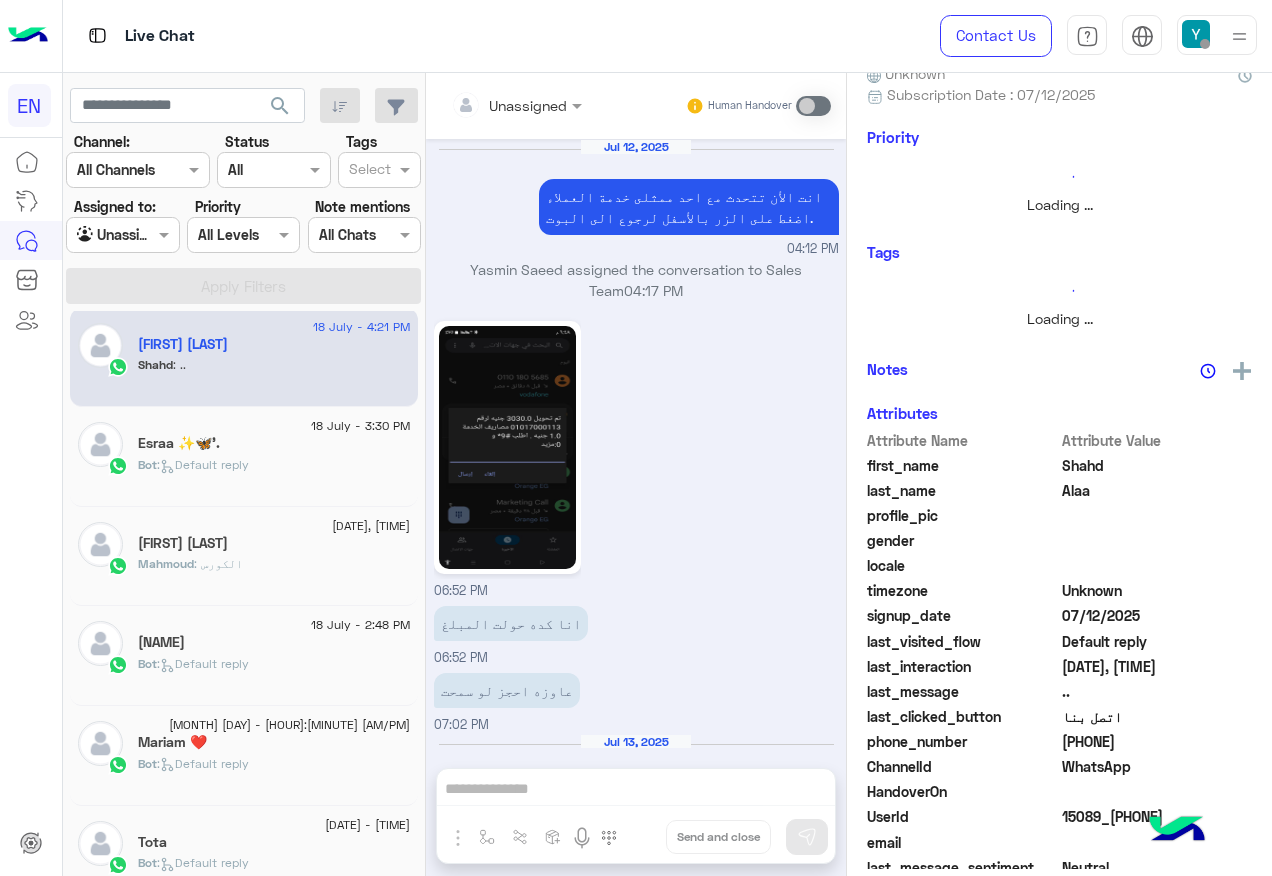 scroll, scrollTop: 1129, scrollLeft: 0, axis: vertical 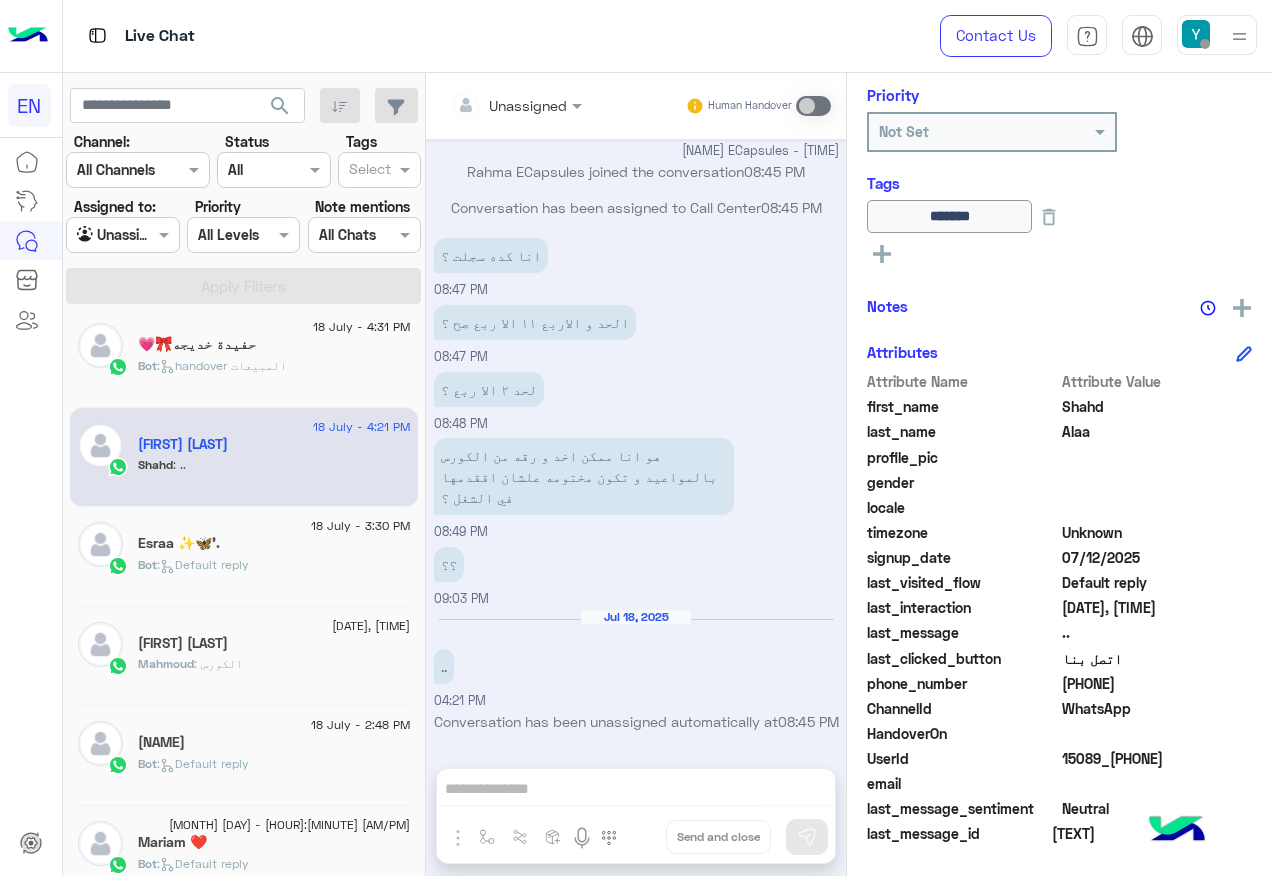 click on "[PHONE]" 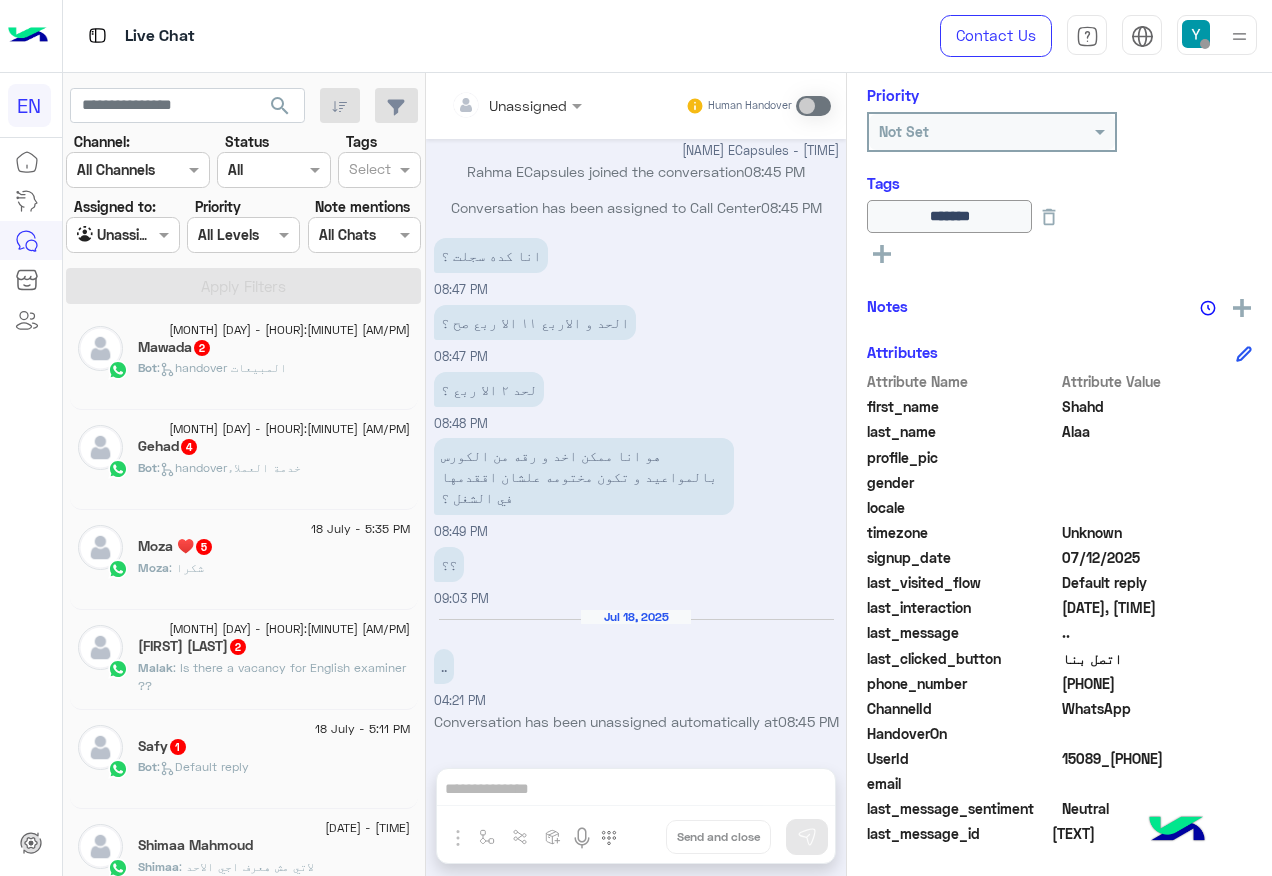 scroll, scrollTop: 1410, scrollLeft: 0, axis: vertical 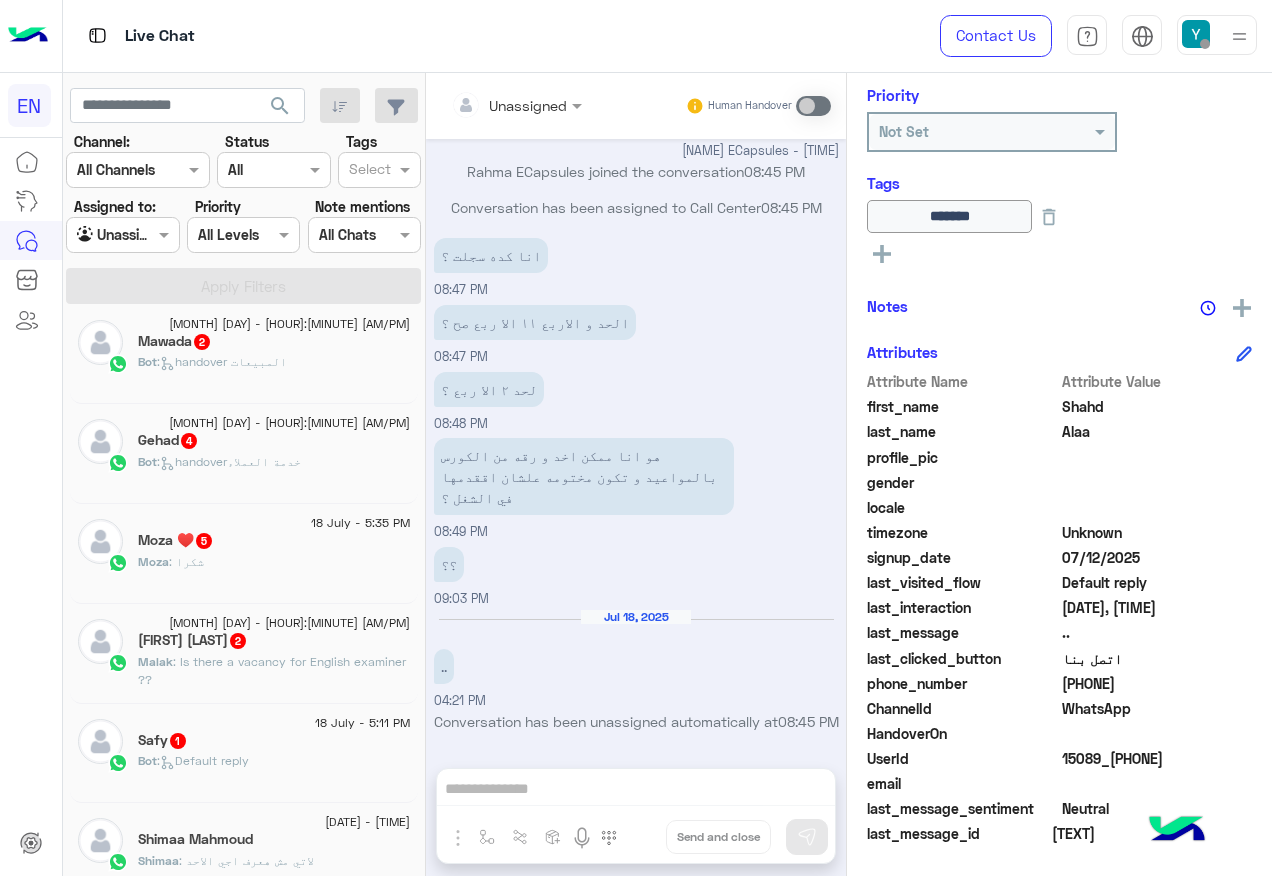click on "[NAME] : لاتي مش هعرف اجي الاحد" 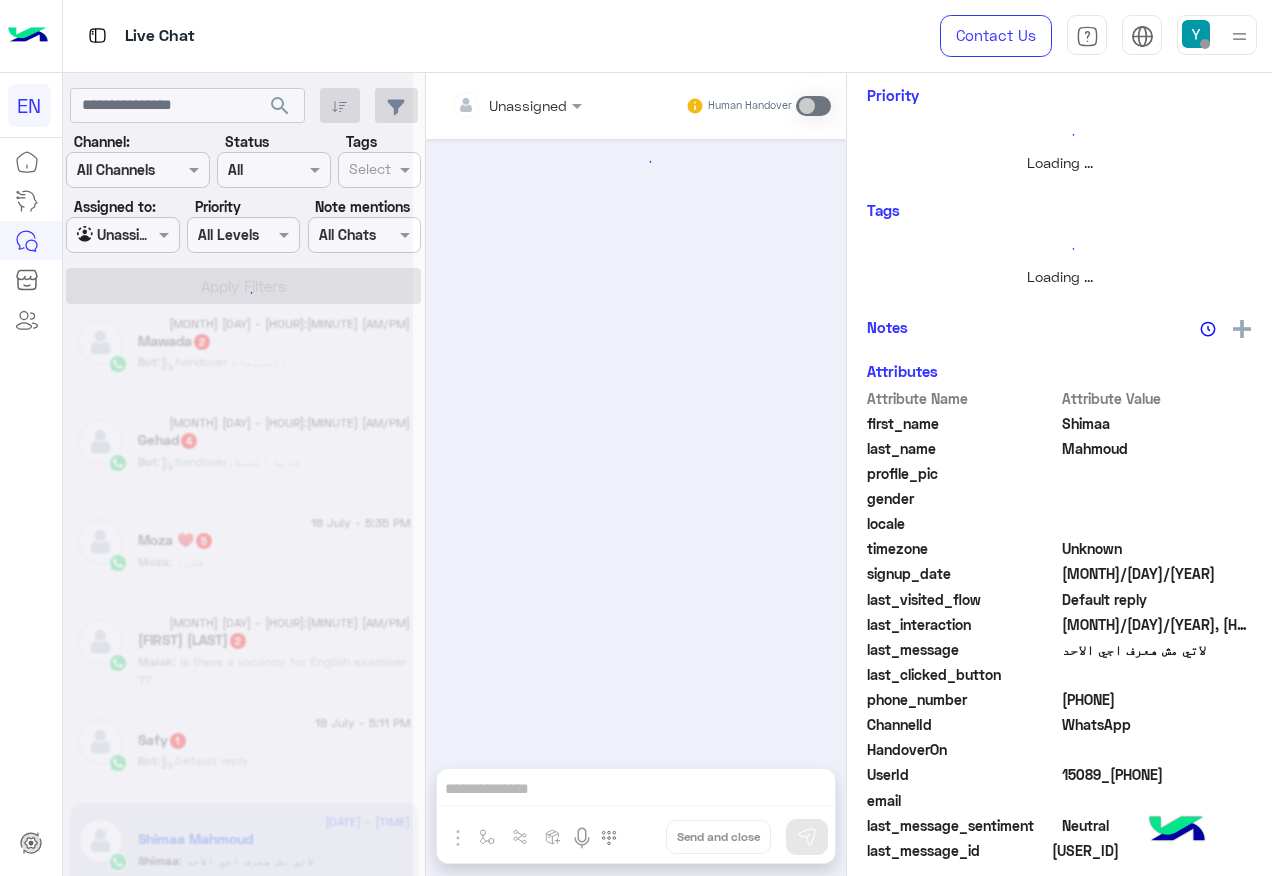 scroll, scrollTop: 0, scrollLeft: 0, axis: both 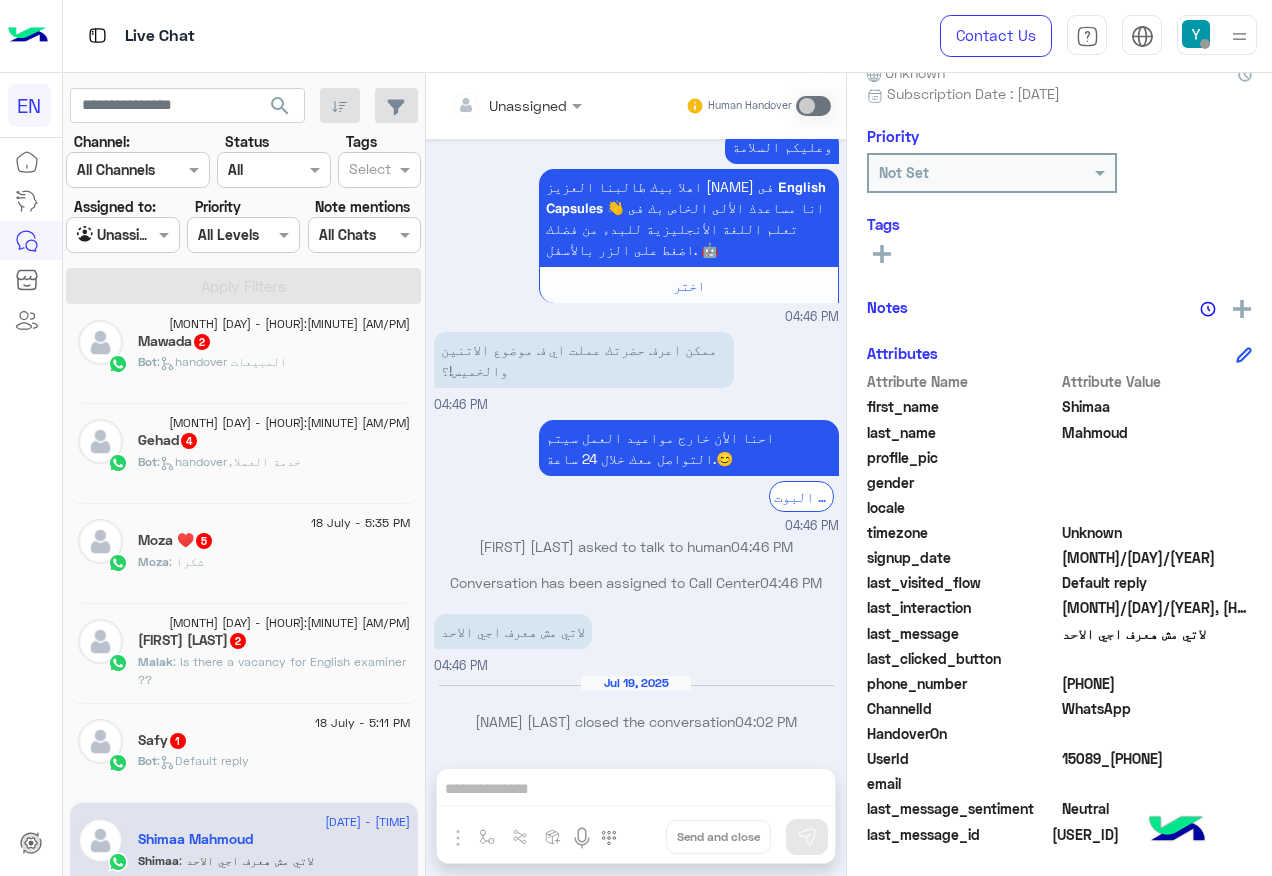 click on "[PHONE]" 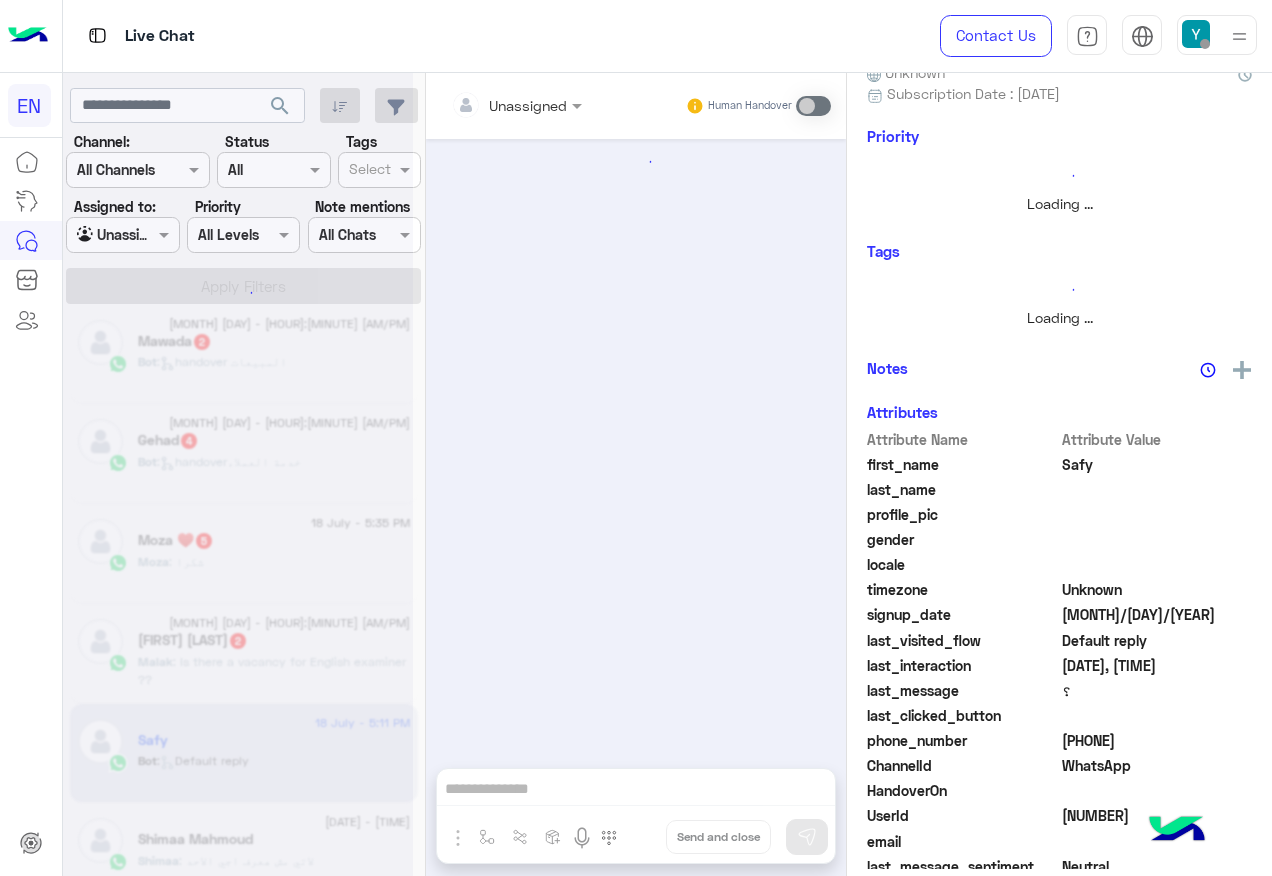 scroll, scrollTop: 242, scrollLeft: 0, axis: vertical 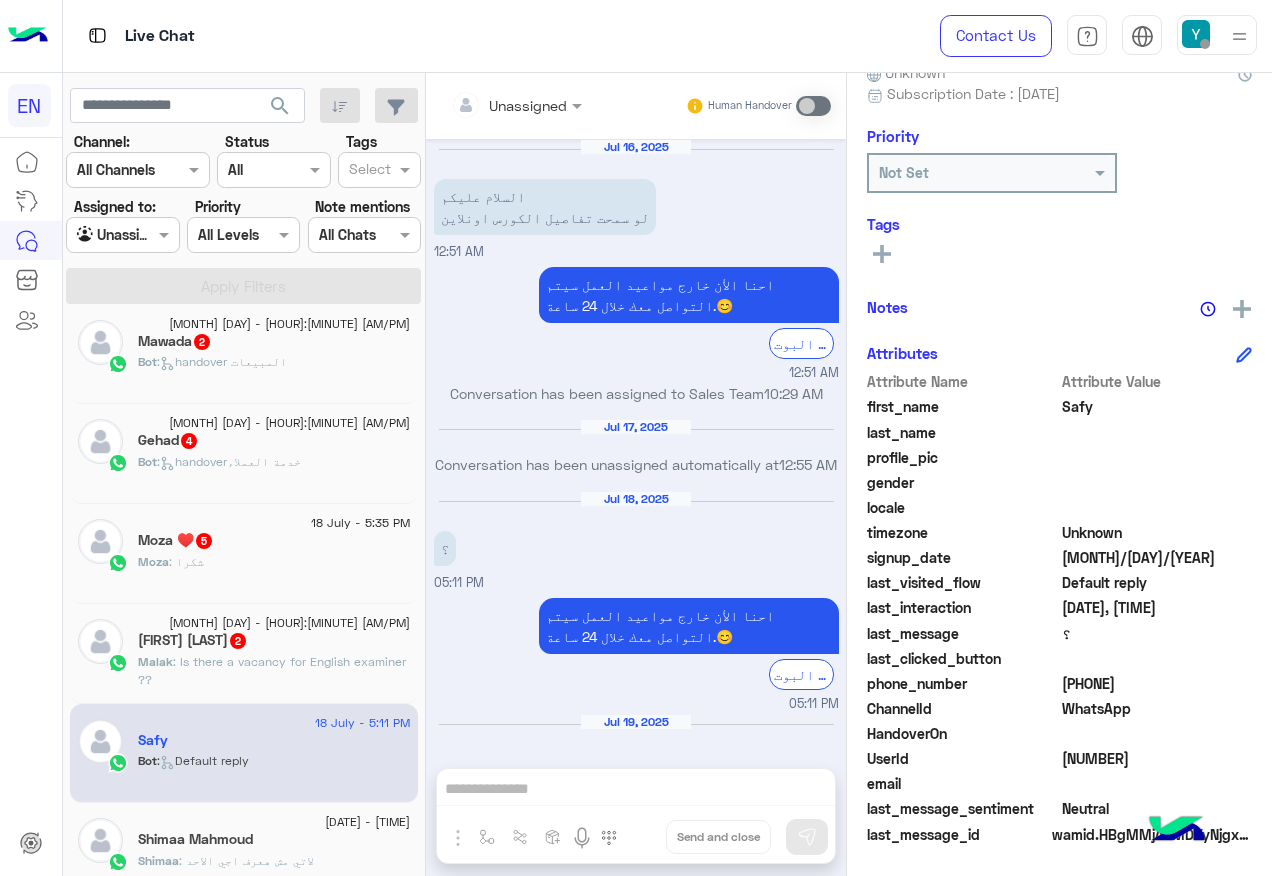 click at bounding box center (516, 104) 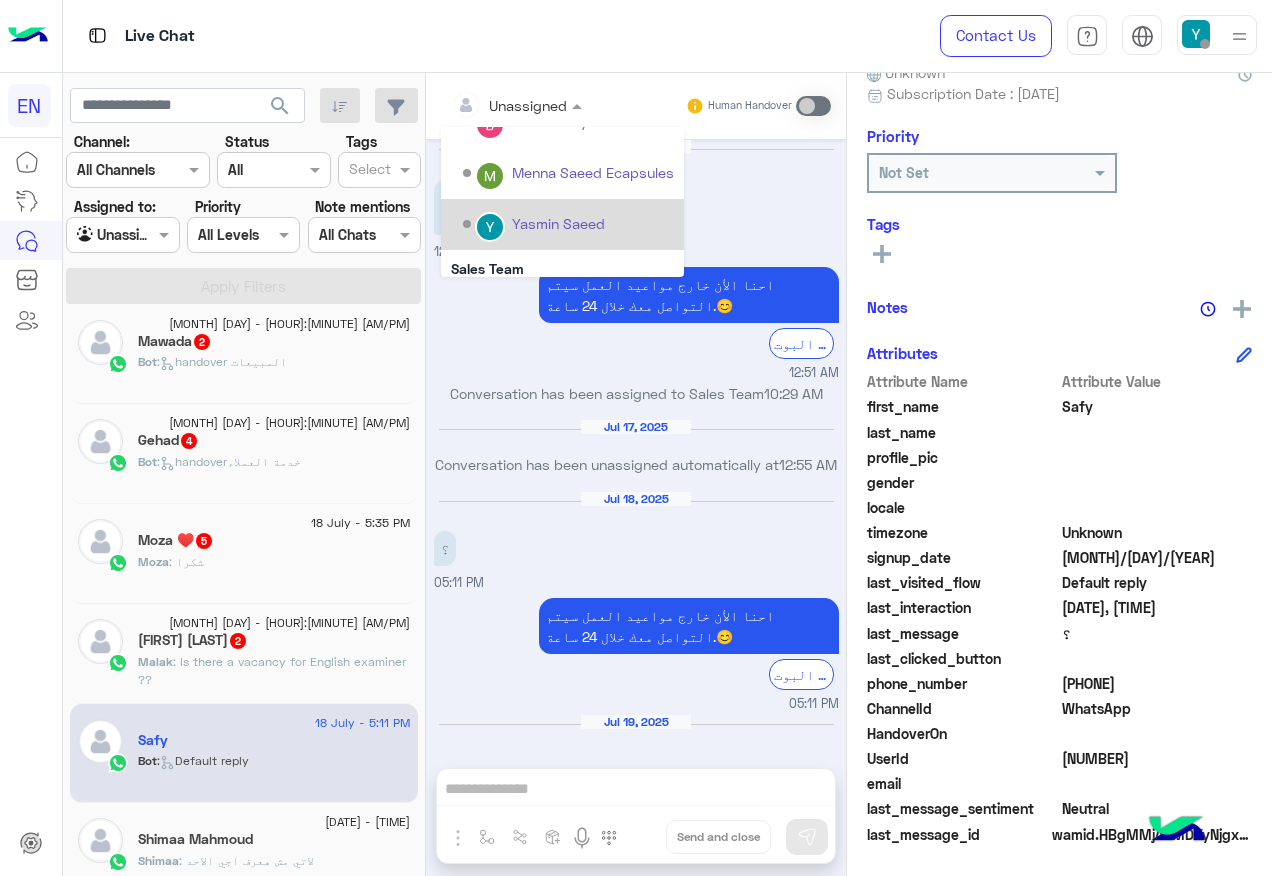 scroll, scrollTop: 332, scrollLeft: 0, axis: vertical 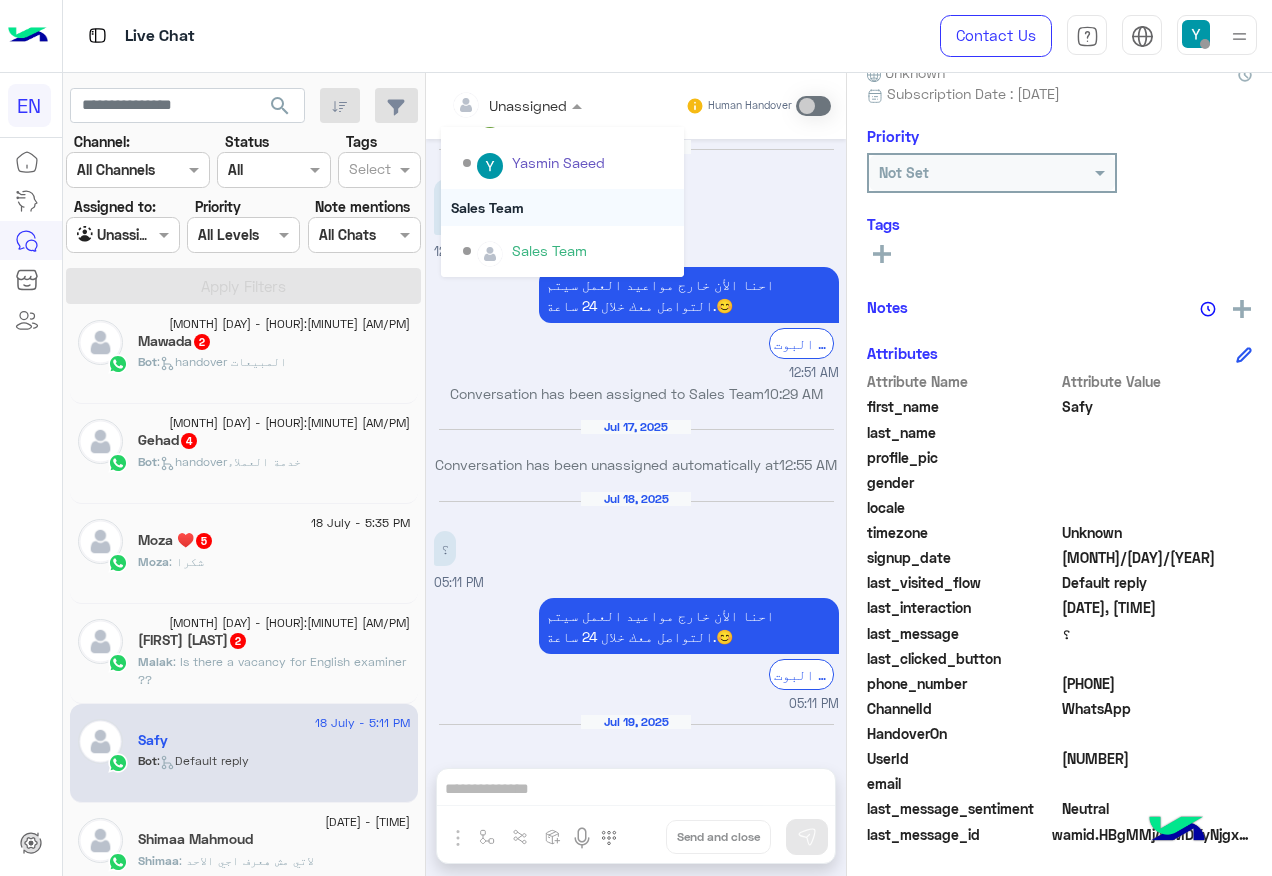 click on "Sales Team" at bounding box center [562, 207] 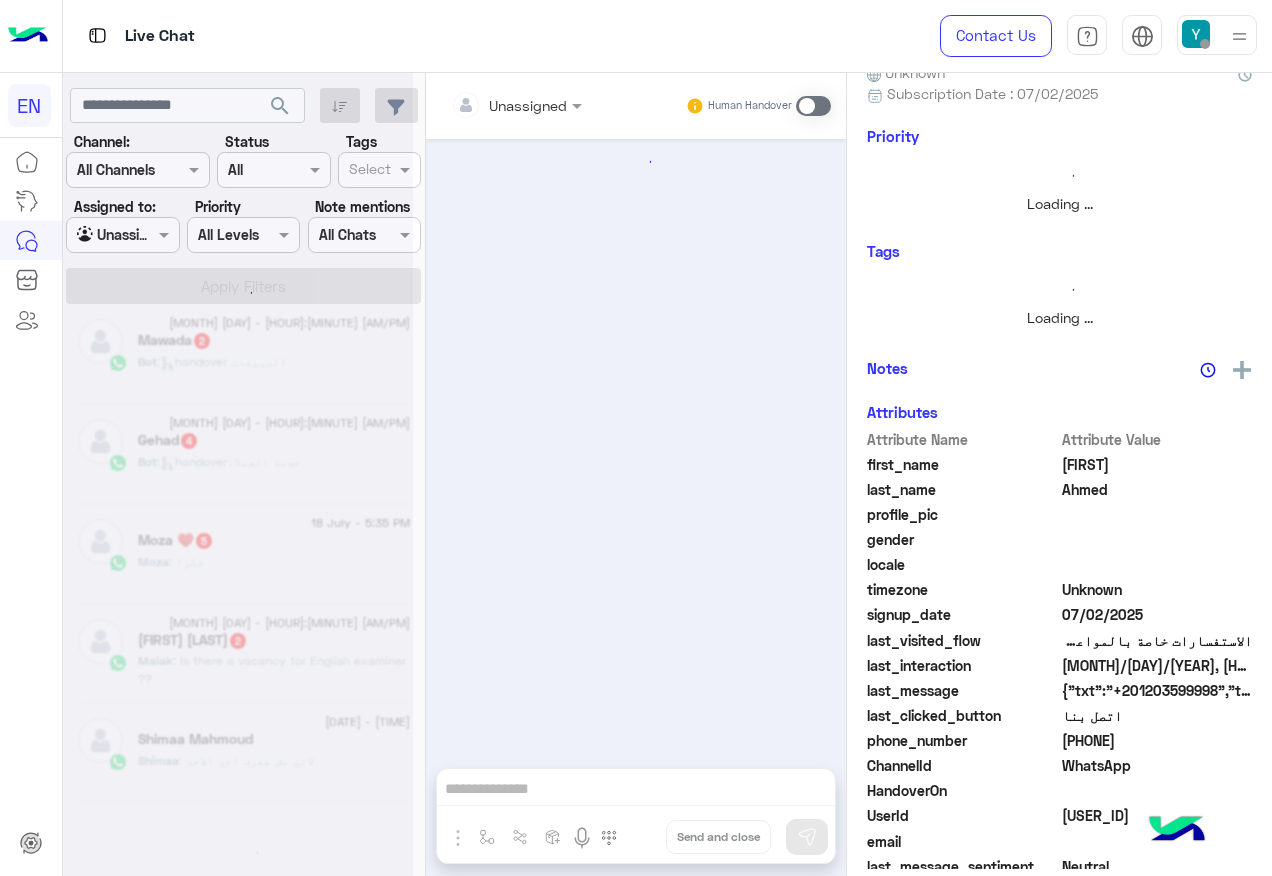 scroll, scrollTop: 242, scrollLeft: 0, axis: vertical 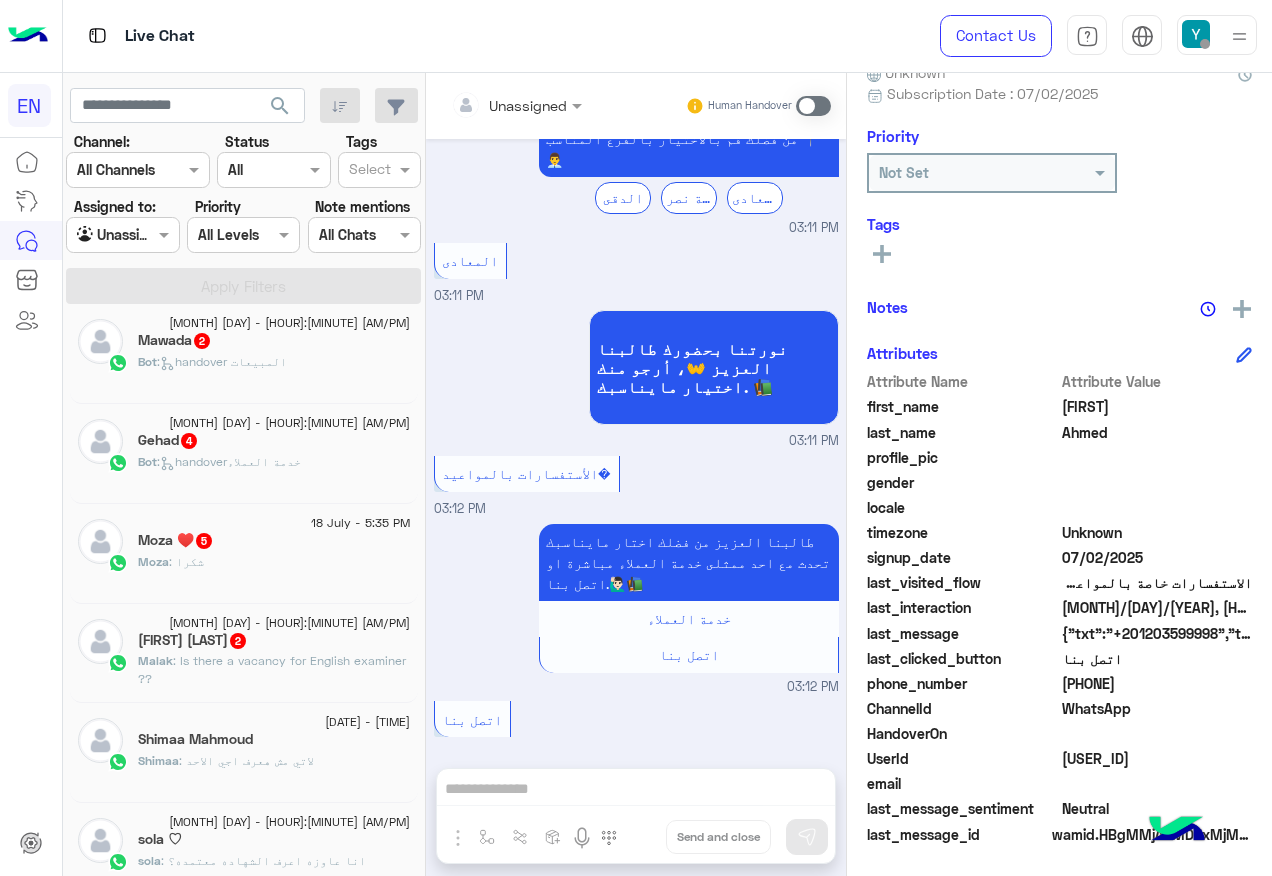 click on ": Is there a vacancy for English examiner ??" 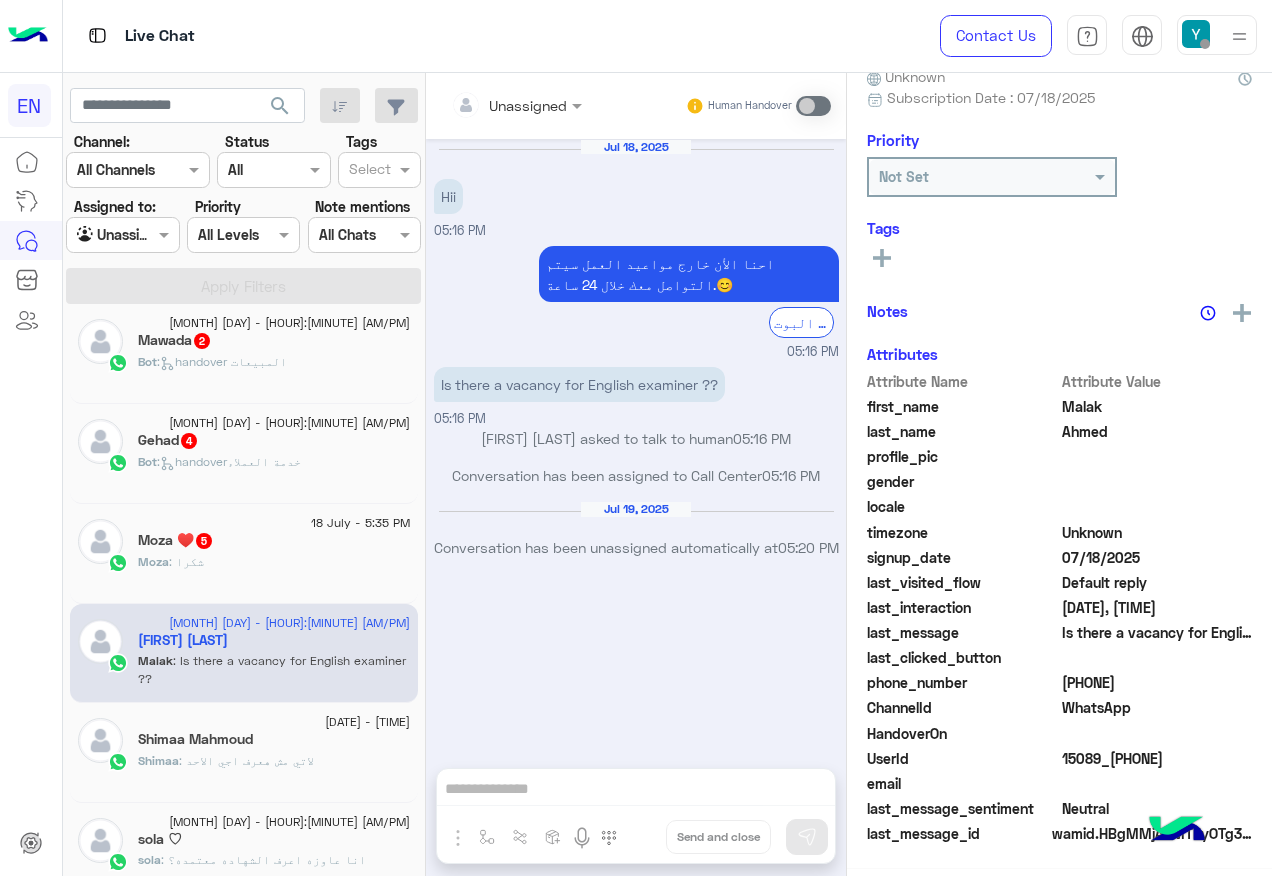scroll, scrollTop: 201, scrollLeft: 0, axis: vertical 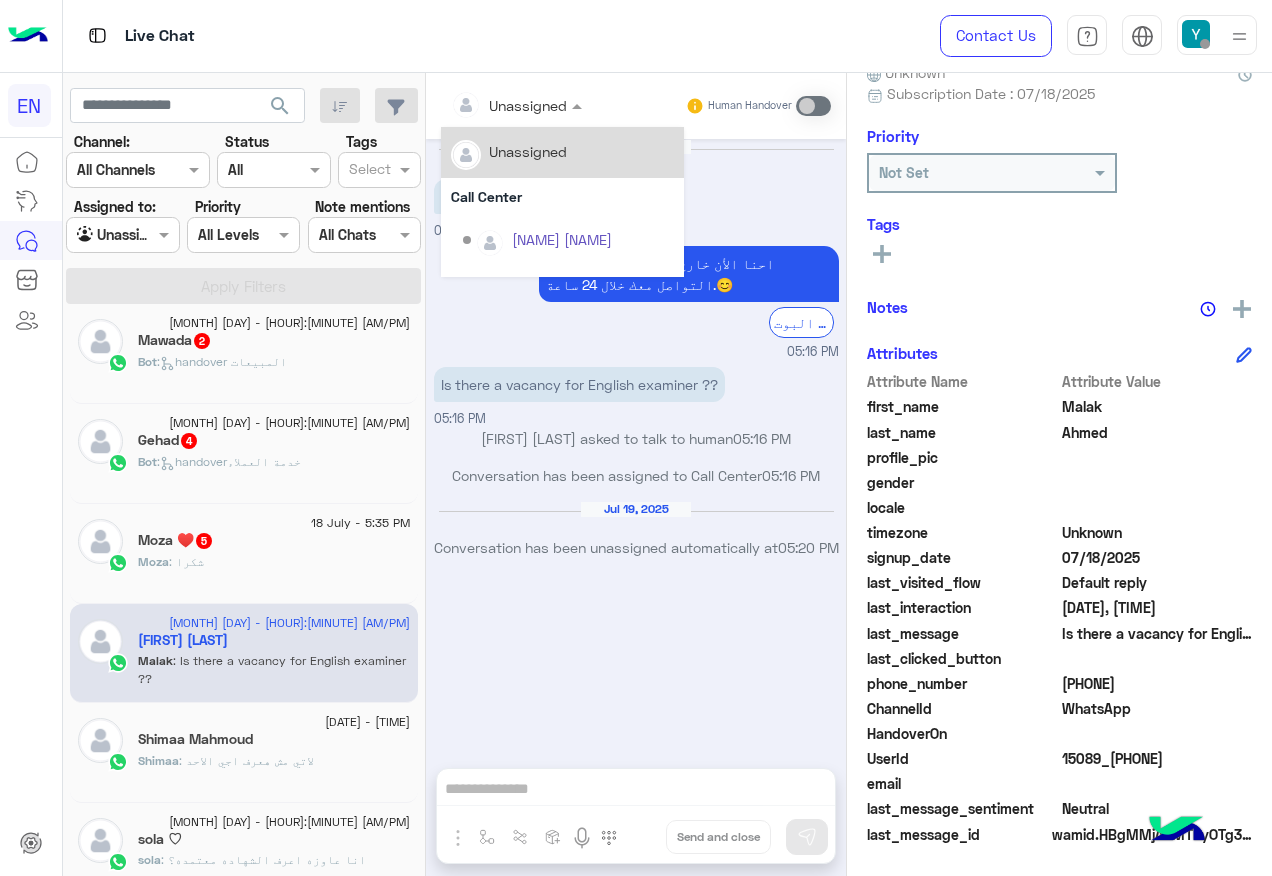 click on "Unassigned" at bounding box center [509, 105] 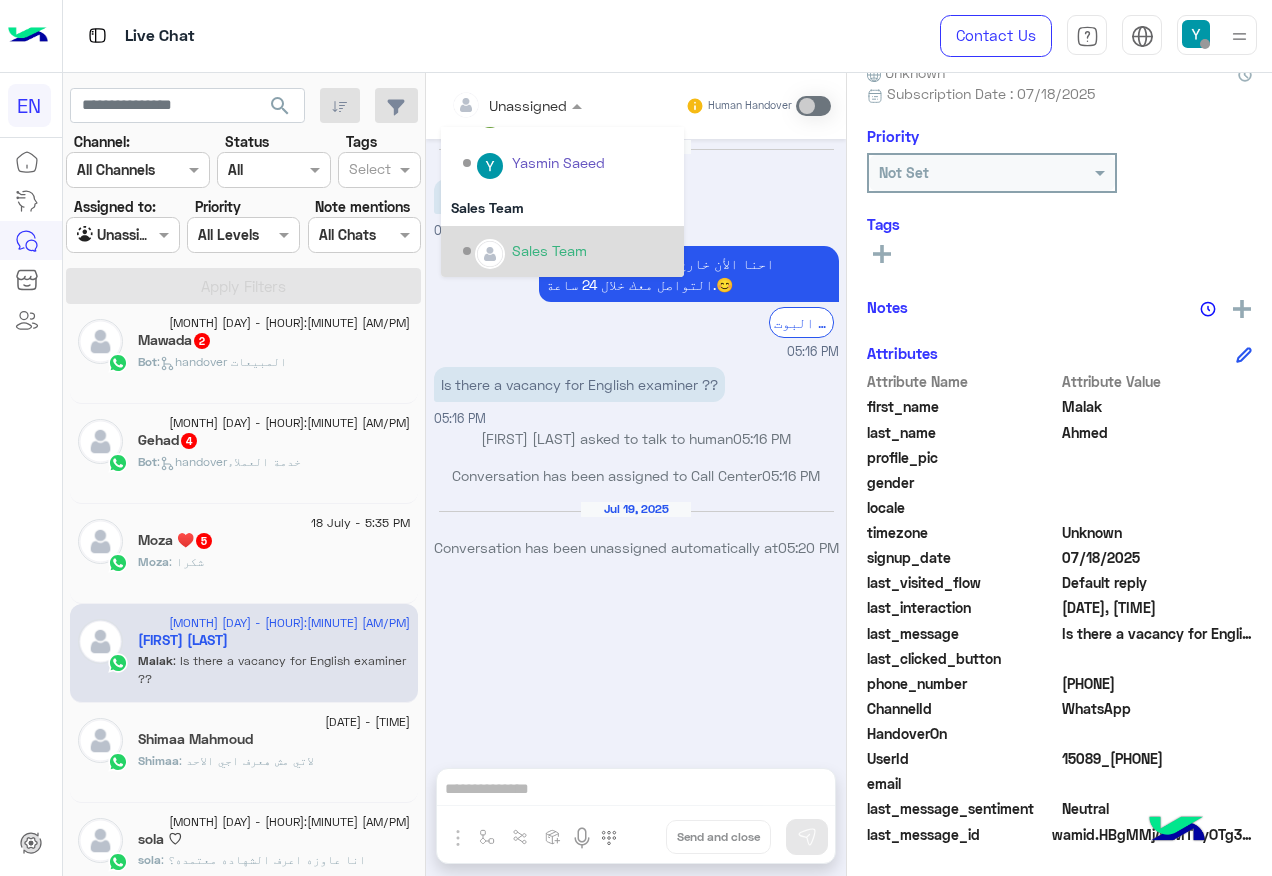 click on "Sales Team" at bounding box center (568, 251) 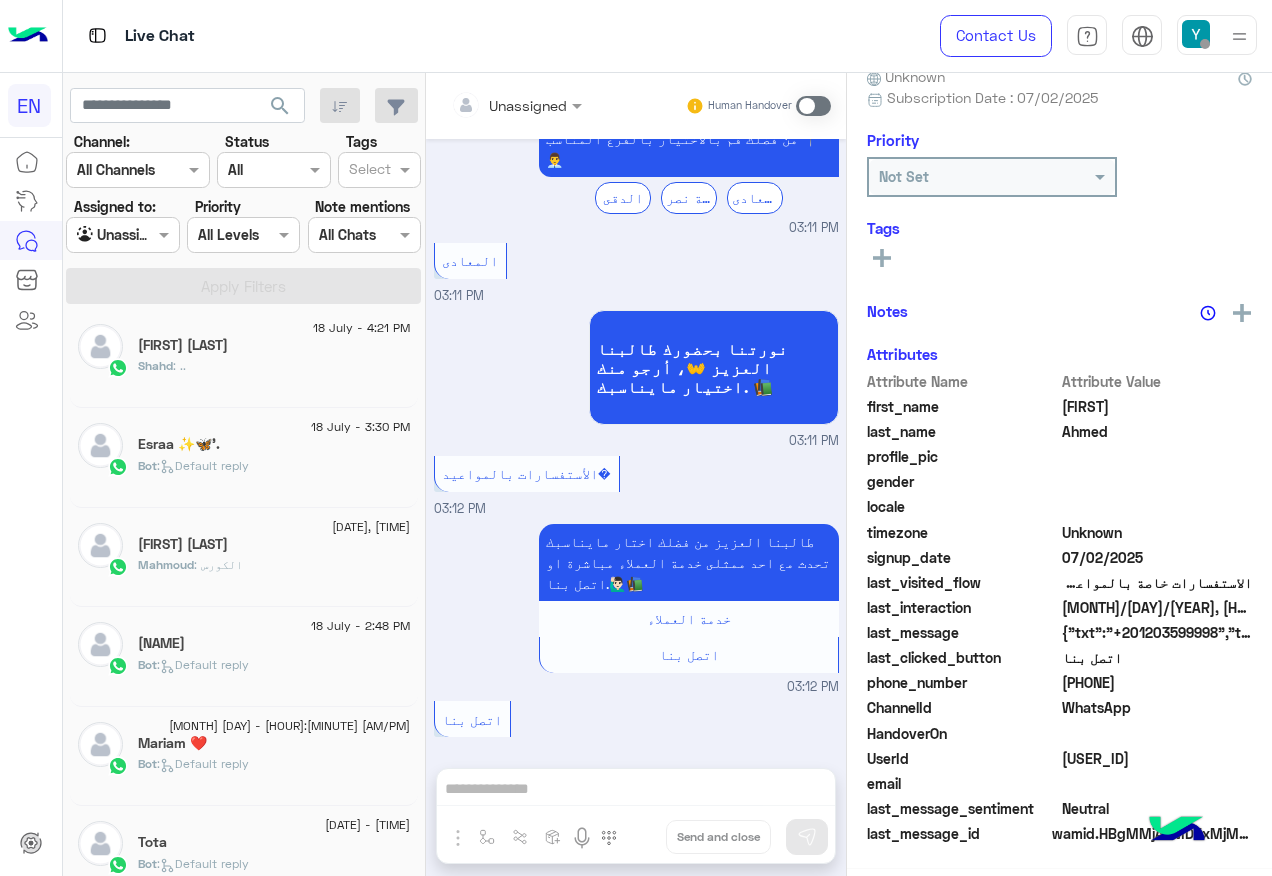 click on "[FIRST] [LAST]" 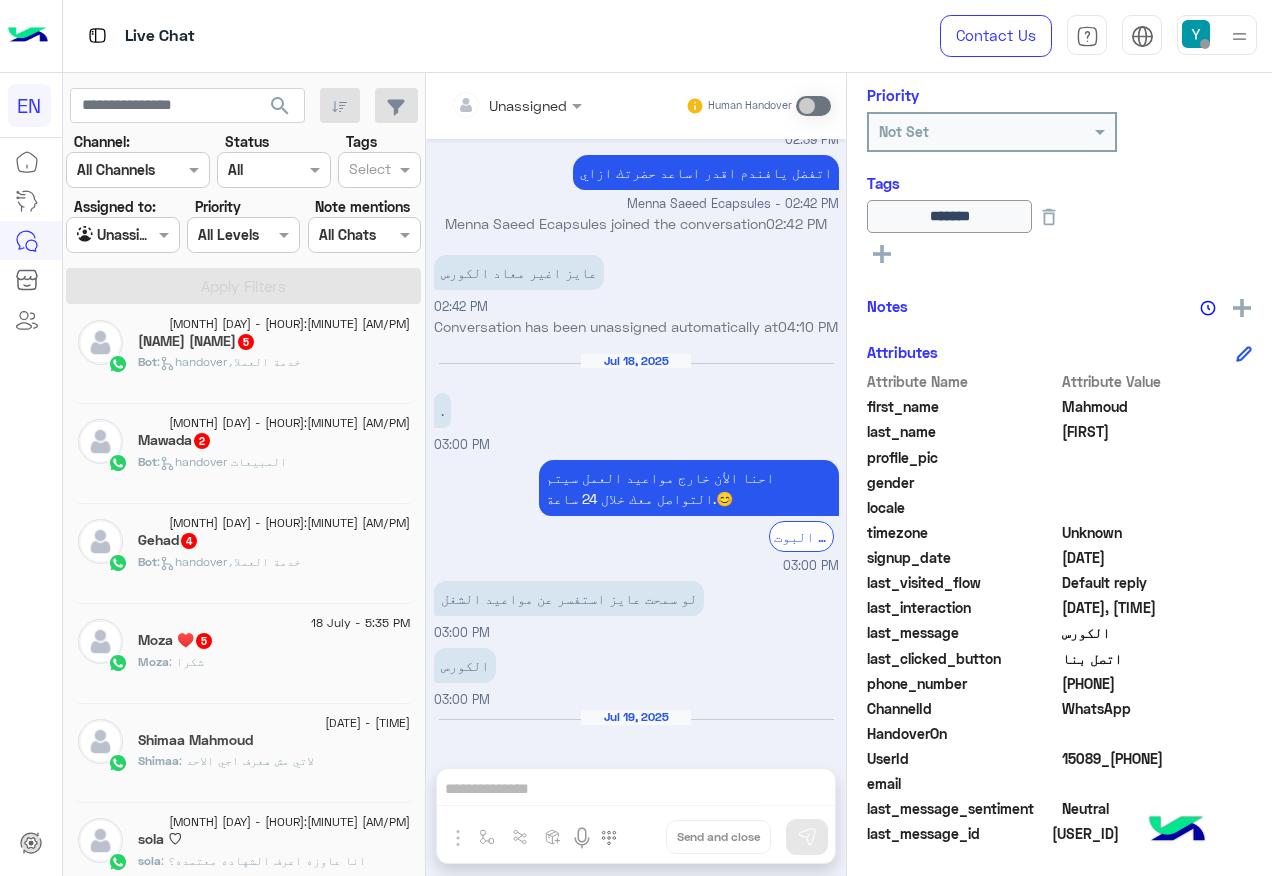 click on "Moza ♥️  5" 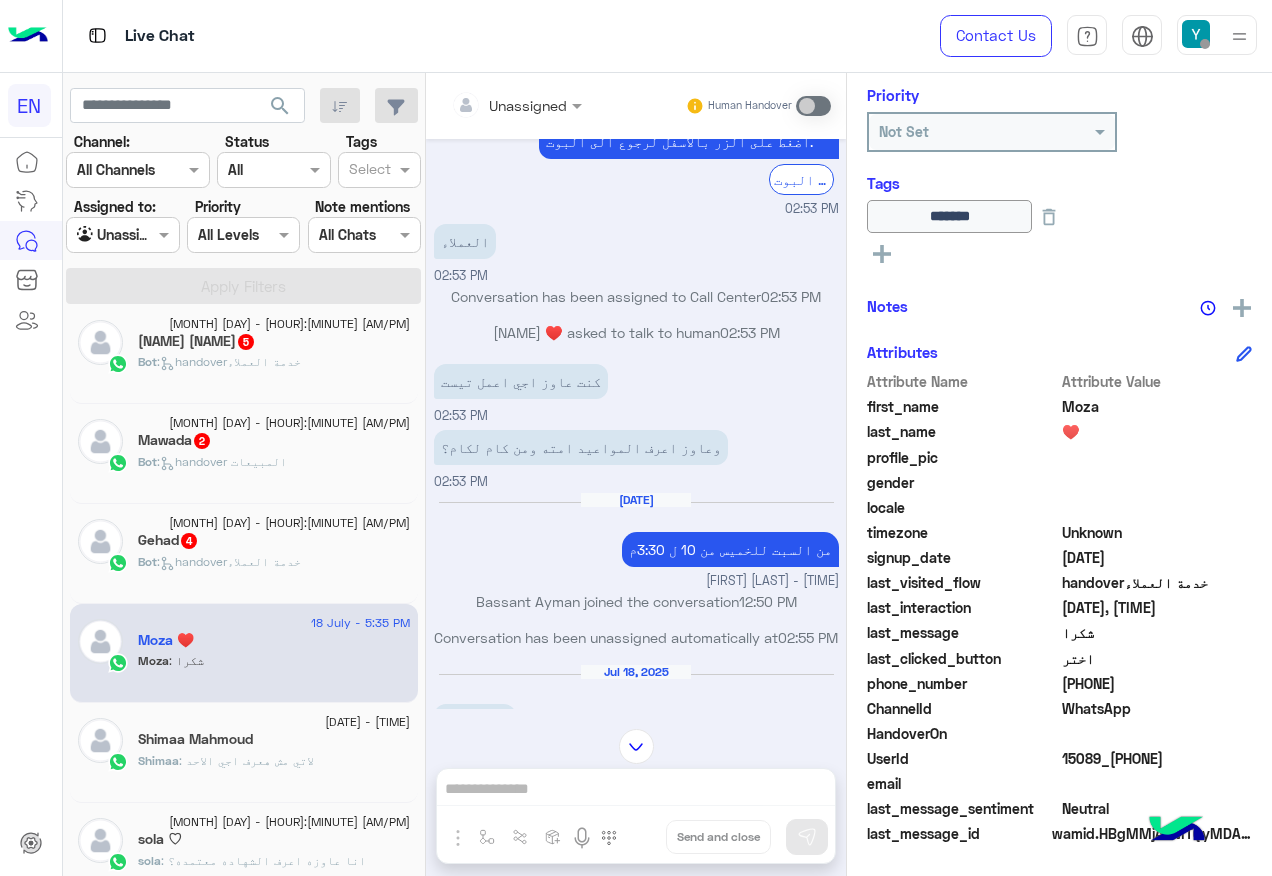 click on "Bot :   handoverخدمة العملاء" 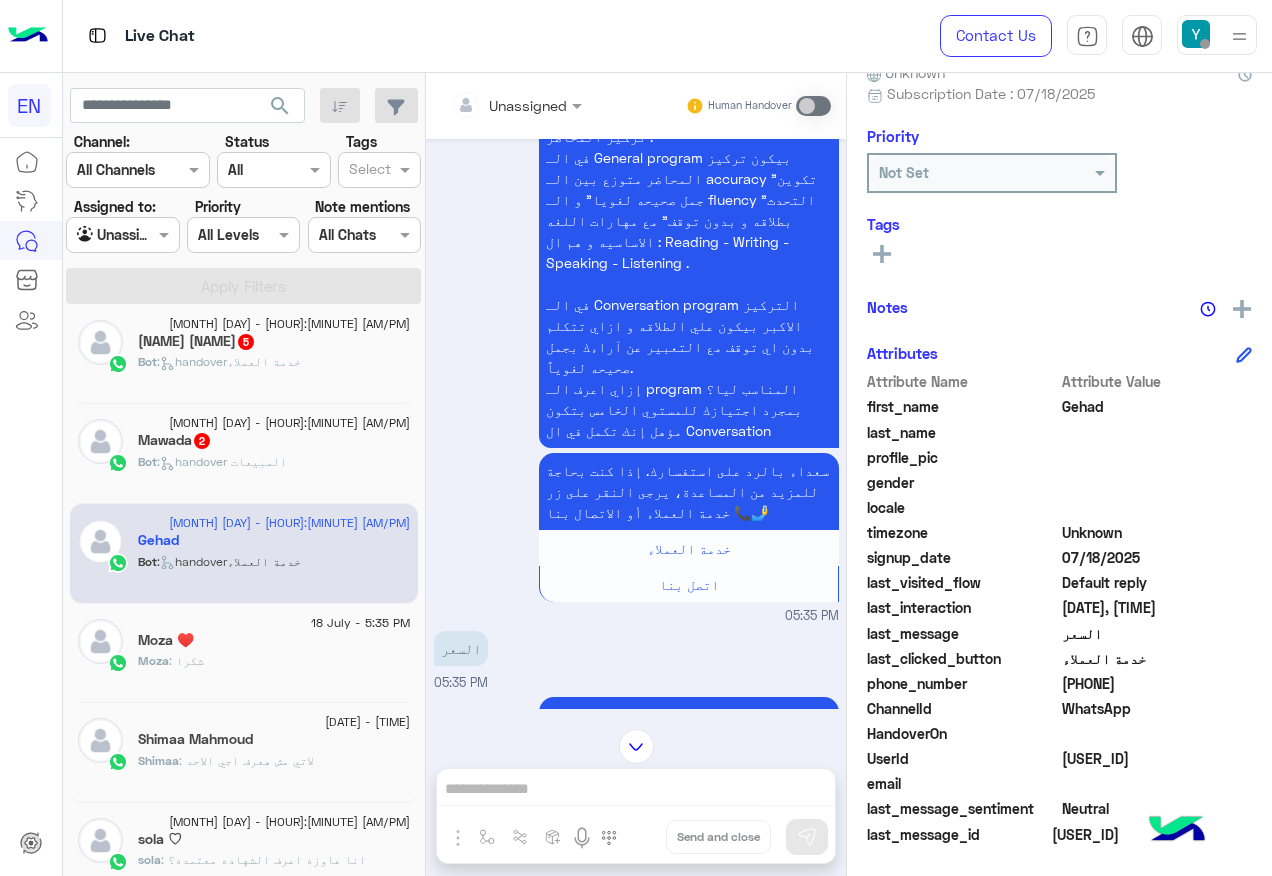 click at bounding box center (491, 105) 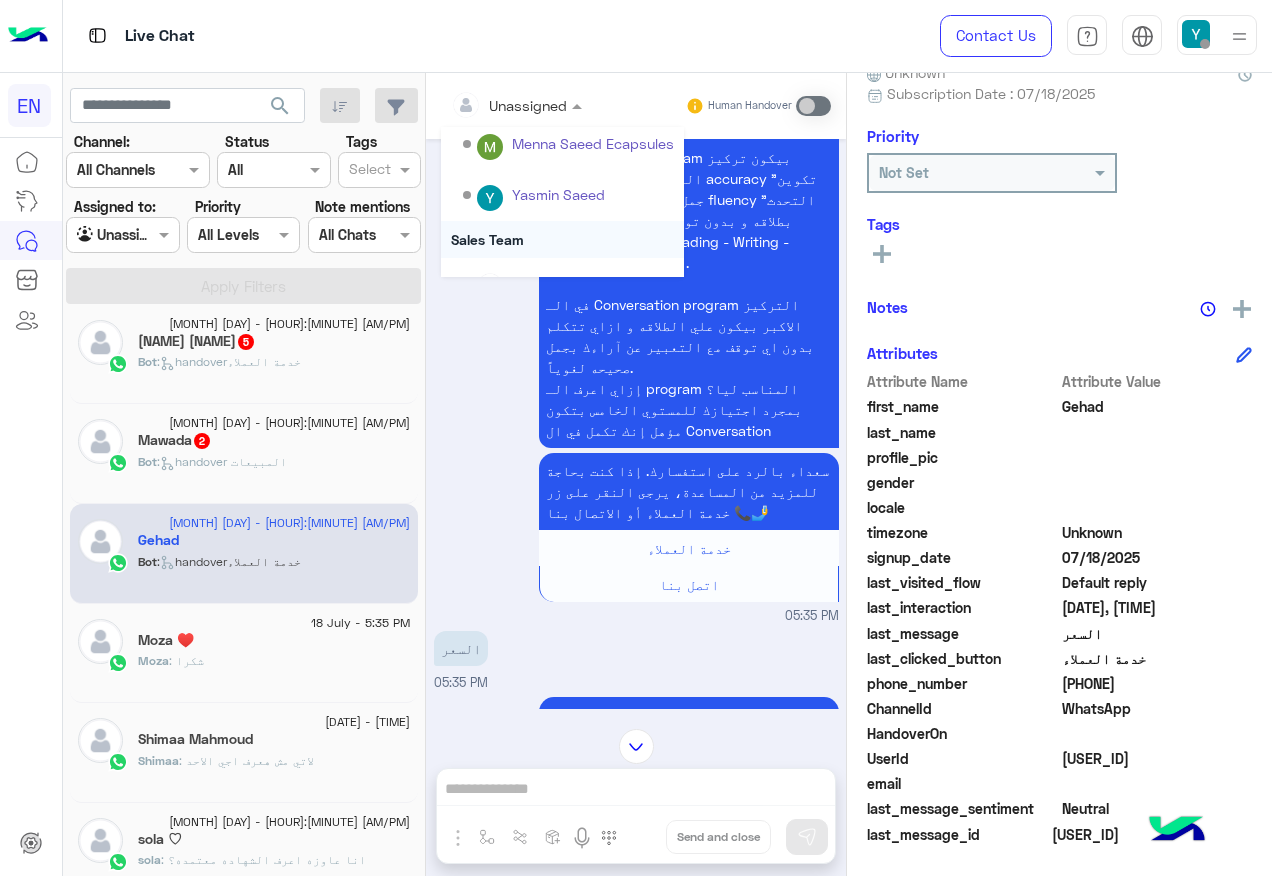 click on "Sales Team" at bounding box center (562, 239) 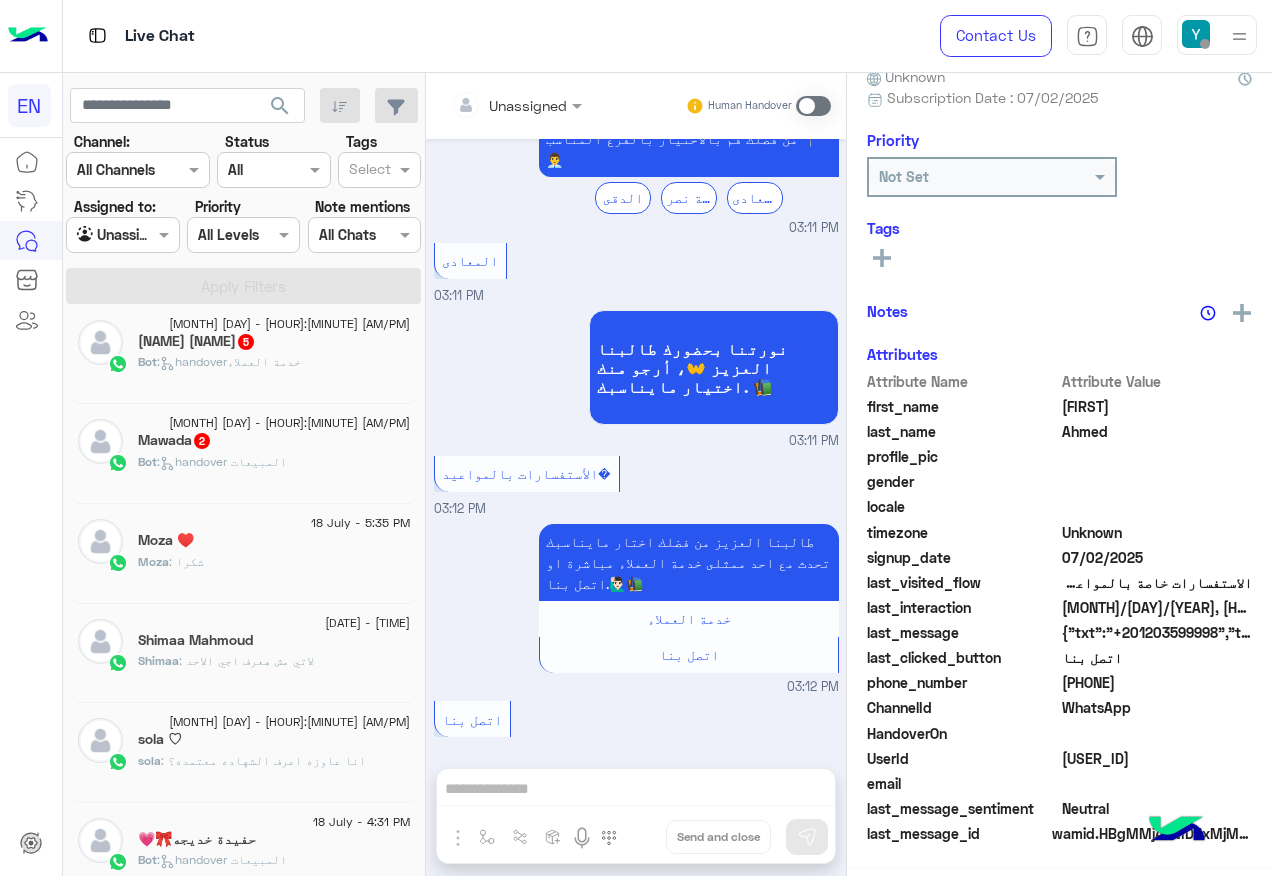 click on ":   handover المبيعات" 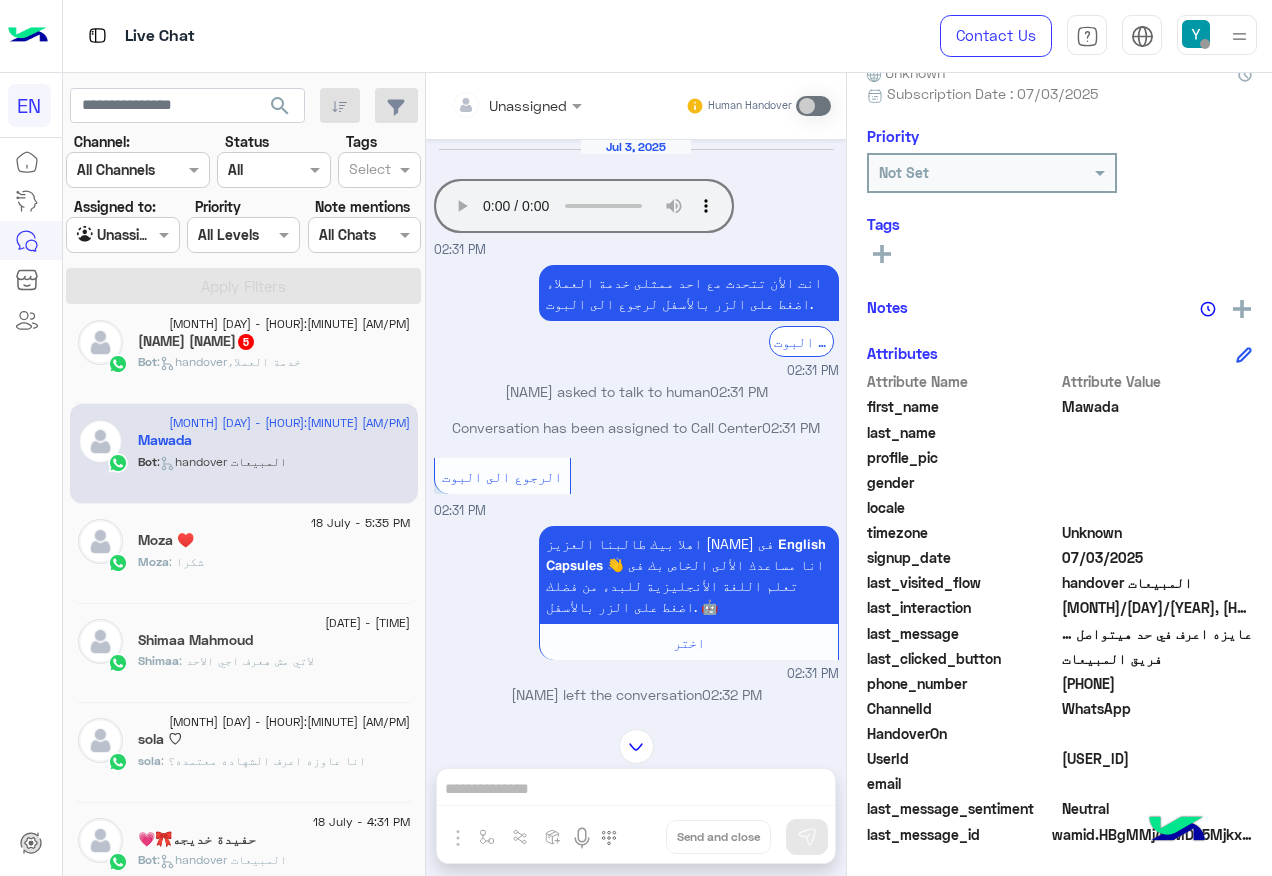 click on "[PHONE]" 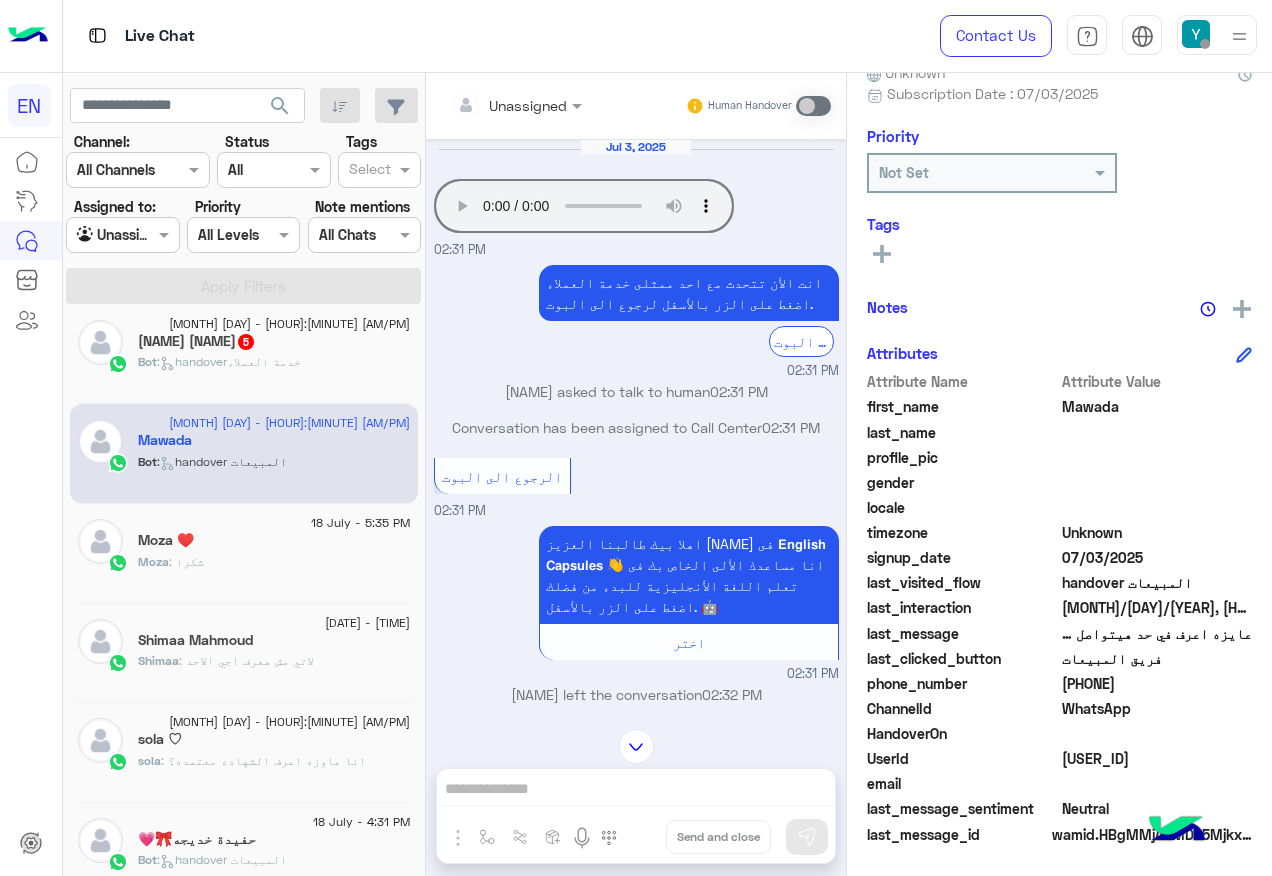 copy on "[PHONE]" 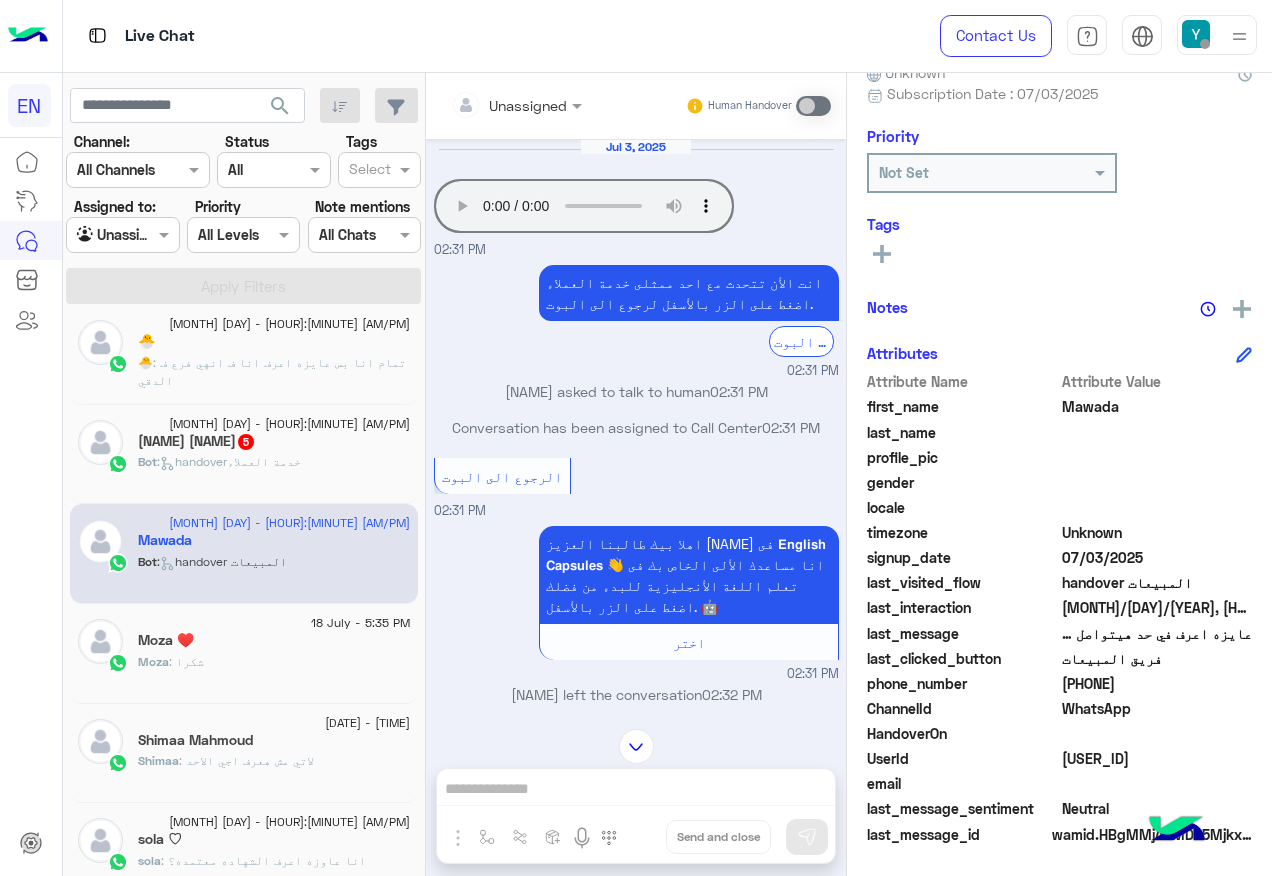 click on "[FIRST] [LAST]  [NUMBER]" 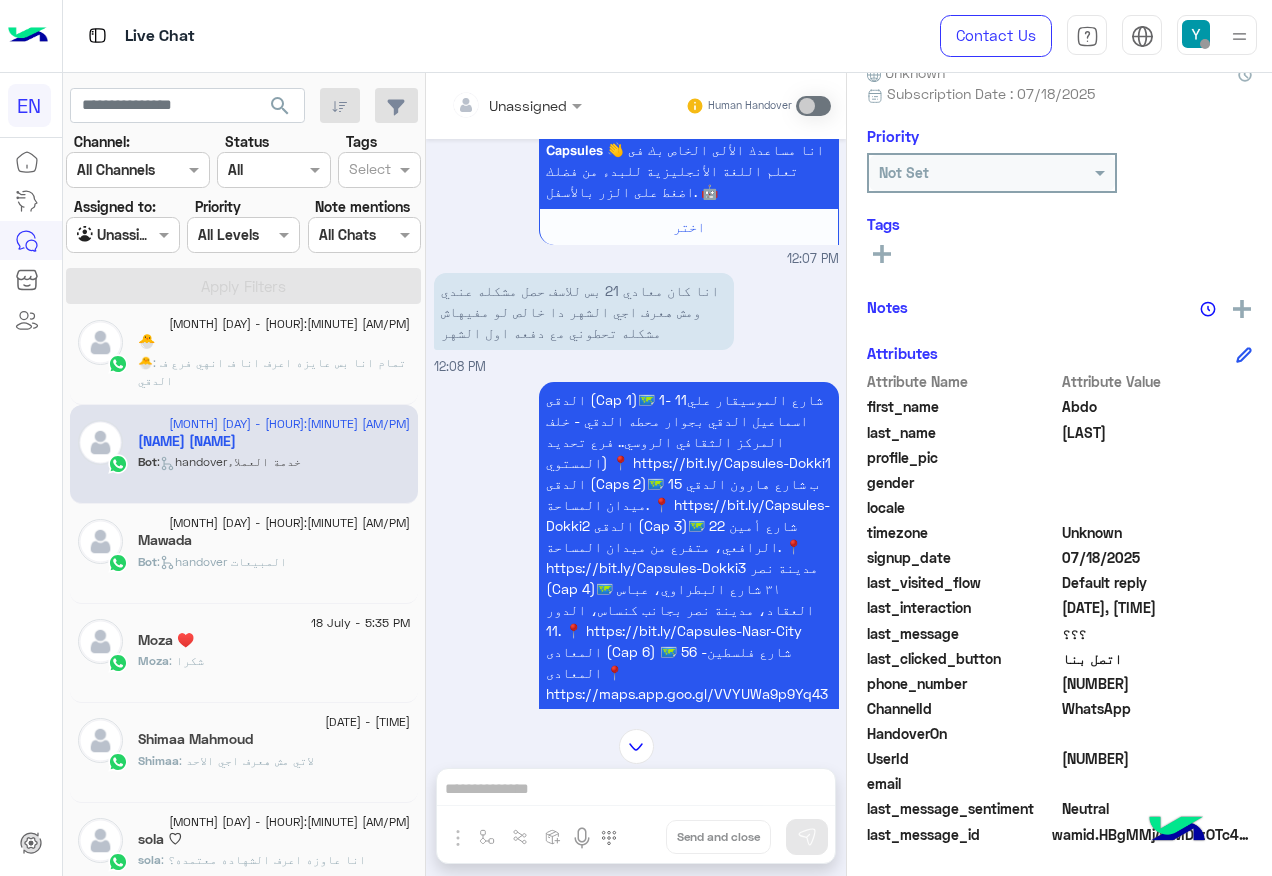 click on "[NUMBER]" 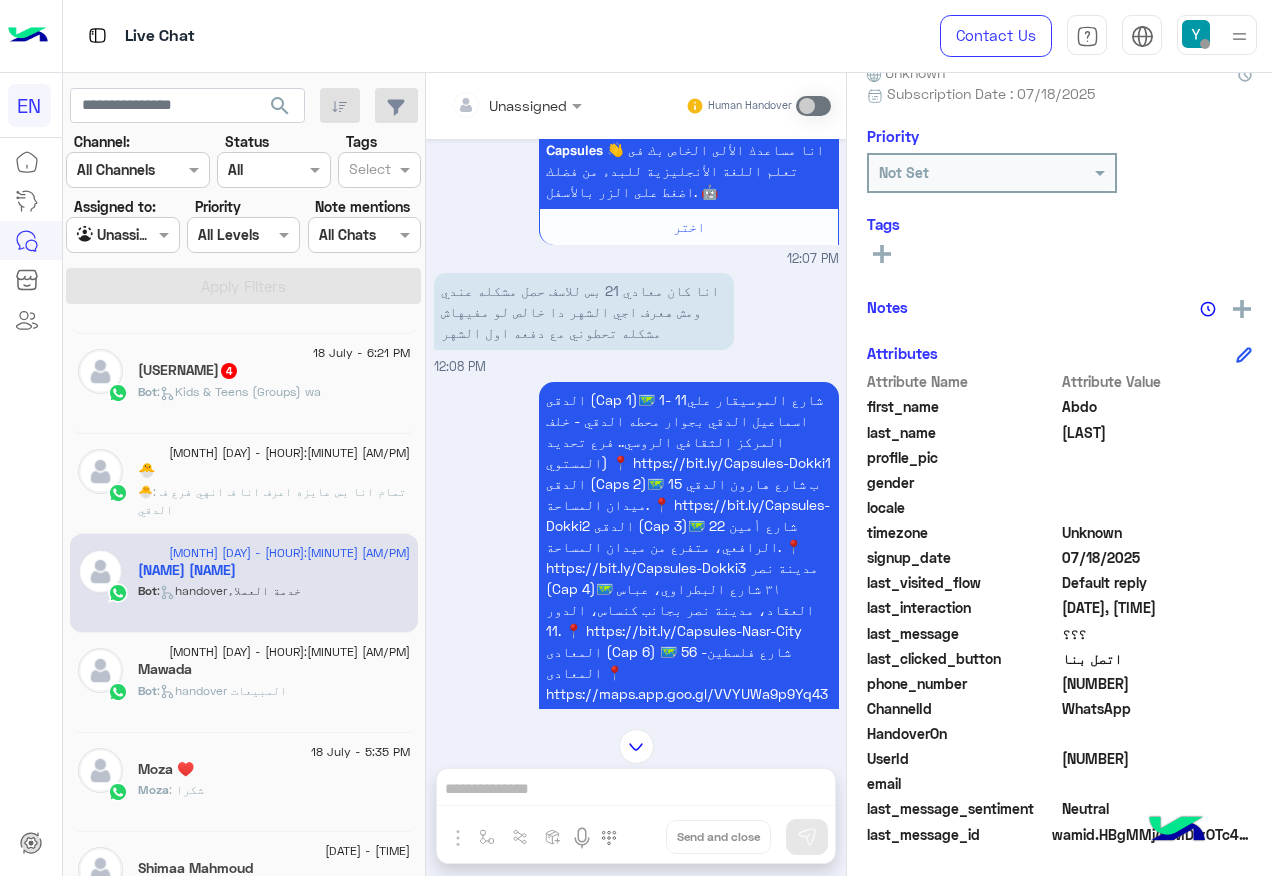 scroll, scrollTop: 1010, scrollLeft: 0, axis: vertical 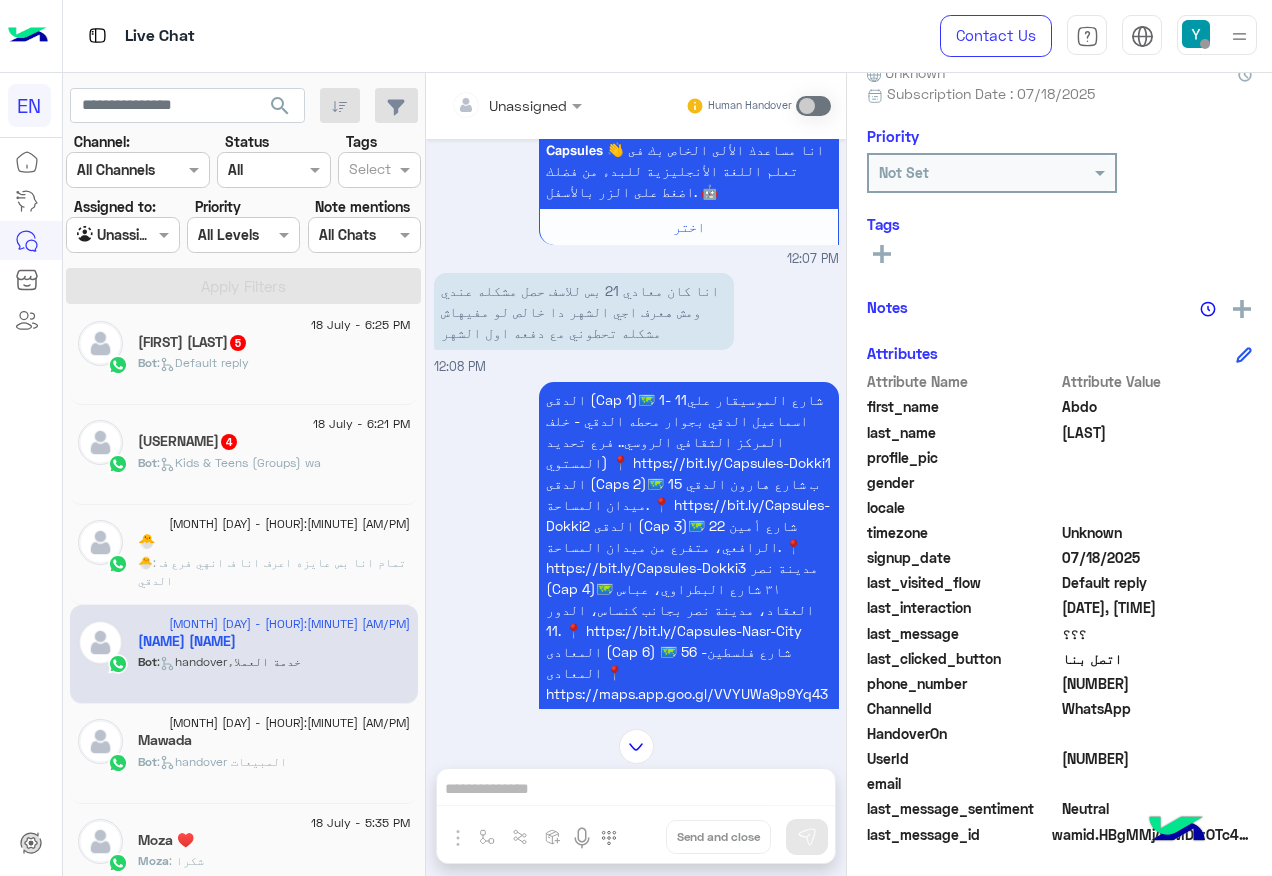 click on "Bot :   Kids & Teens (Groups) wa" 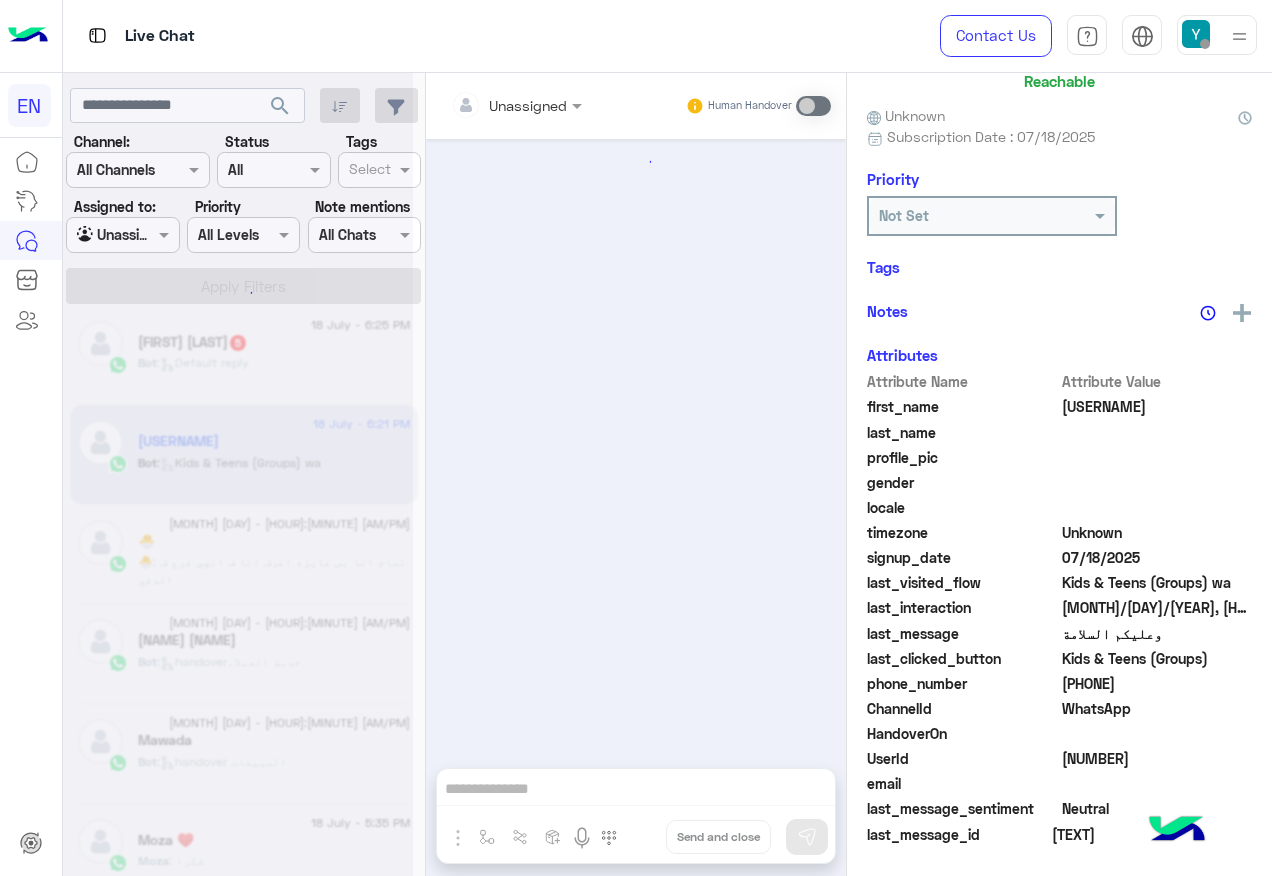 scroll, scrollTop: 158, scrollLeft: 0, axis: vertical 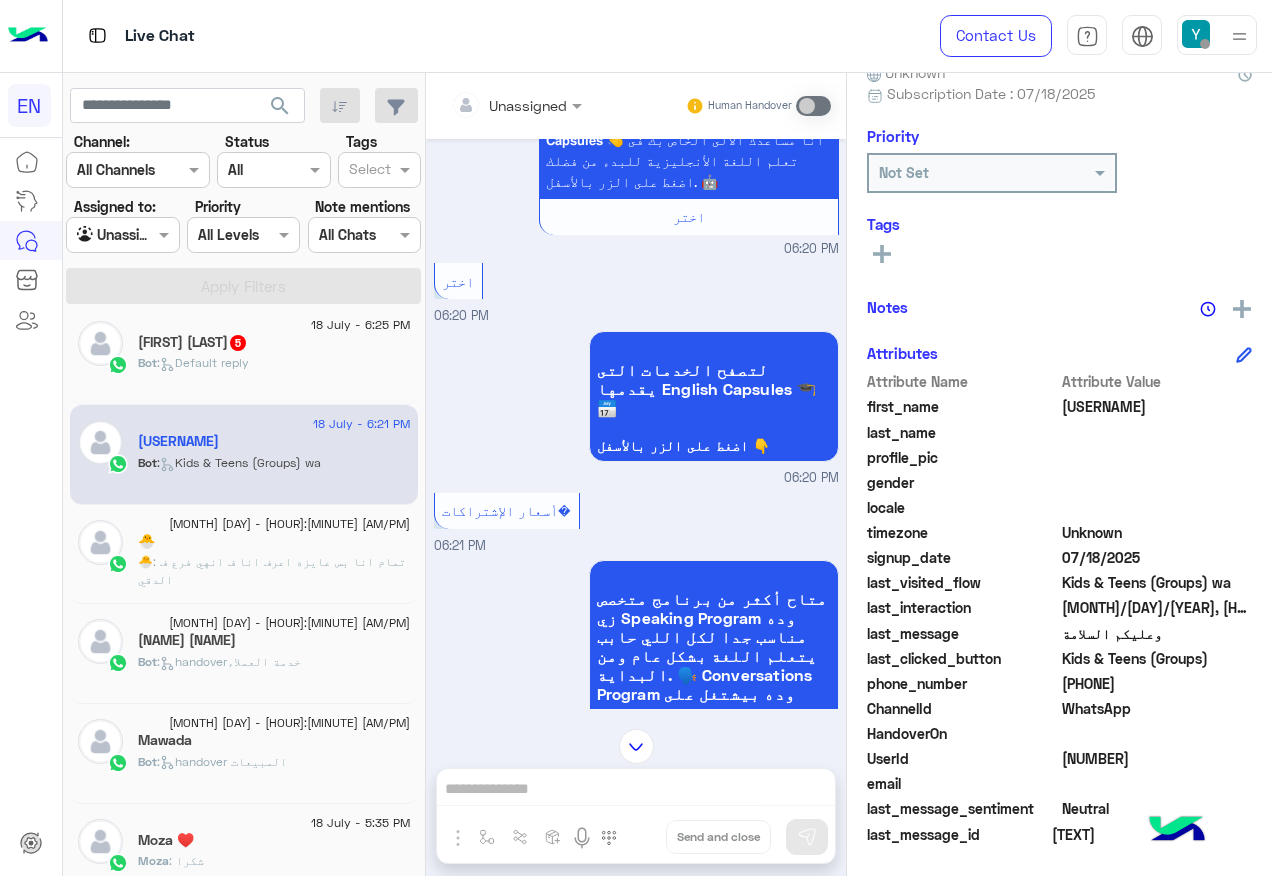 click at bounding box center [516, 104] 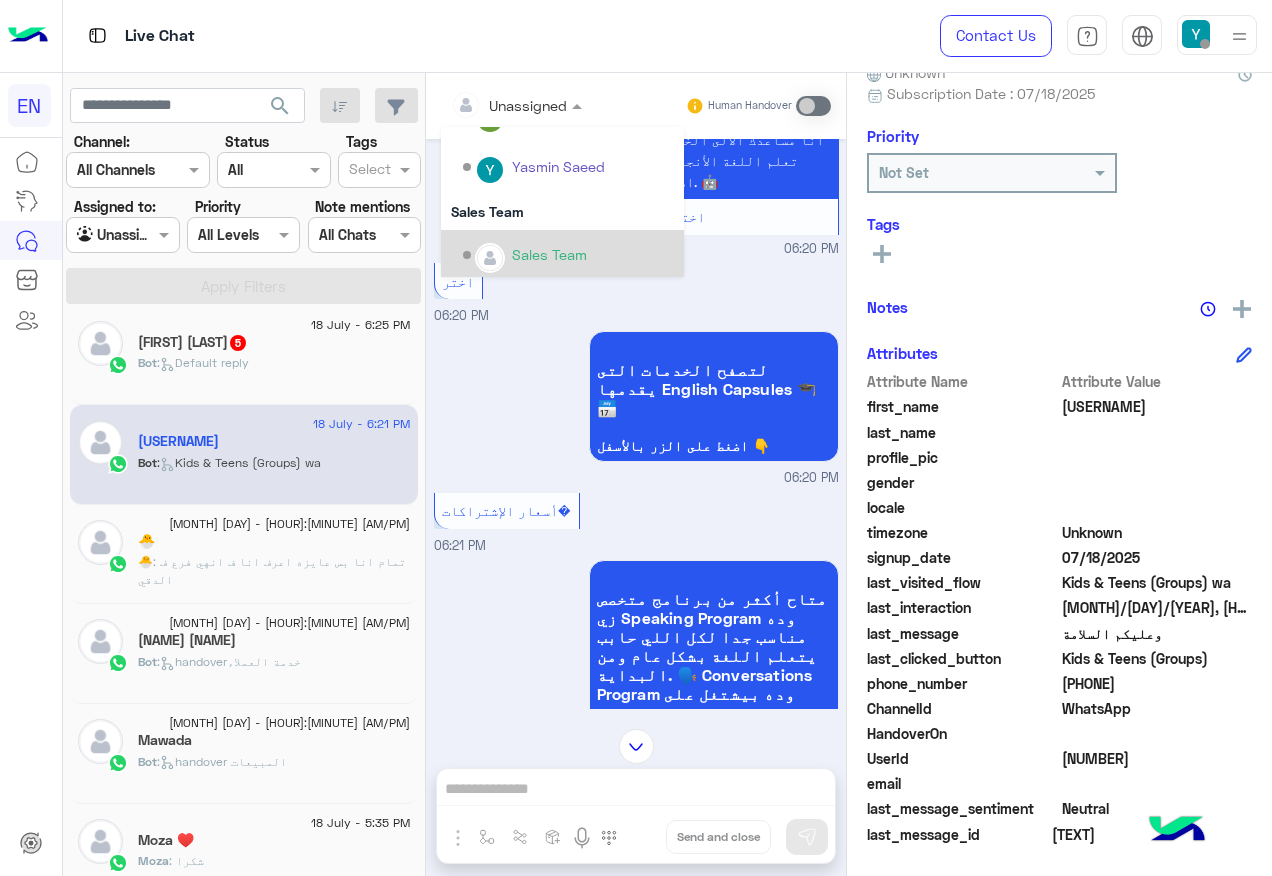 scroll, scrollTop: 332, scrollLeft: 0, axis: vertical 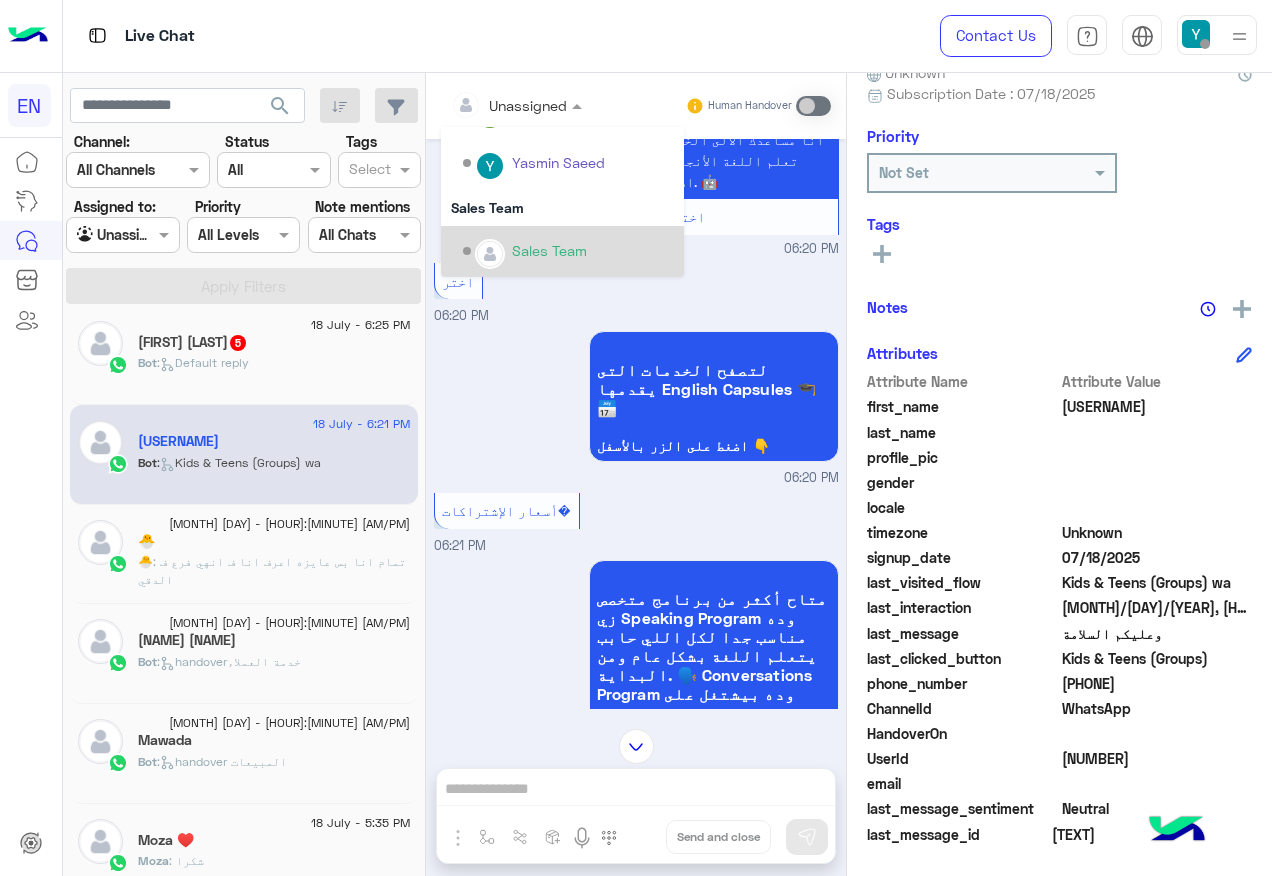 click on "Sales Team" at bounding box center [549, 250] 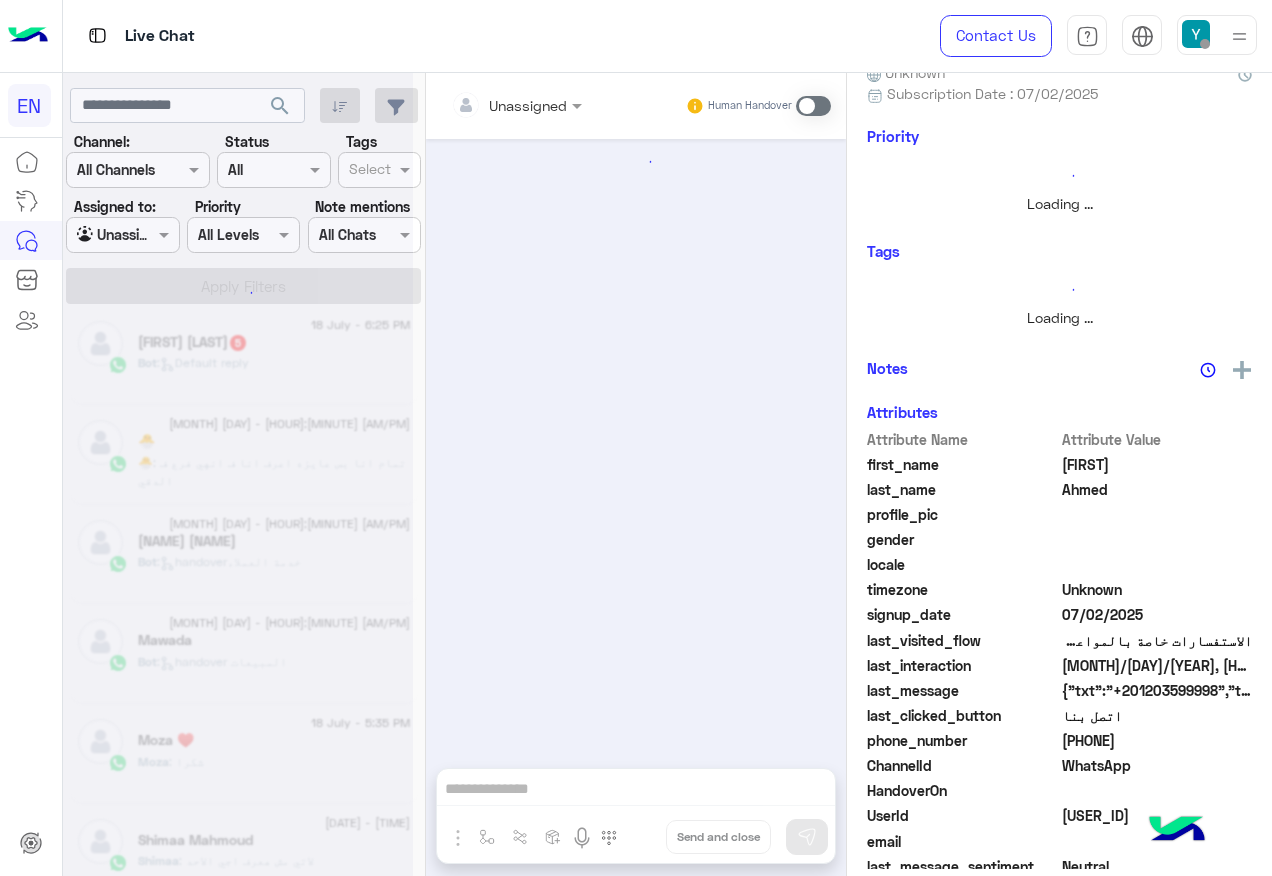 scroll, scrollTop: 242, scrollLeft: 0, axis: vertical 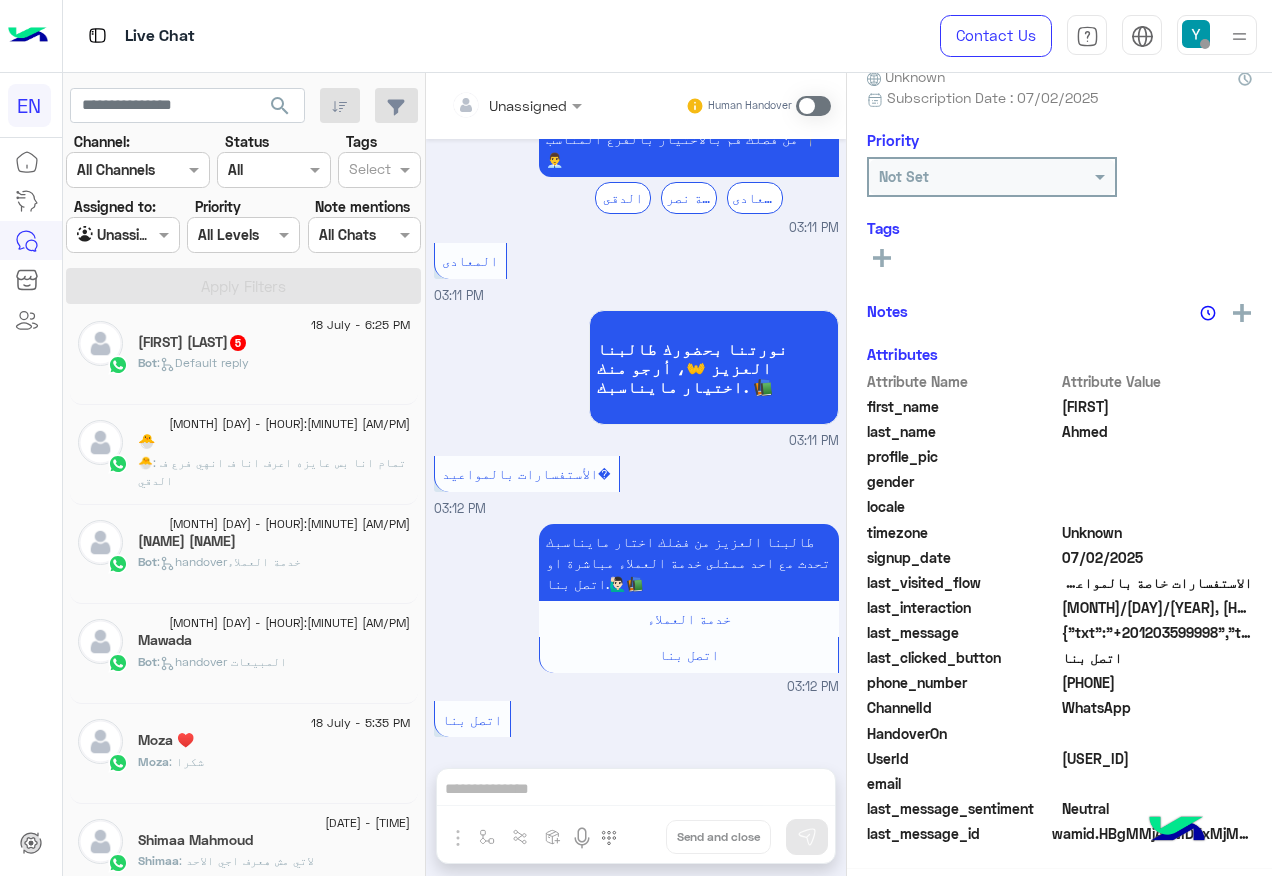 click on "Bot :   Default reply" 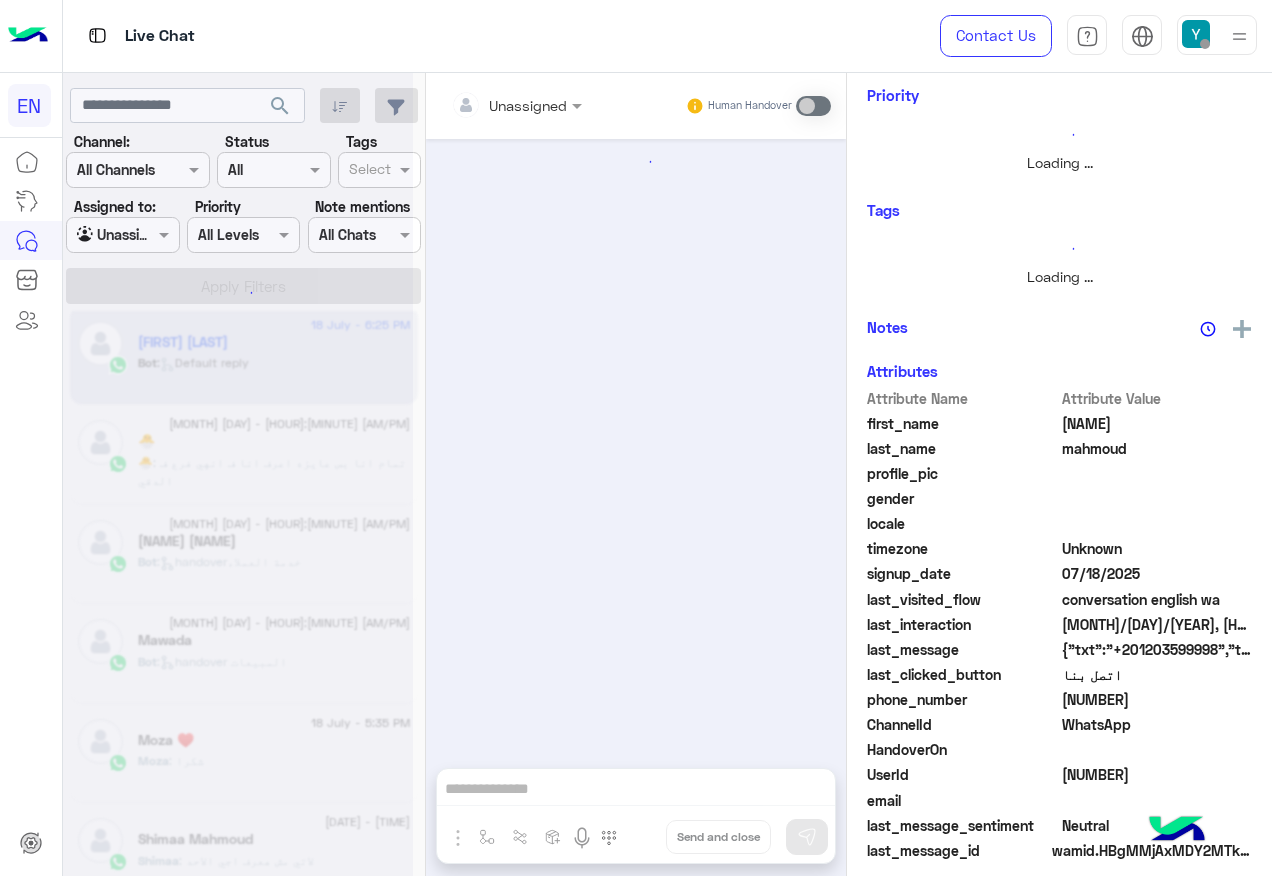 scroll, scrollTop: 197, scrollLeft: 0, axis: vertical 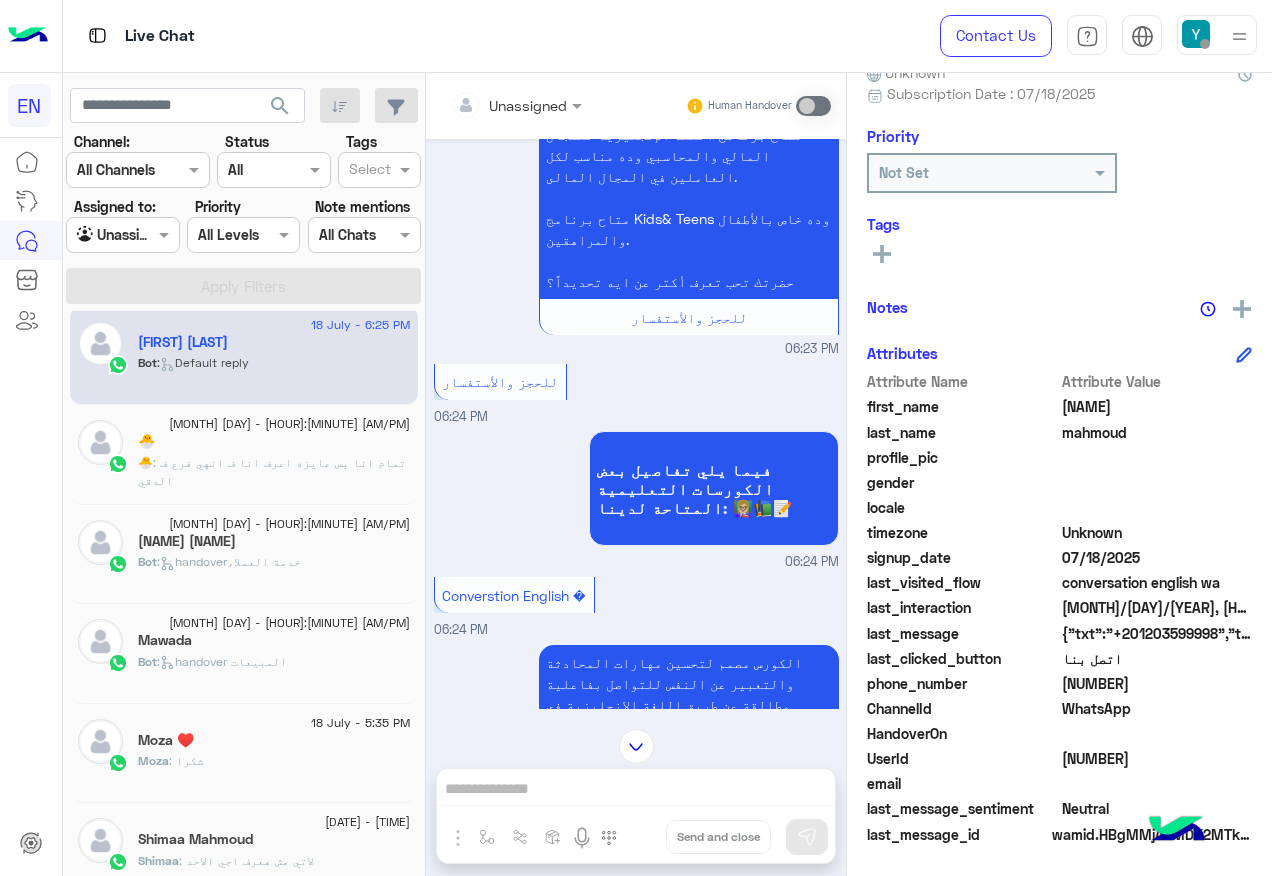 click at bounding box center [516, 104] 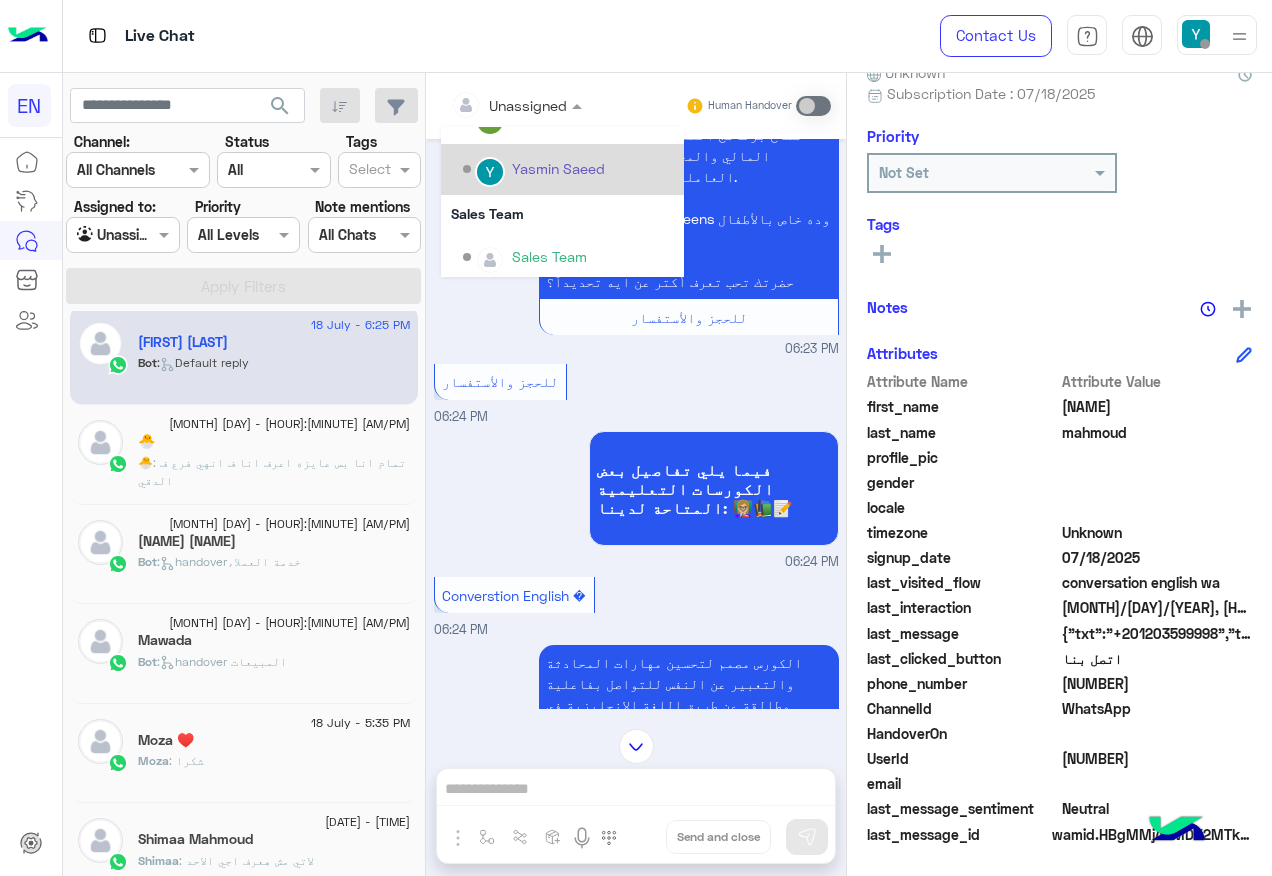 scroll, scrollTop: 332, scrollLeft: 0, axis: vertical 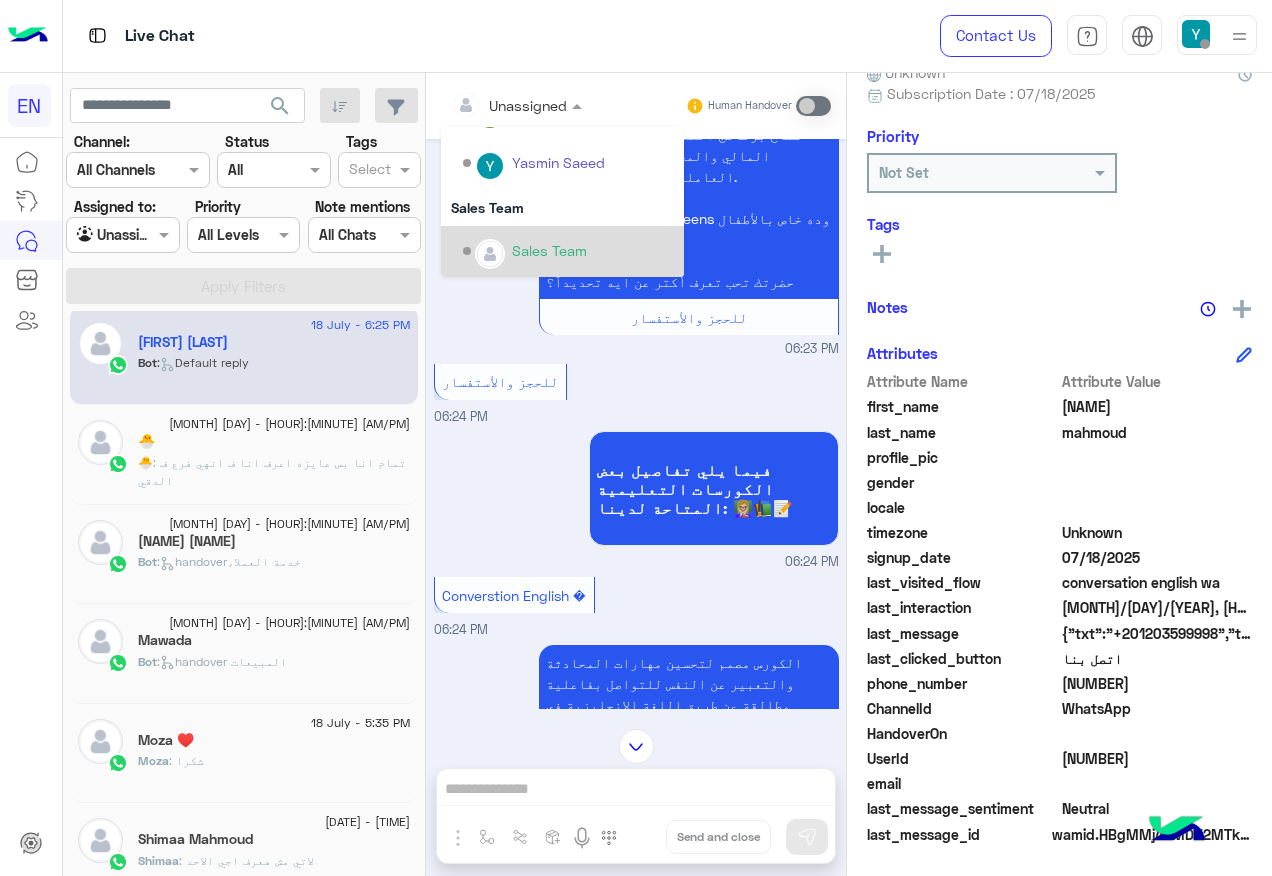 click on "Sales Team" at bounding box center (549, 250) 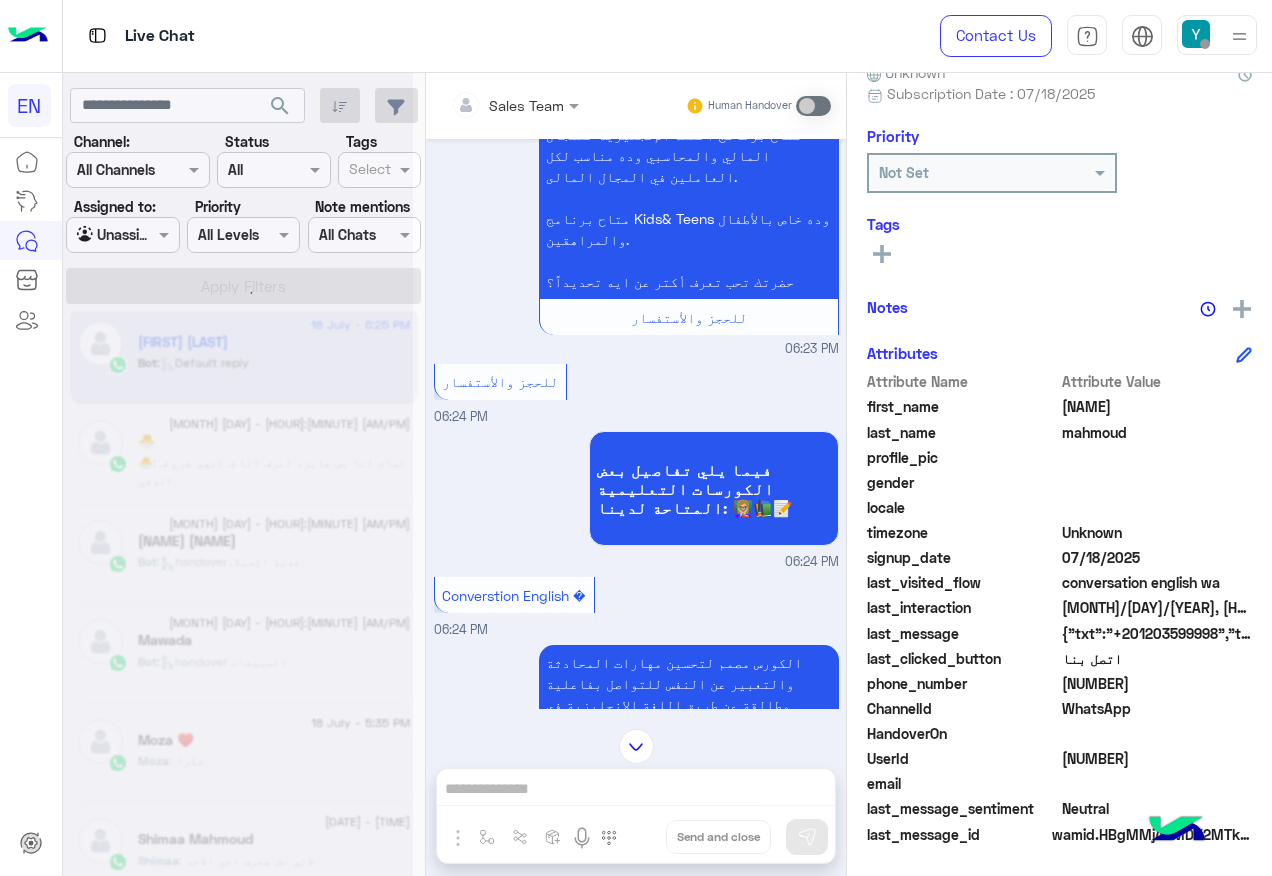 scroll, scrollTop: 242, scrollLeft: 0, axis: vertical 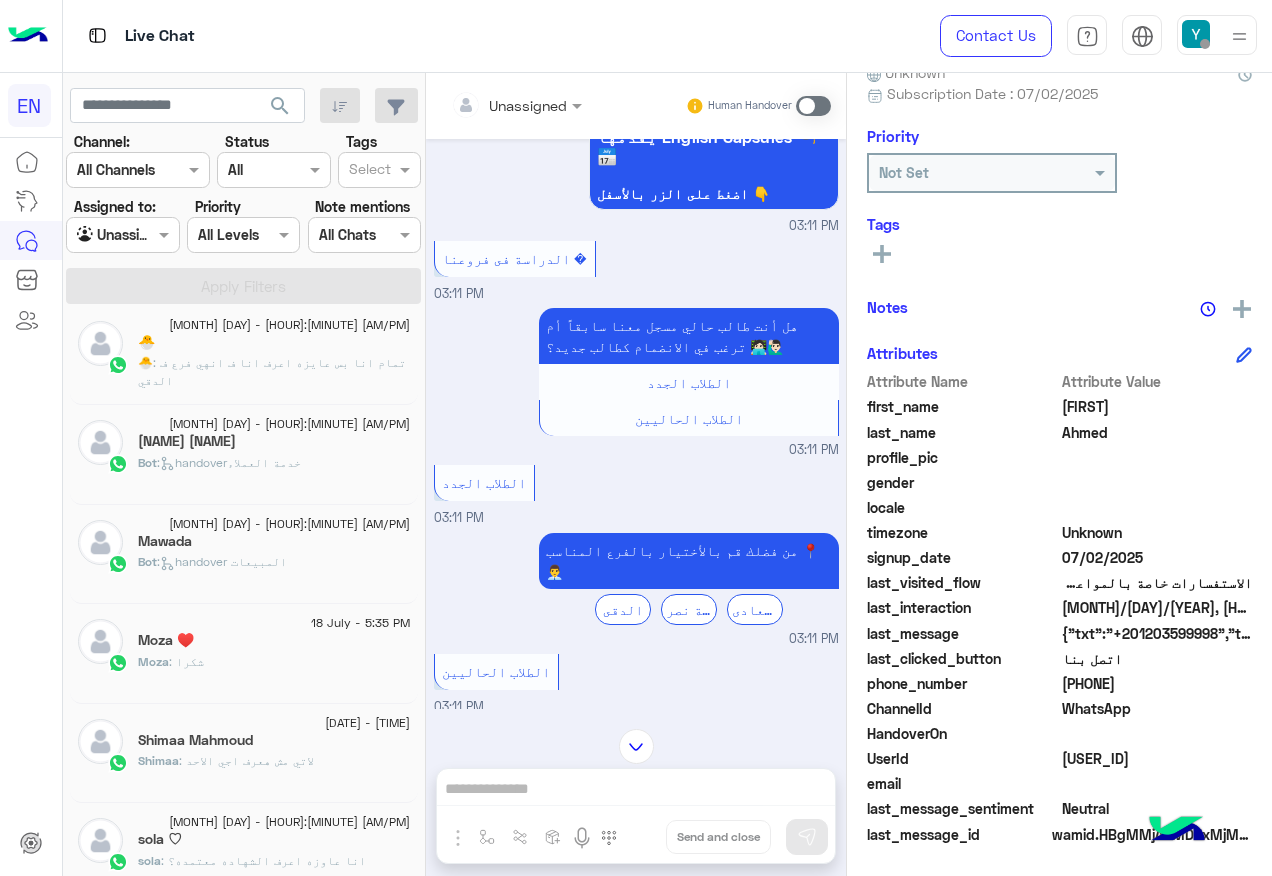 click at bounding box center (491, 105) 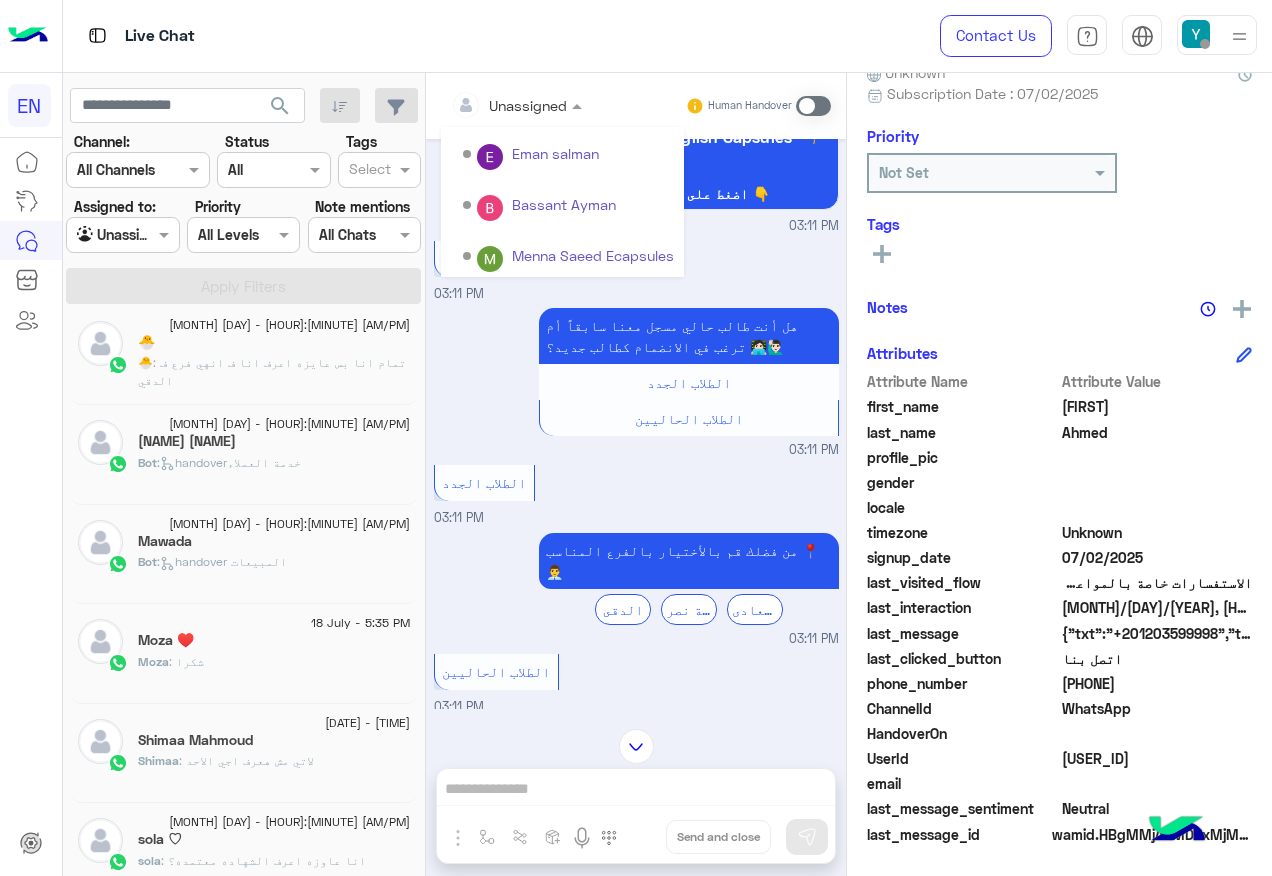 scroll, scrollTop: 332, scrollLeft: 0, axis: vertical 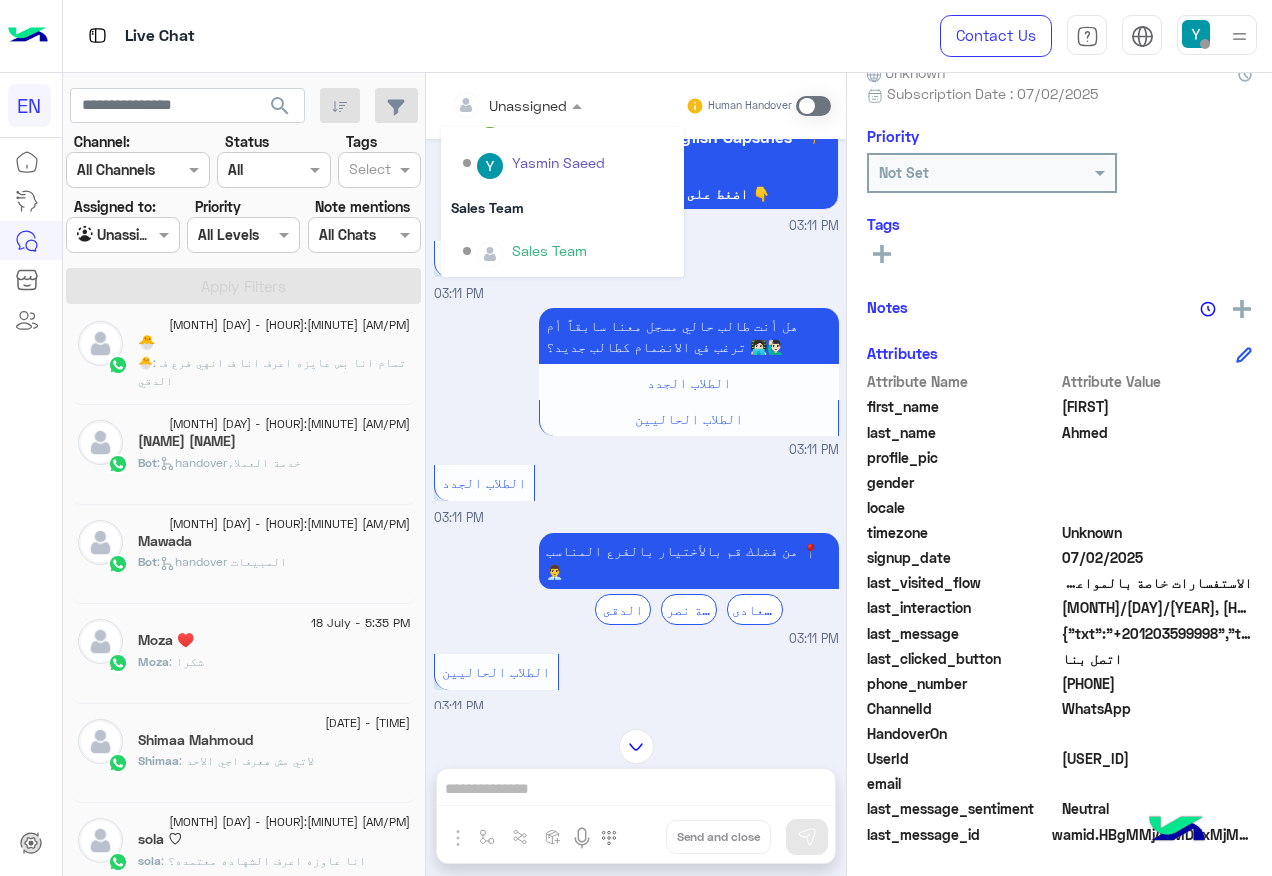click on "Sales Team" at bounding box center [549, 250] 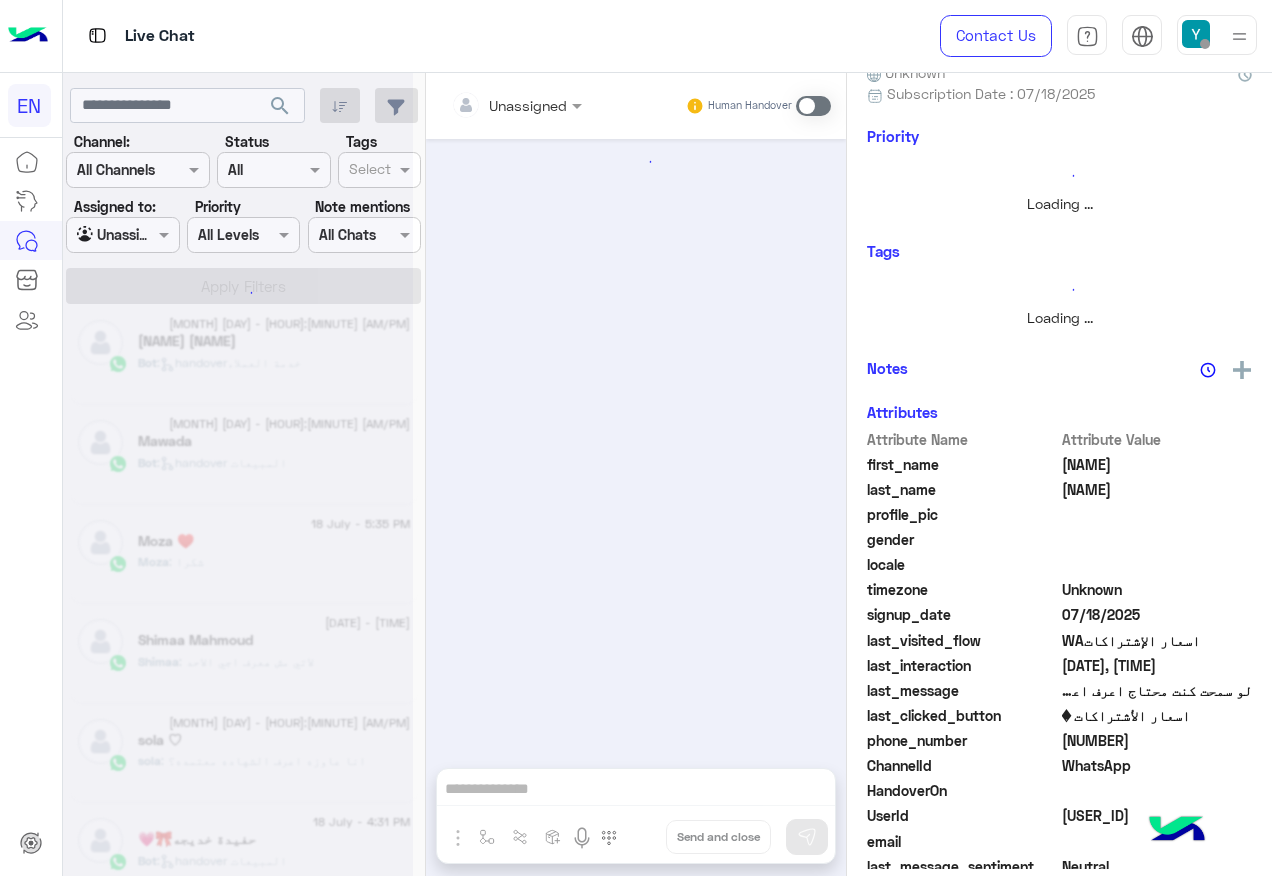 scroll, scrollTop: 242, scrollLeft: 0, axis: vertical 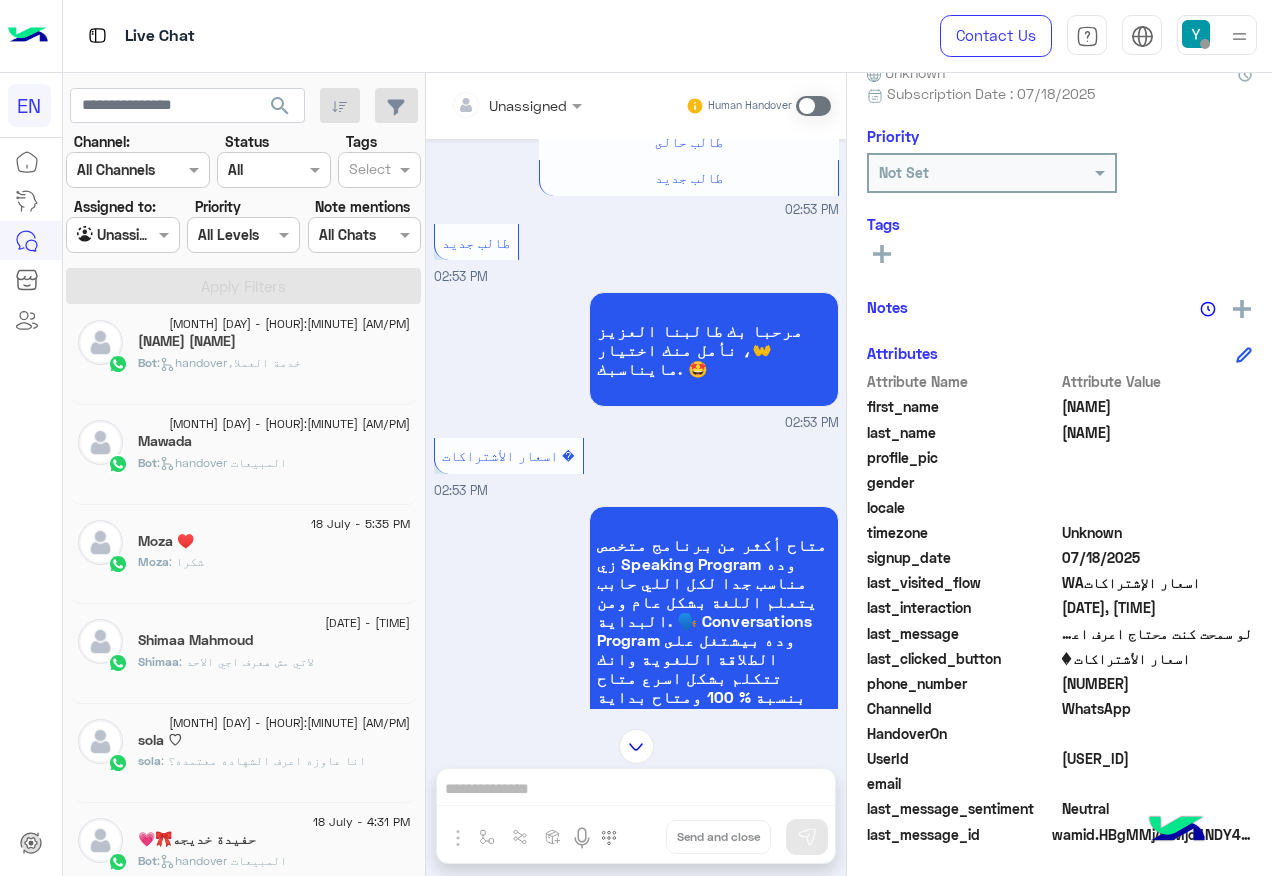 click at bounding box center (516, 104) 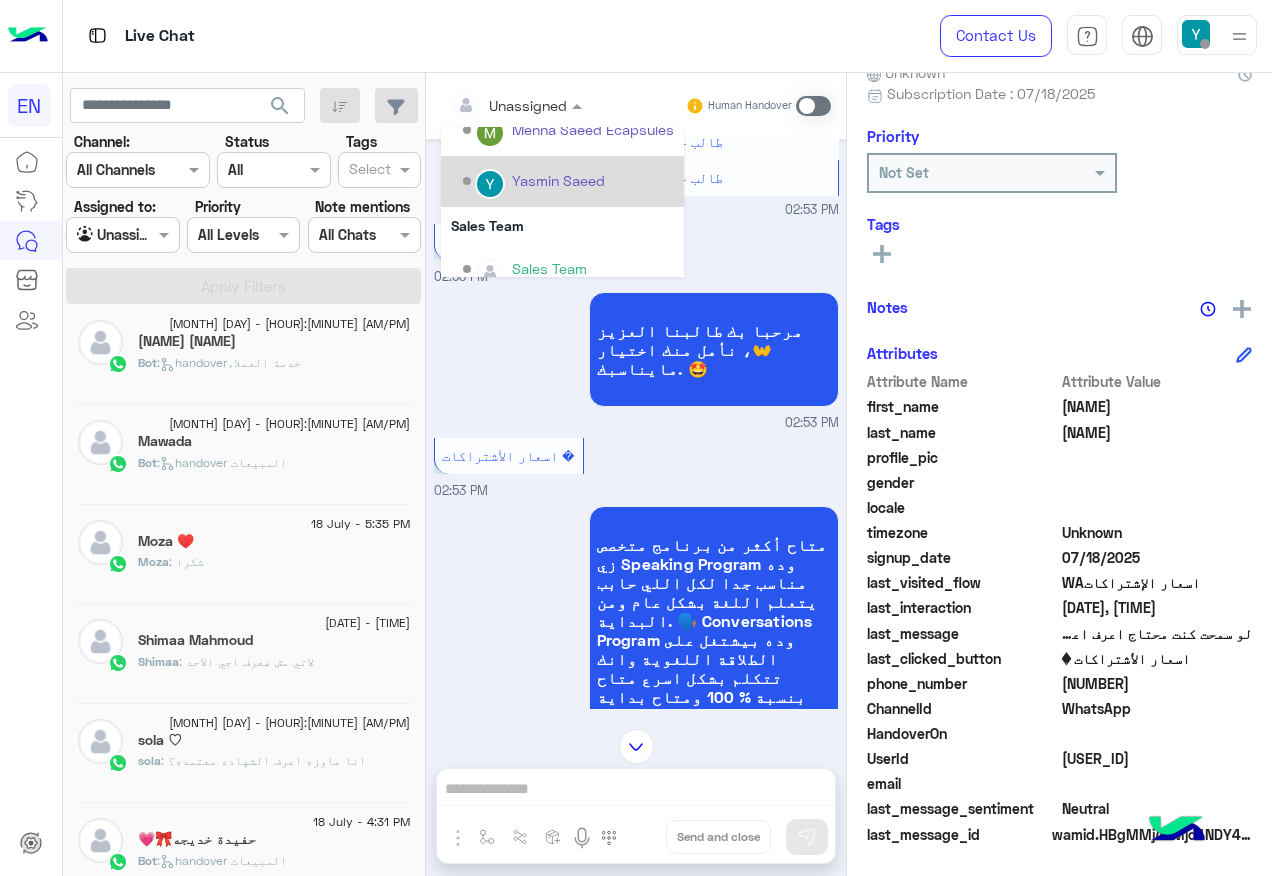 scroll, scrollTop: 332, scrollLeft: 0, axis: vertical 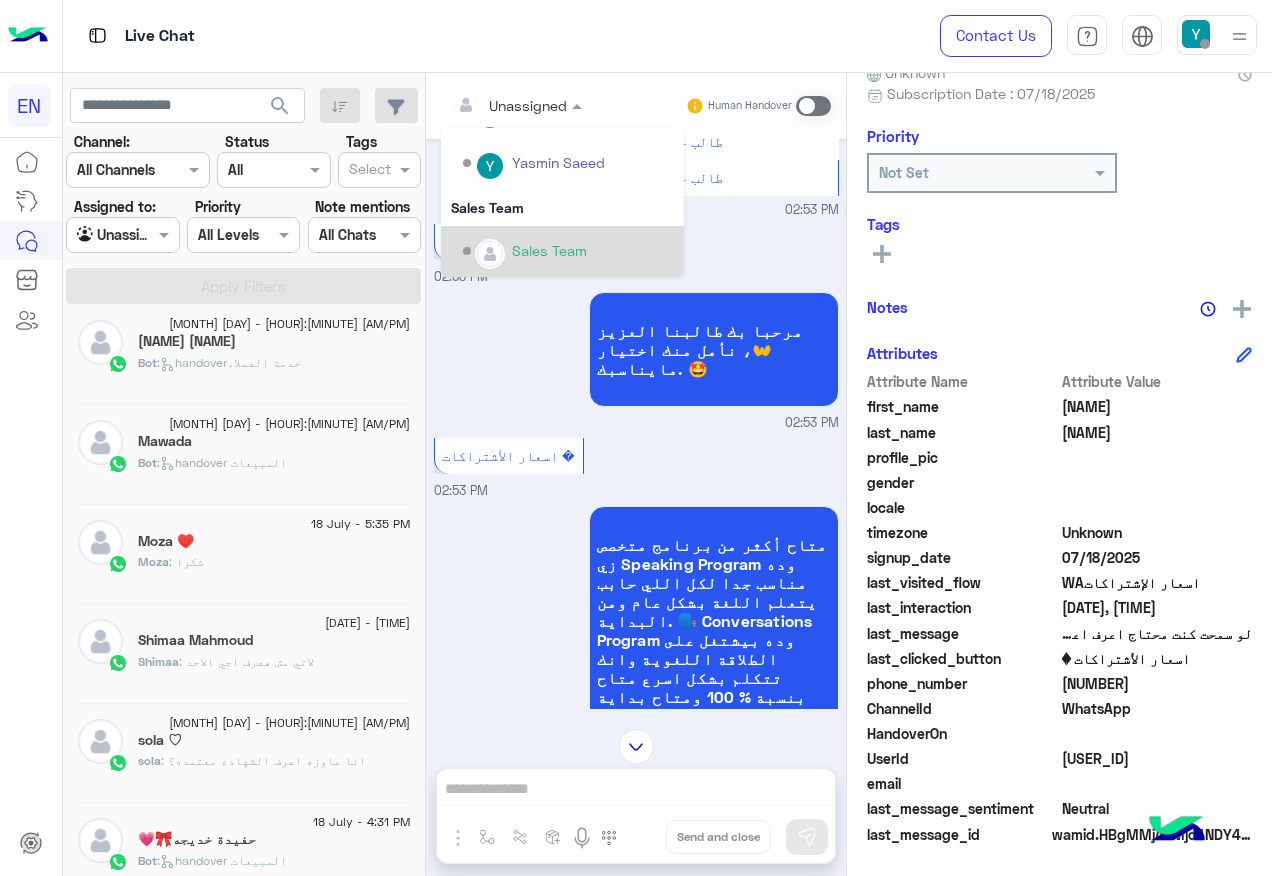 click on "Sales Team" at bounding box center [549, 250] 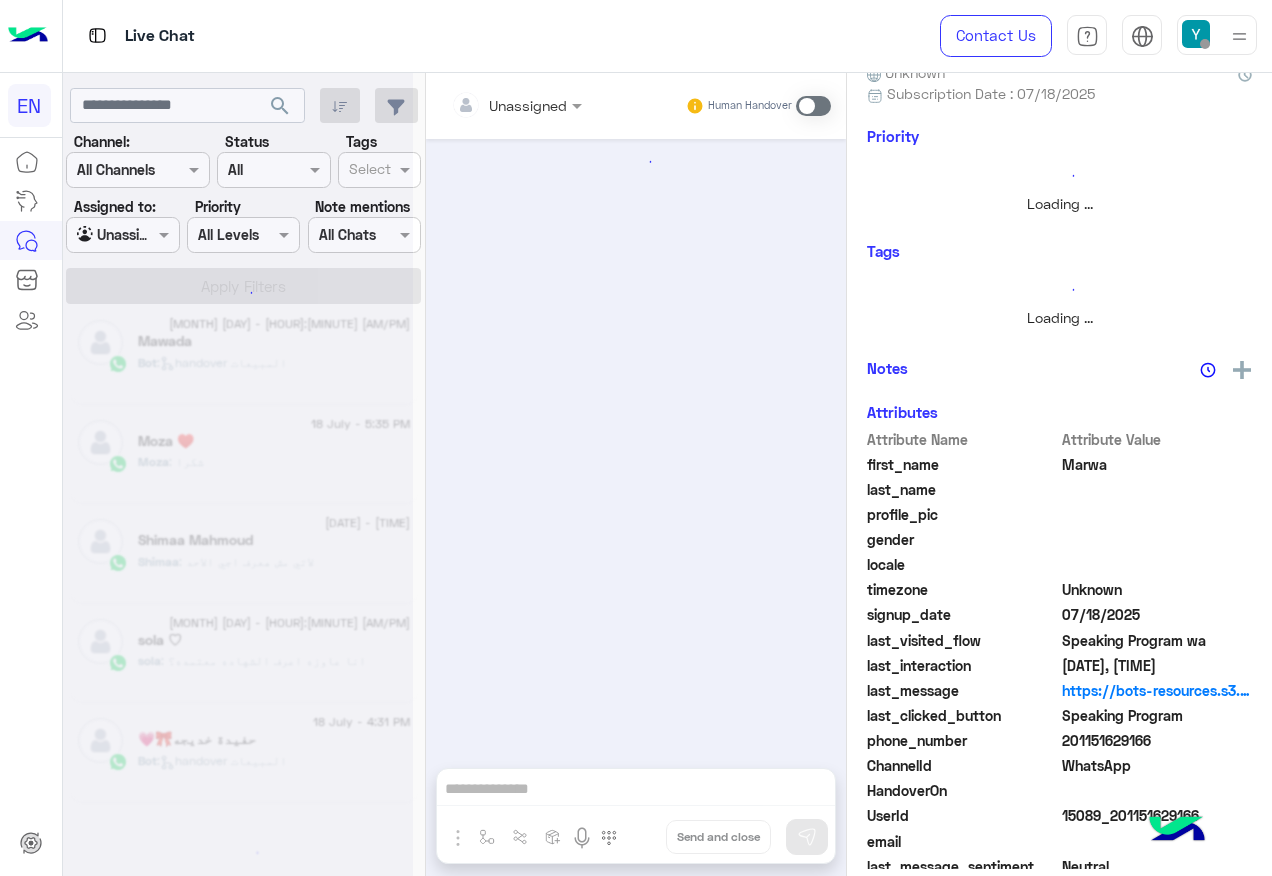 scroll, scrollTop: 242, scrollLeft: 0, axis: vertical 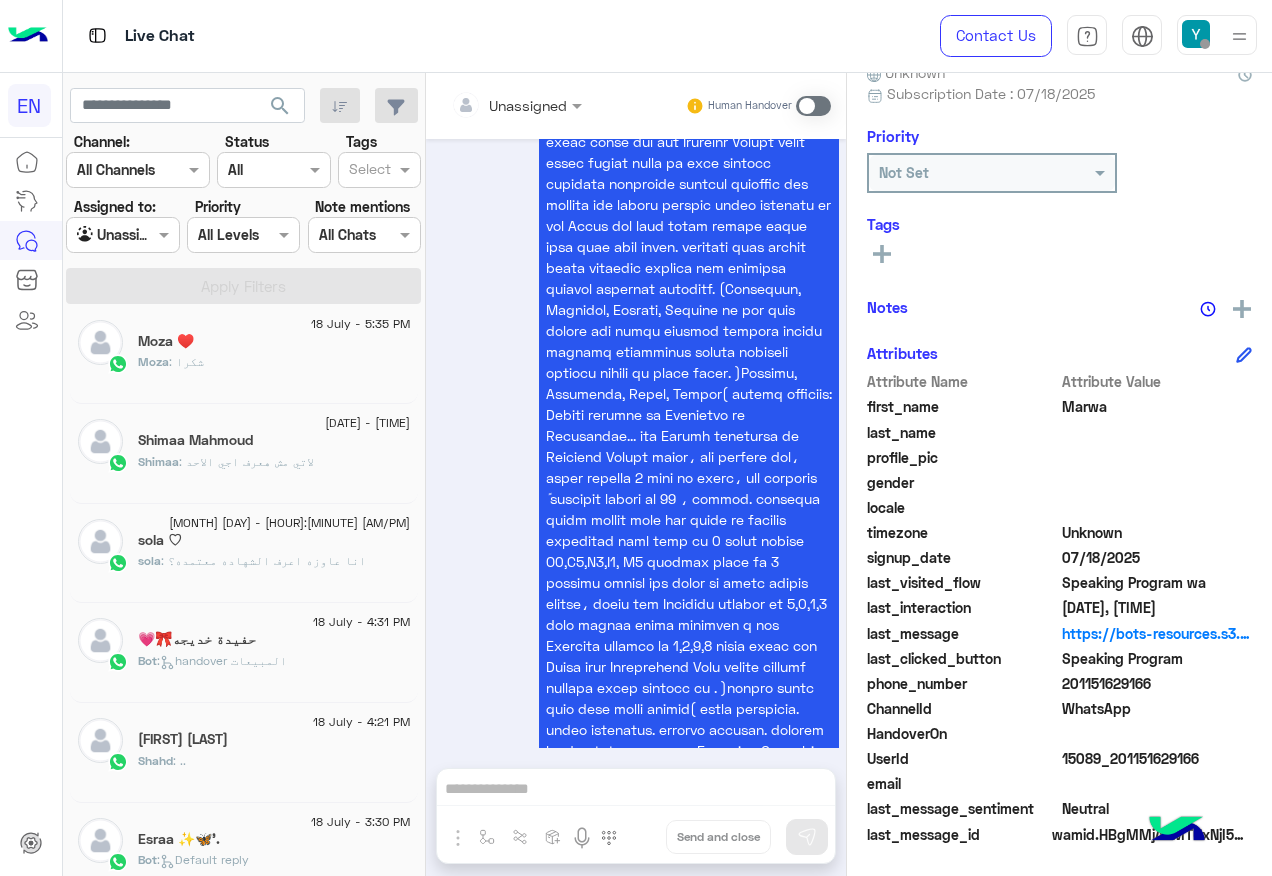 click on ": انا عاوزه اعرف الشهاده معتمده؟" 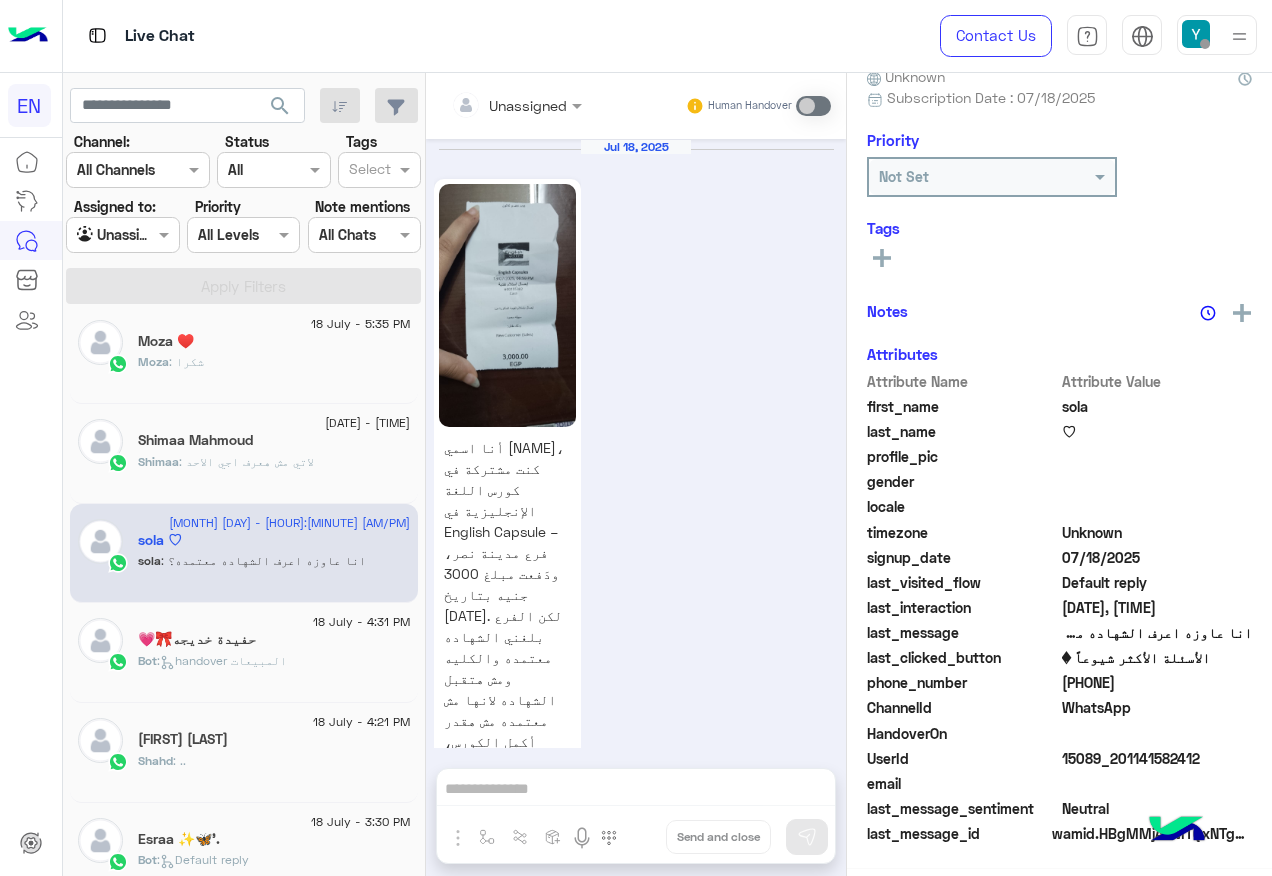 scroll, scrollTop: 197, scrollLeft: 0, axis: vertical 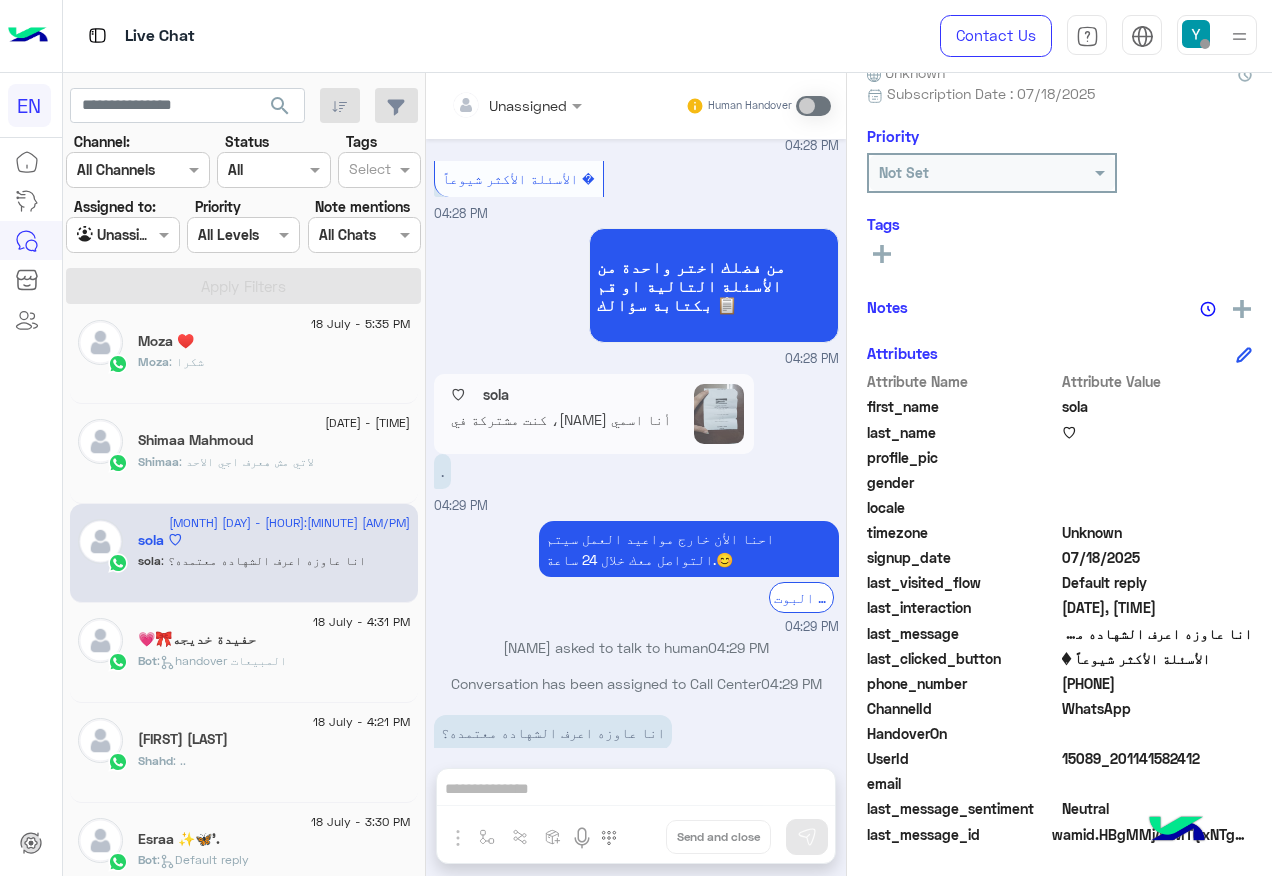 click on "Shimaa Mahmoud" 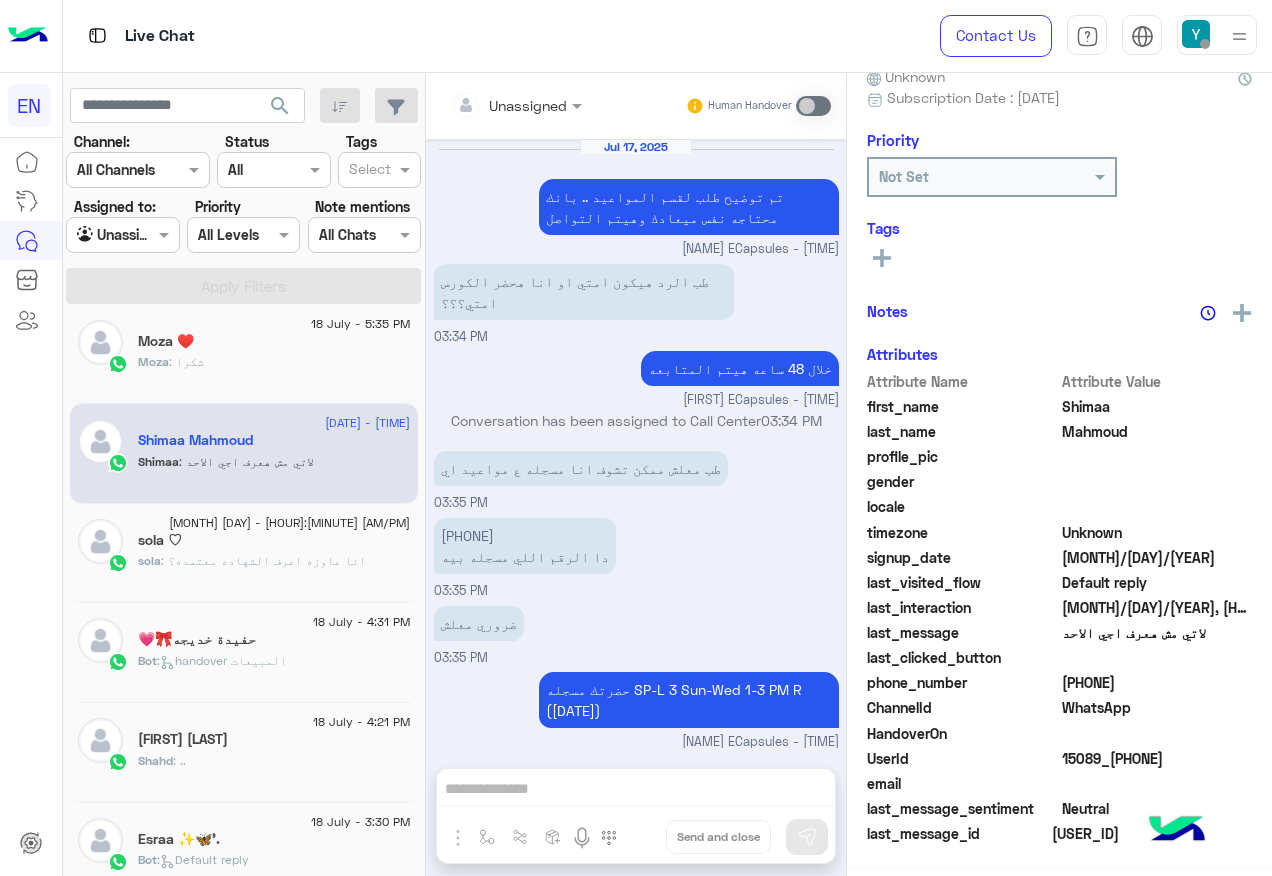 scroll, scrollTop: 197, scrollLeft: 0, axis: vertical 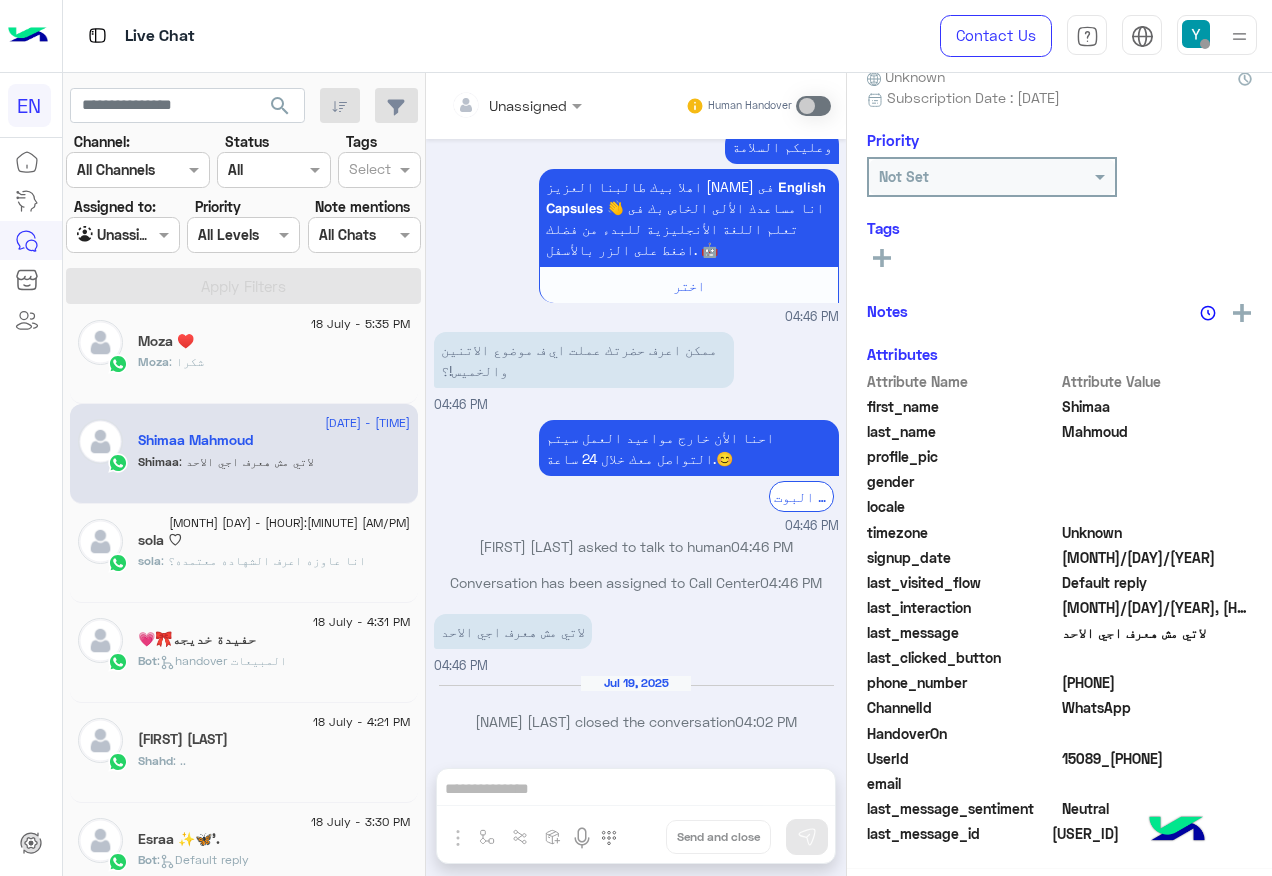 click on "[MONTH] [DAY] - [HOUR]:[MINUTE] [AM/PM] [NAME] [NAME]  [NAME] : لاتي مش هعرف اجي الاحد" 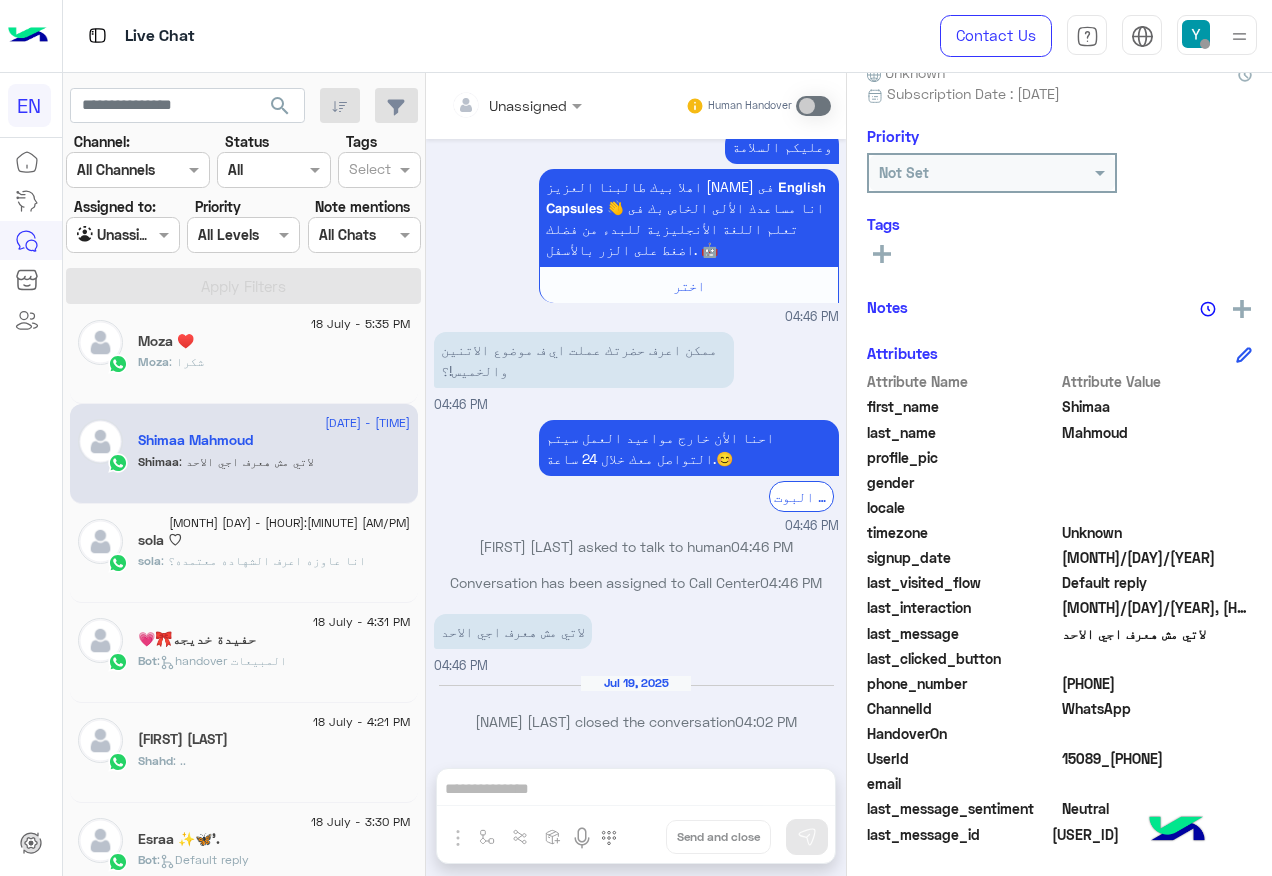 click on "[DATE] - [TIME]  [NAME] ♥️  [NAME] : شكرا" 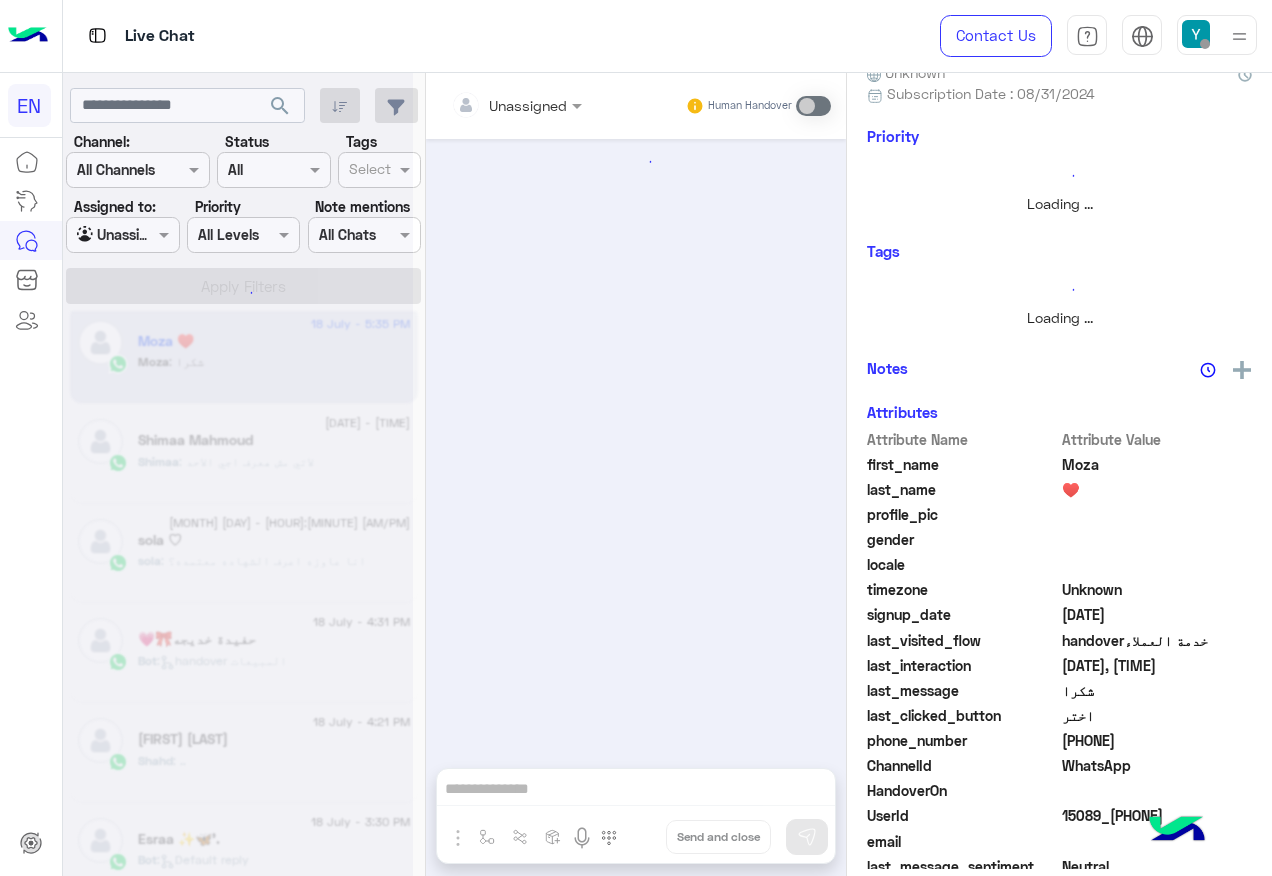 scroll, scrollTop: 242, scrollLeft: 0, axis: vertical 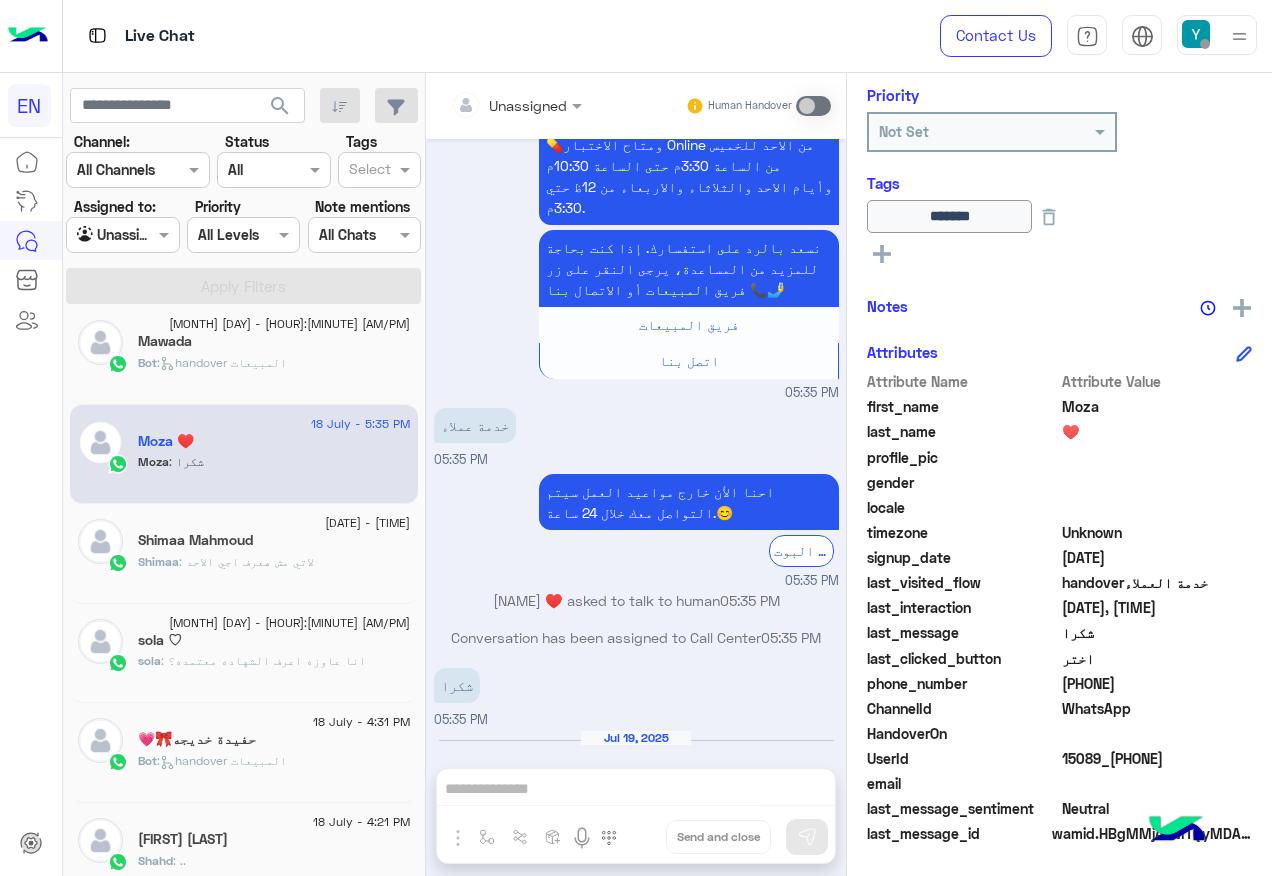 click on "Bot :   handover المبيعات" 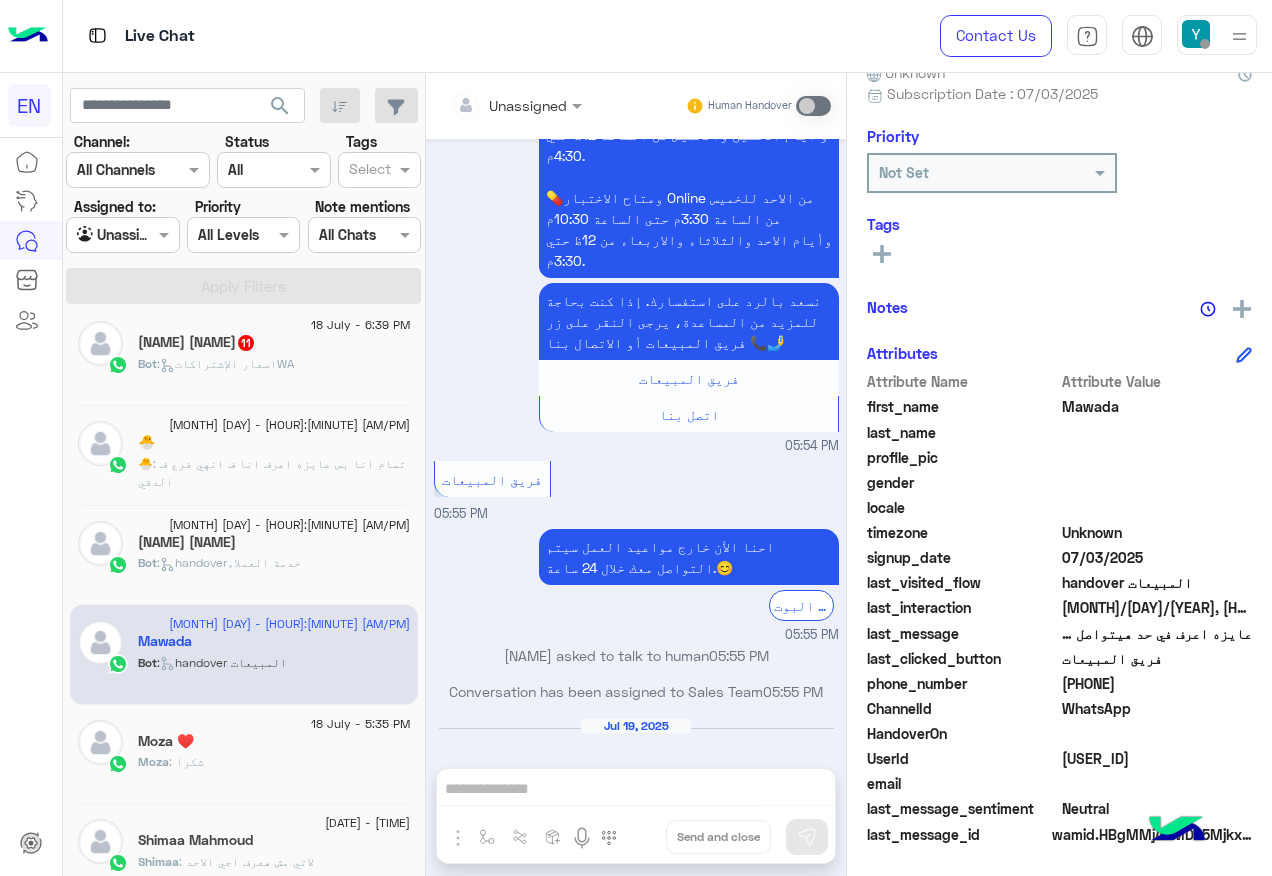 click on ":   اسعار الإشتراكاتWA" 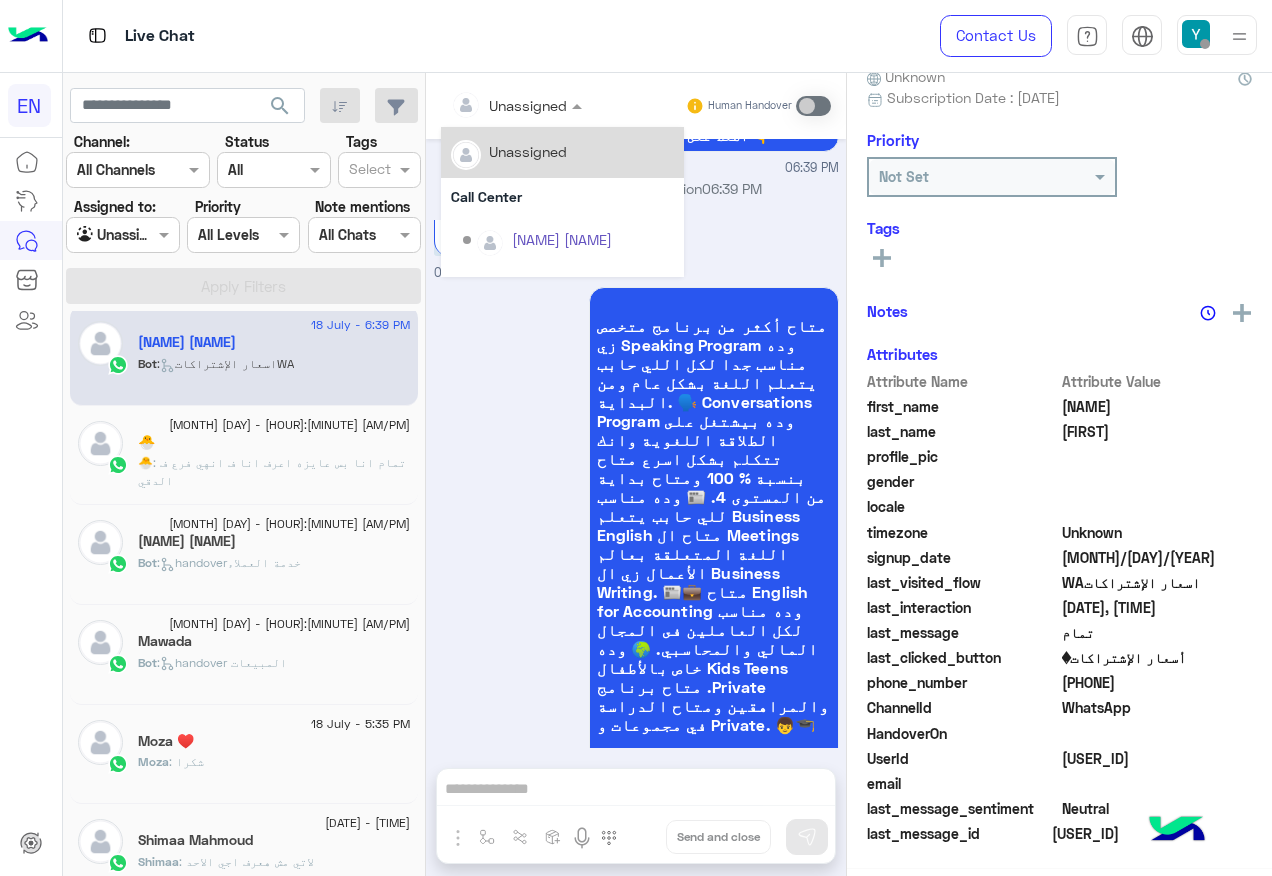 click at bounding box center (516, 104) 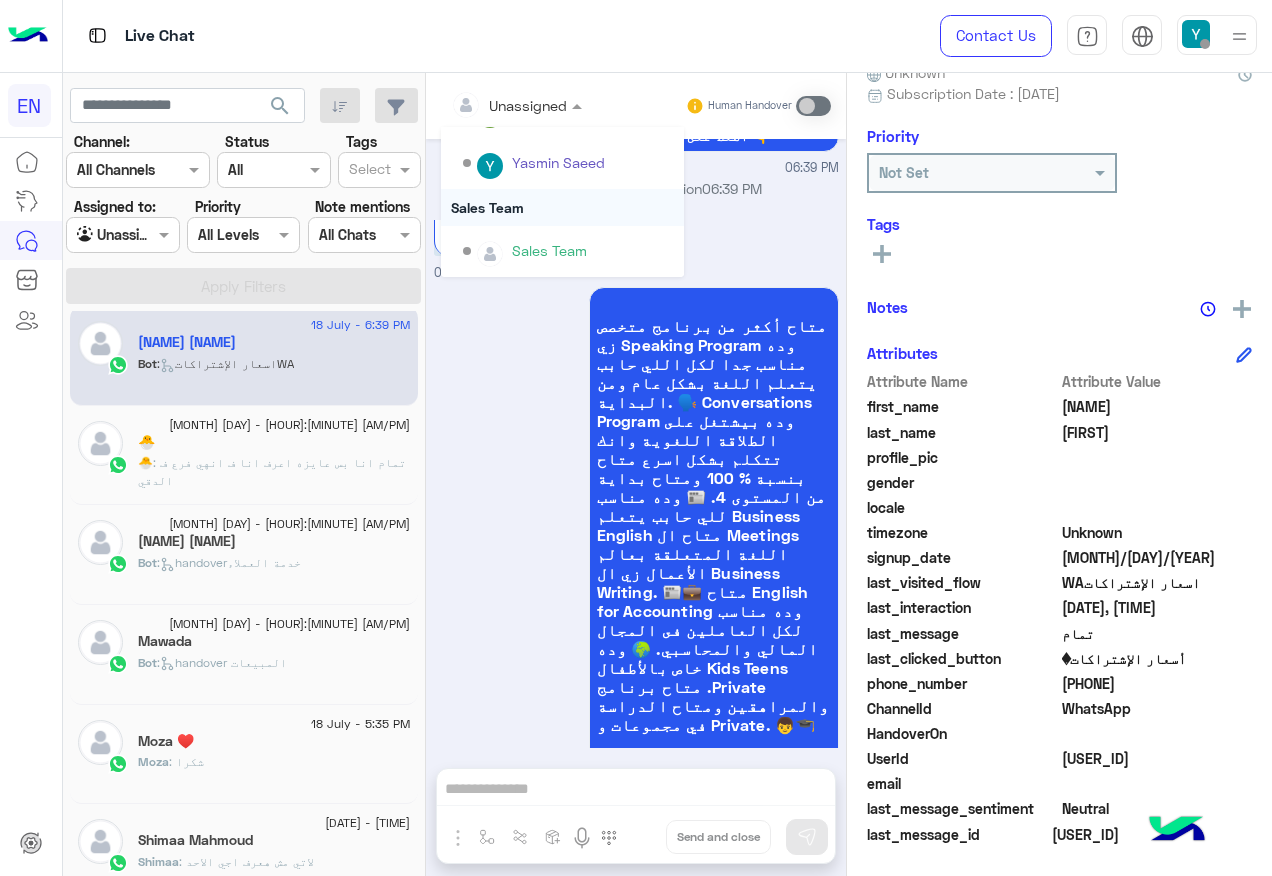 click on "Sales Team" at bounding box center (562, 207) 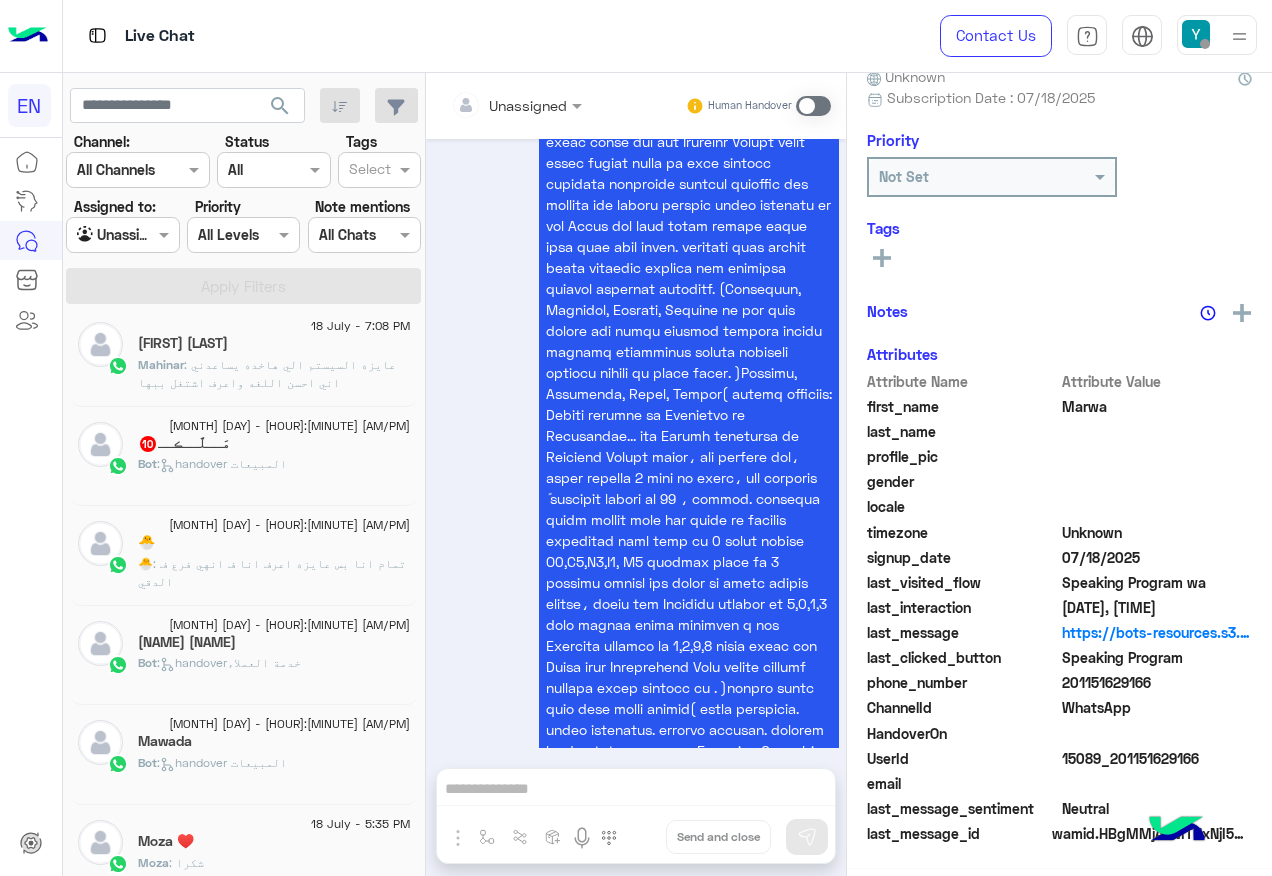 click on "Bot :   handover المبيعات" 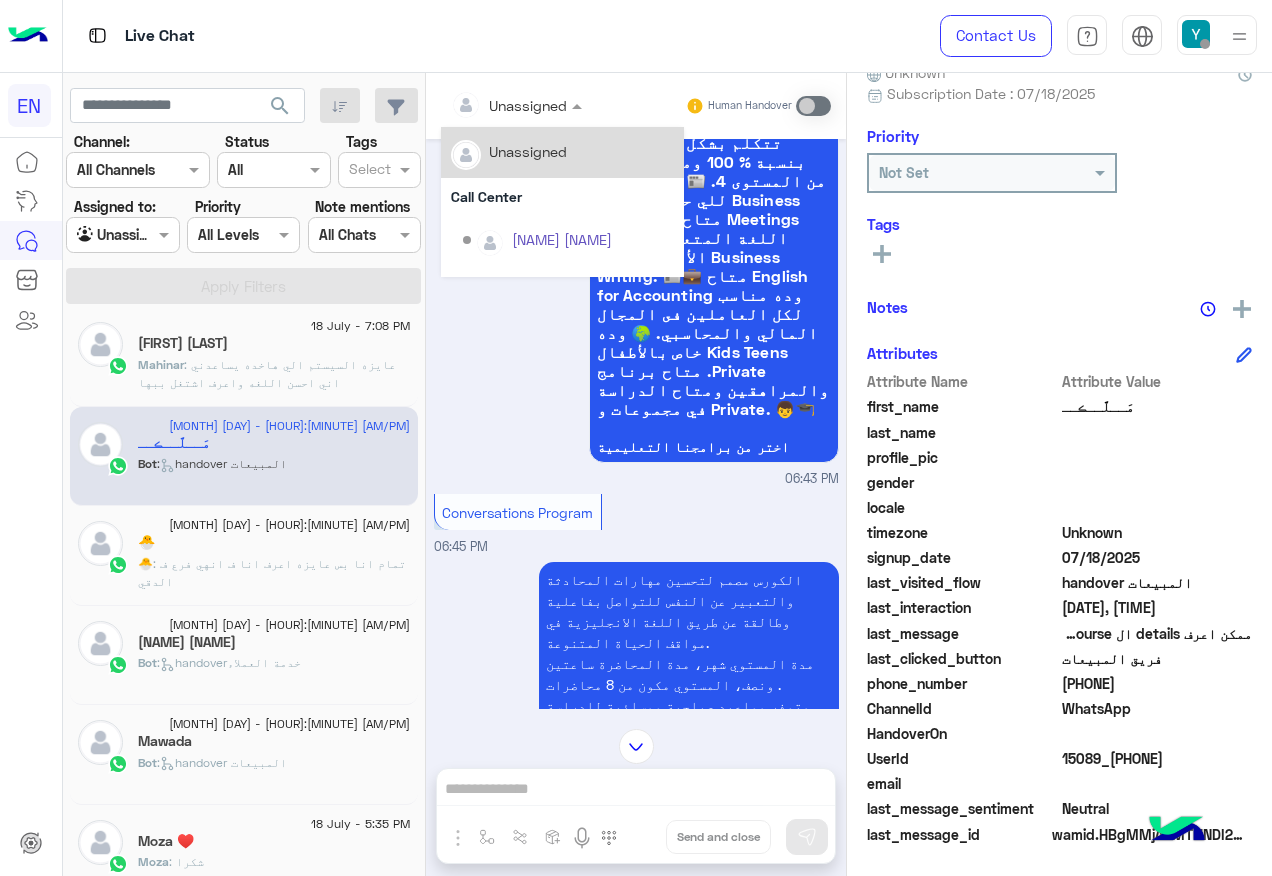 click at bounding box center (516, 104) 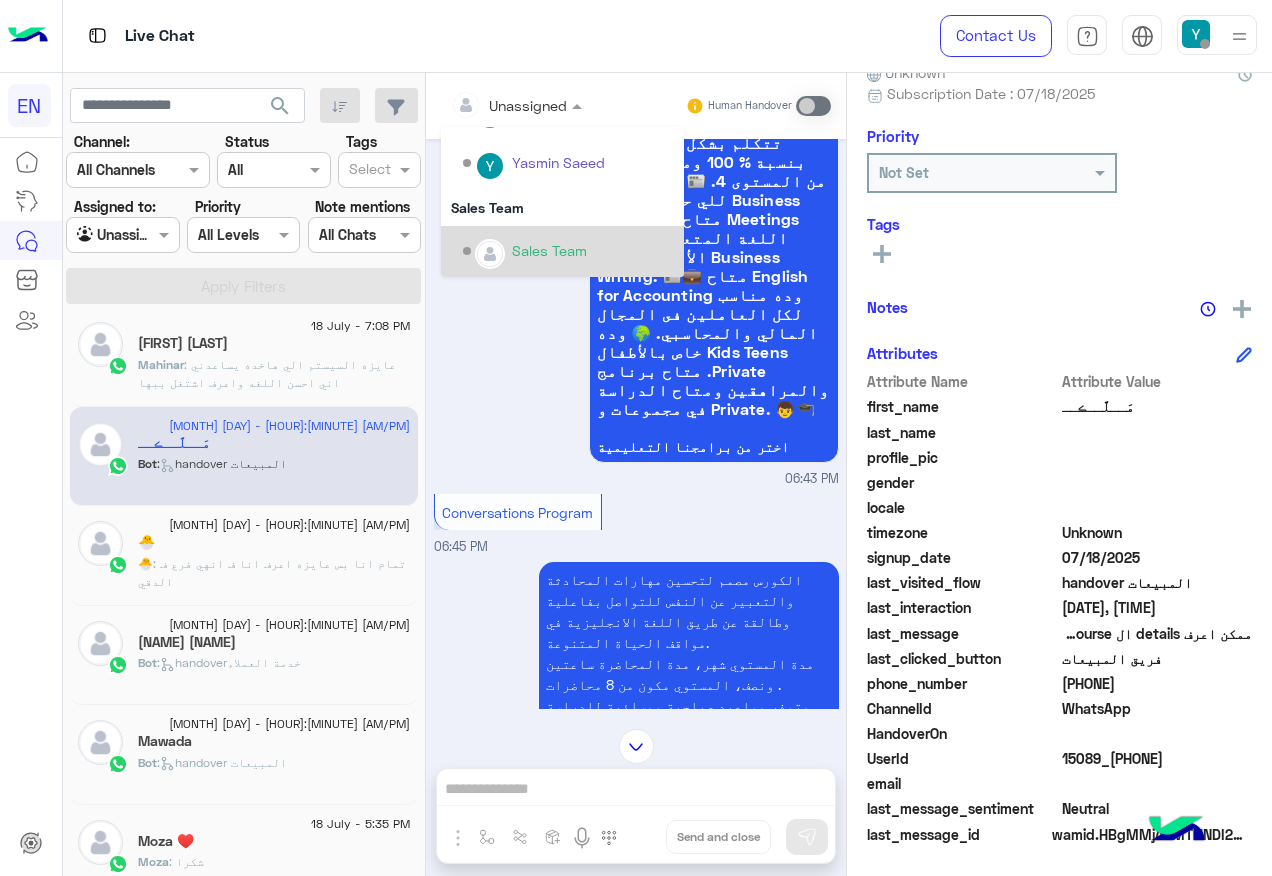 click on "Sales Team" at bounding box center (562, 251) 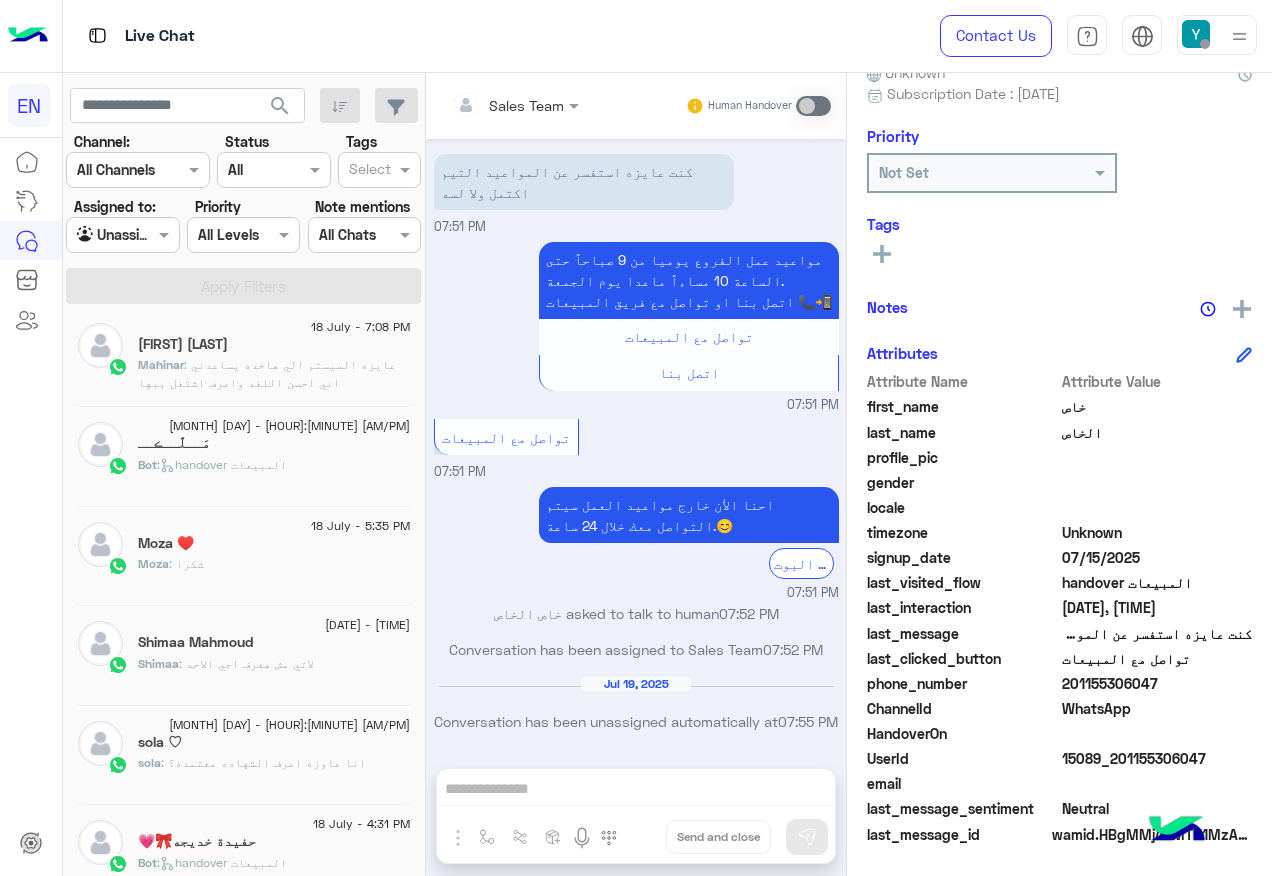 click on ": عايزه السيستم الي هاخده يساعدني اني احسن اللغه واعرف اشتغل ببها" 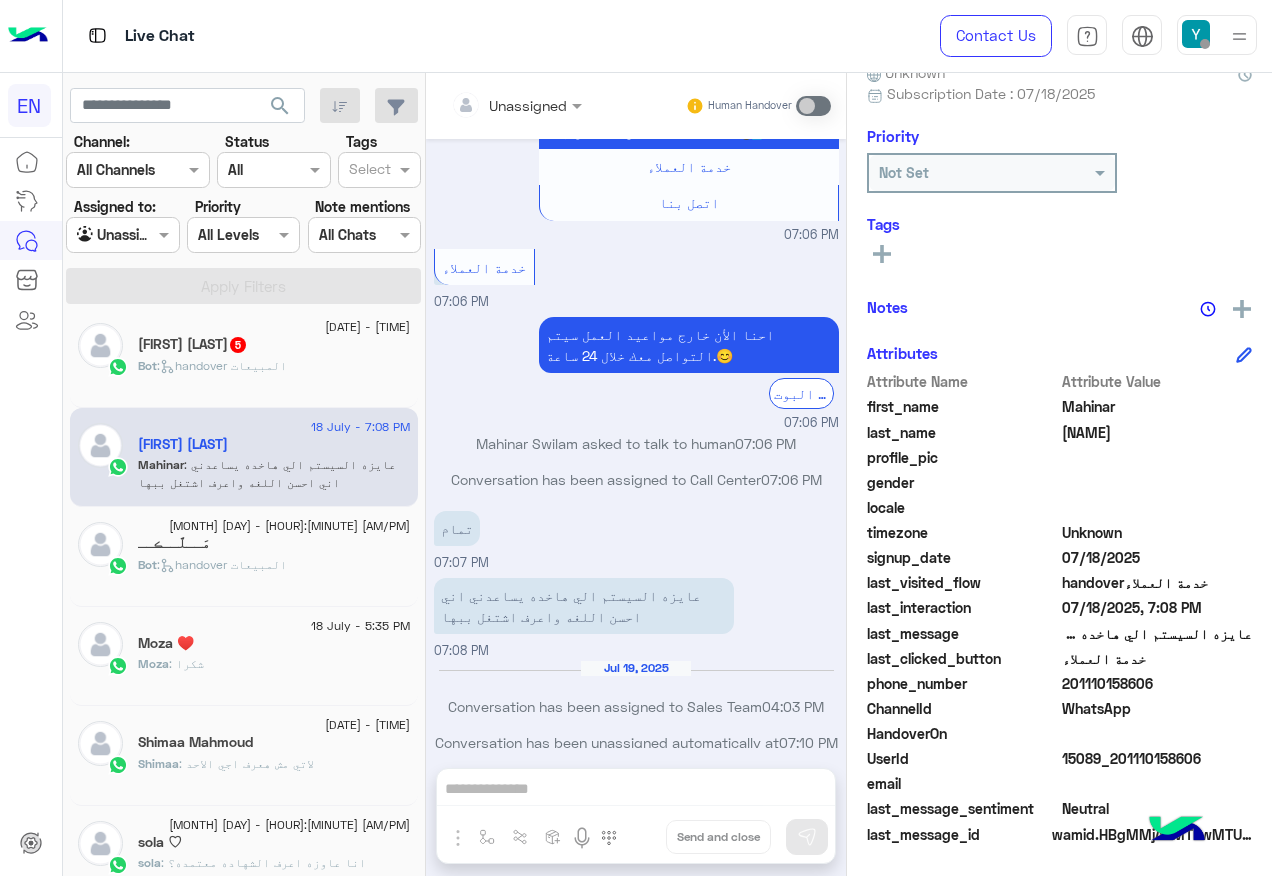 click on "Bot :   handover المبيعات" 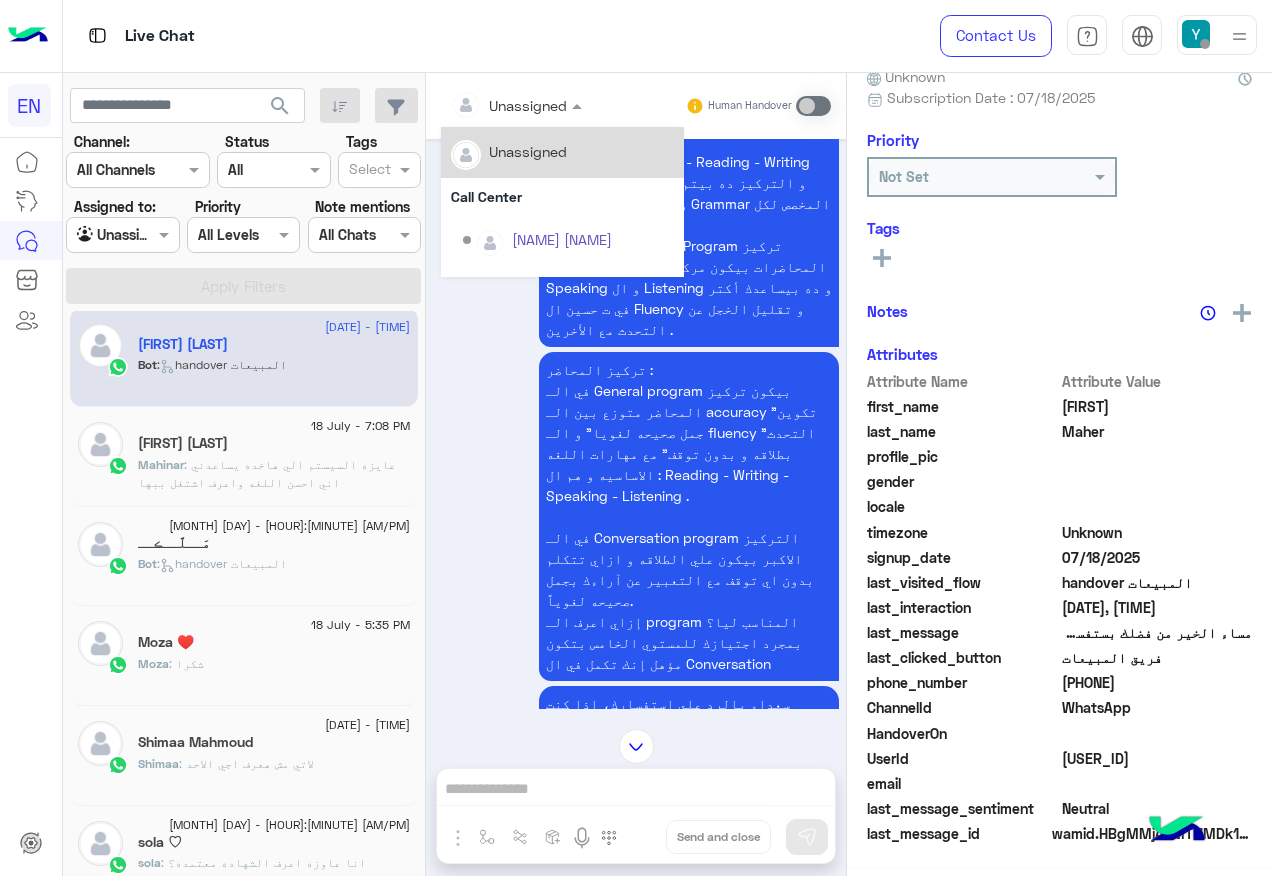 click at bounding box center [516, 104] 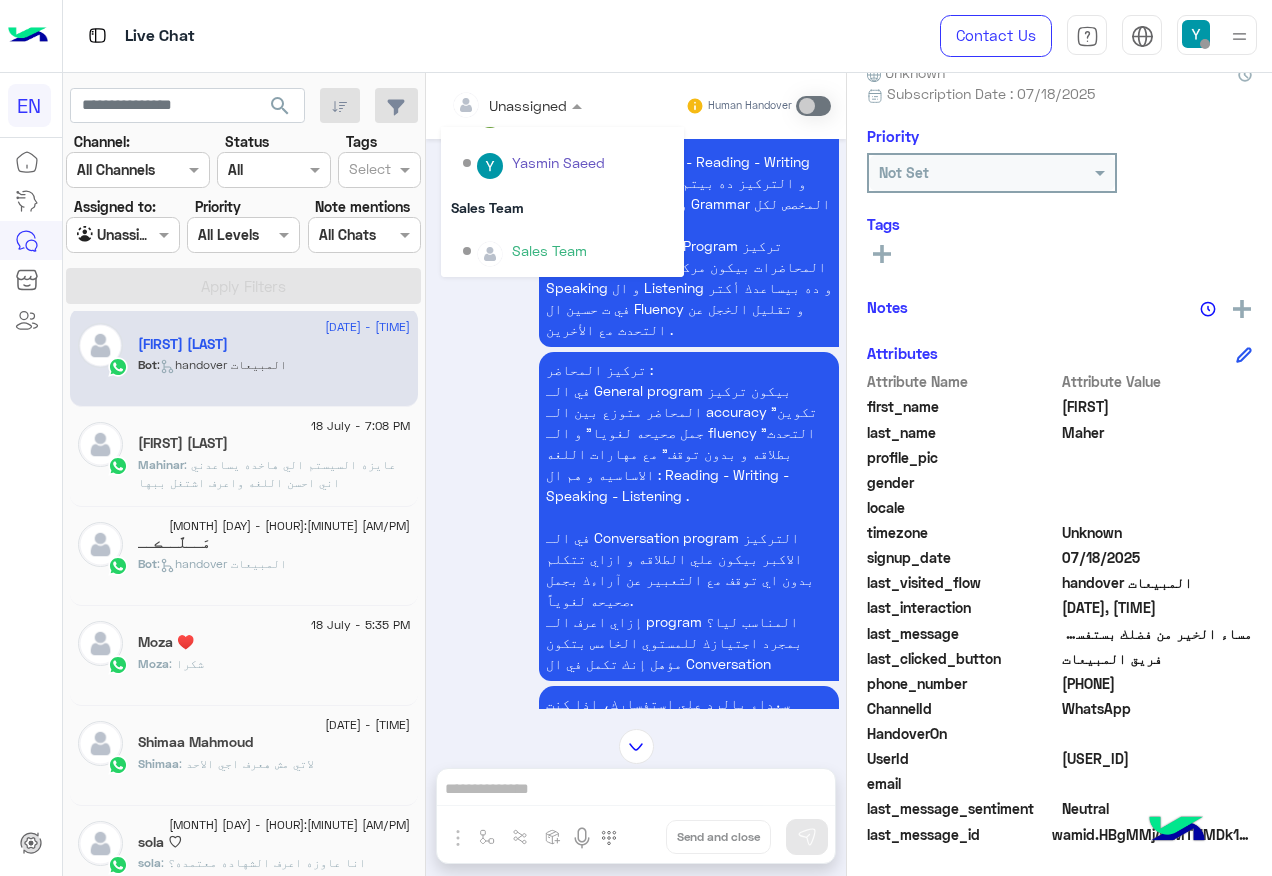 click on "Sales Team" at bounding box center [562, 207] 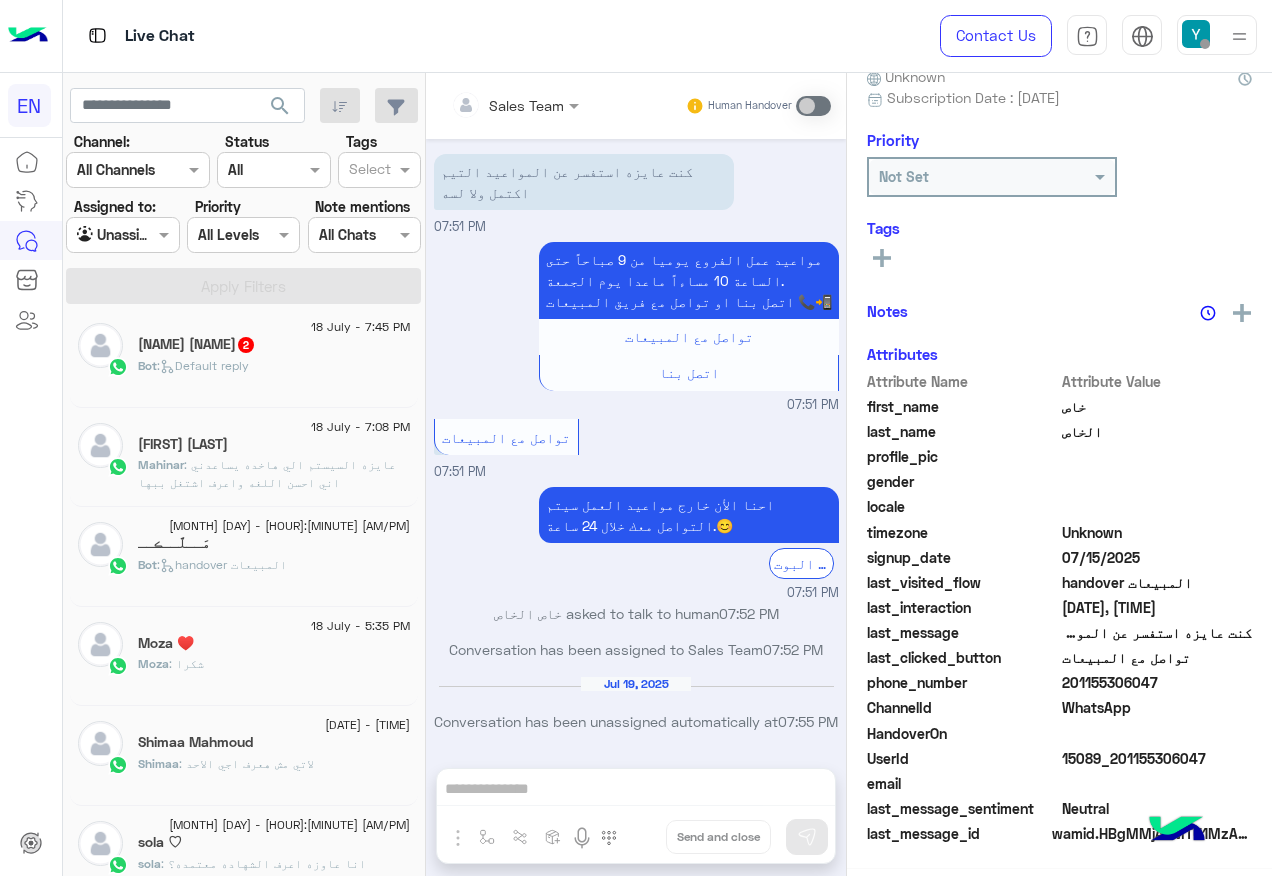 click on "[DATE] - [TIME]  [FIRST] [LAST]  [NUMBER] Bot :   Default reply" 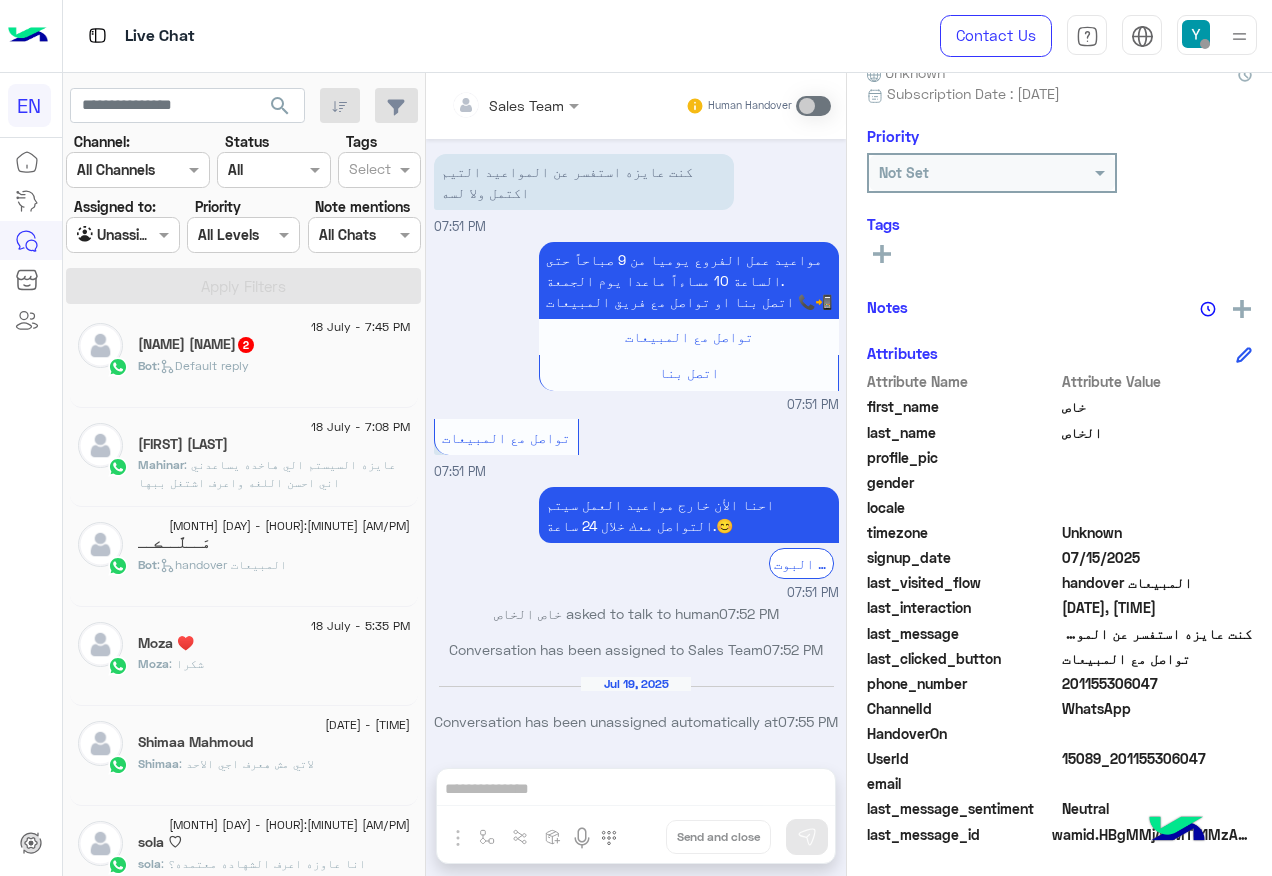 click on "Bot :   Default reply" 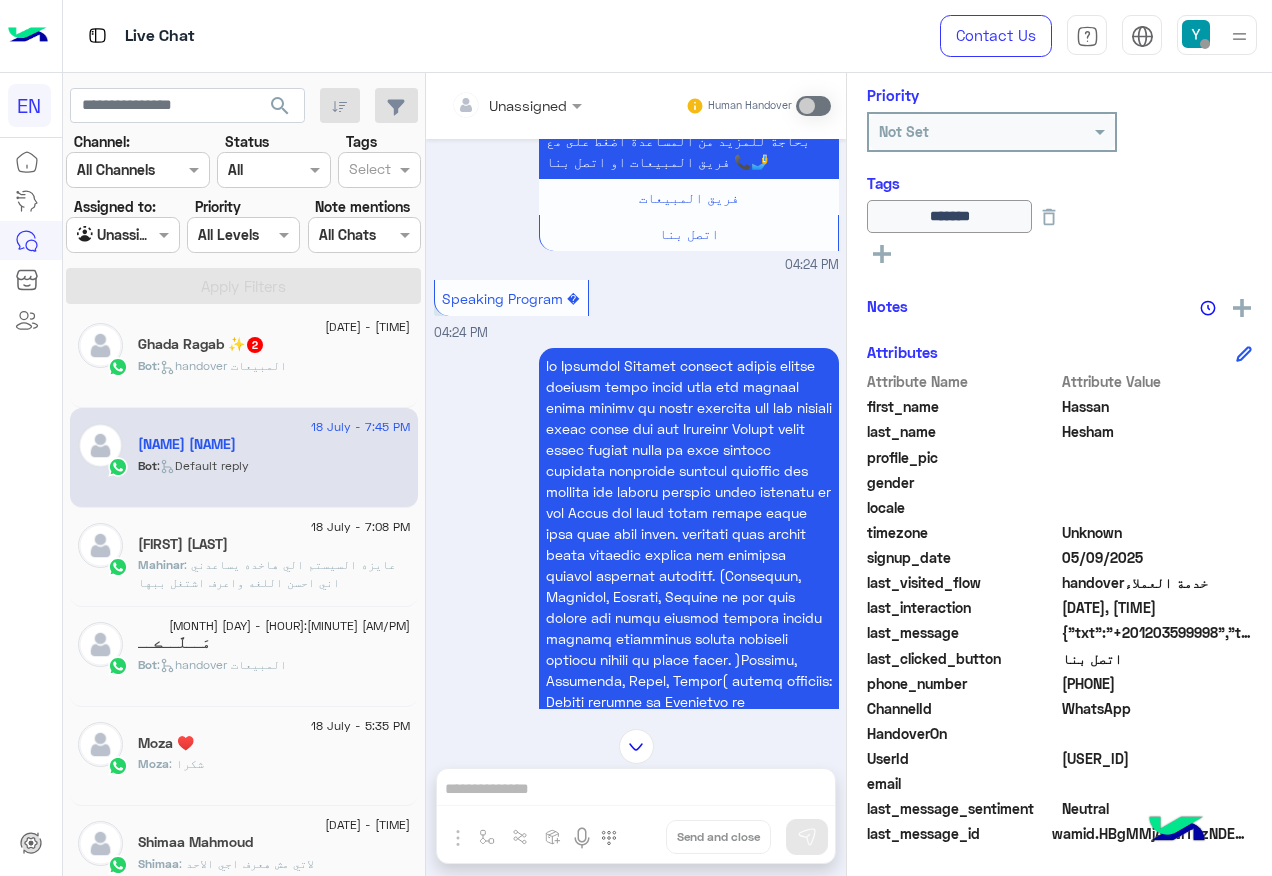 click on "Bot :   handover المبيعات" 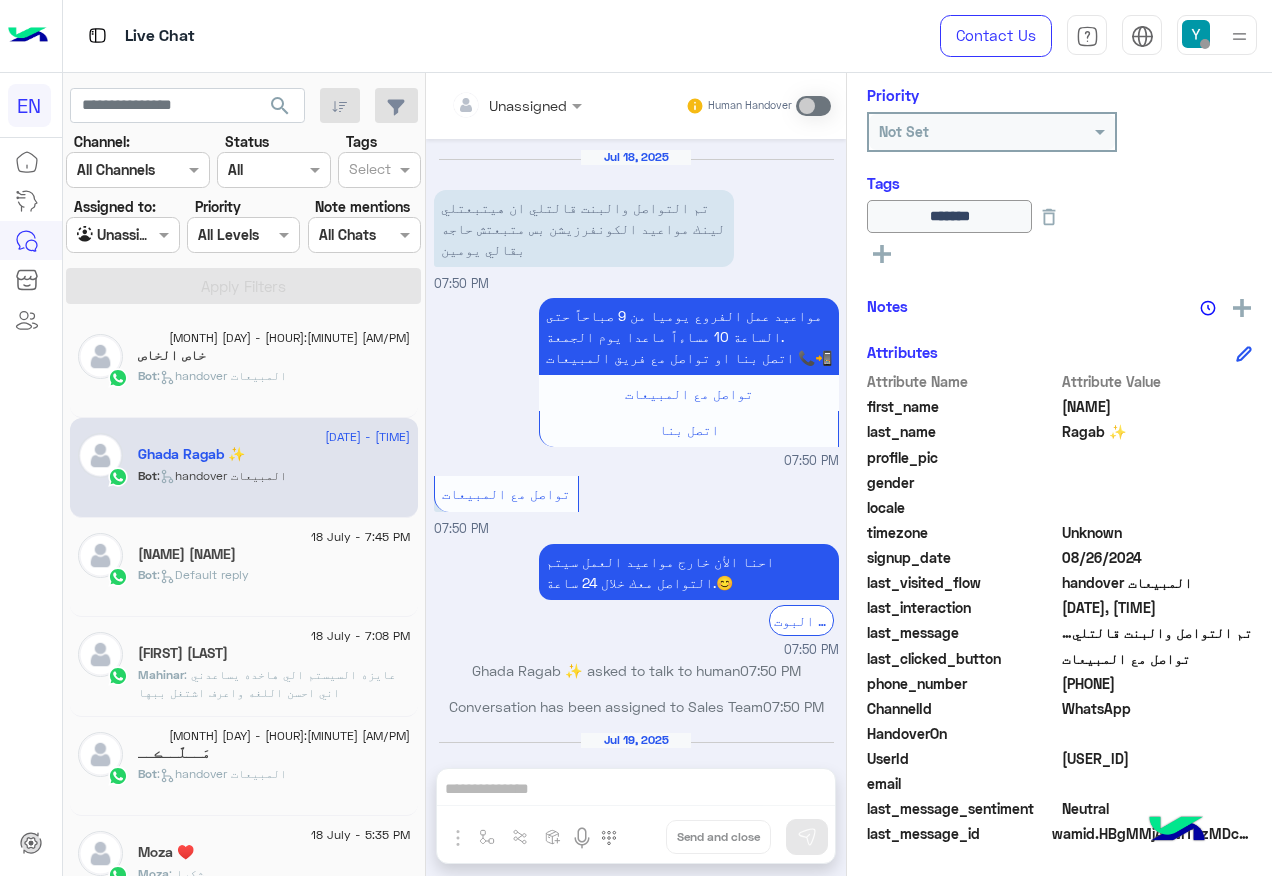 click on "Bot :   handover المبيعات" 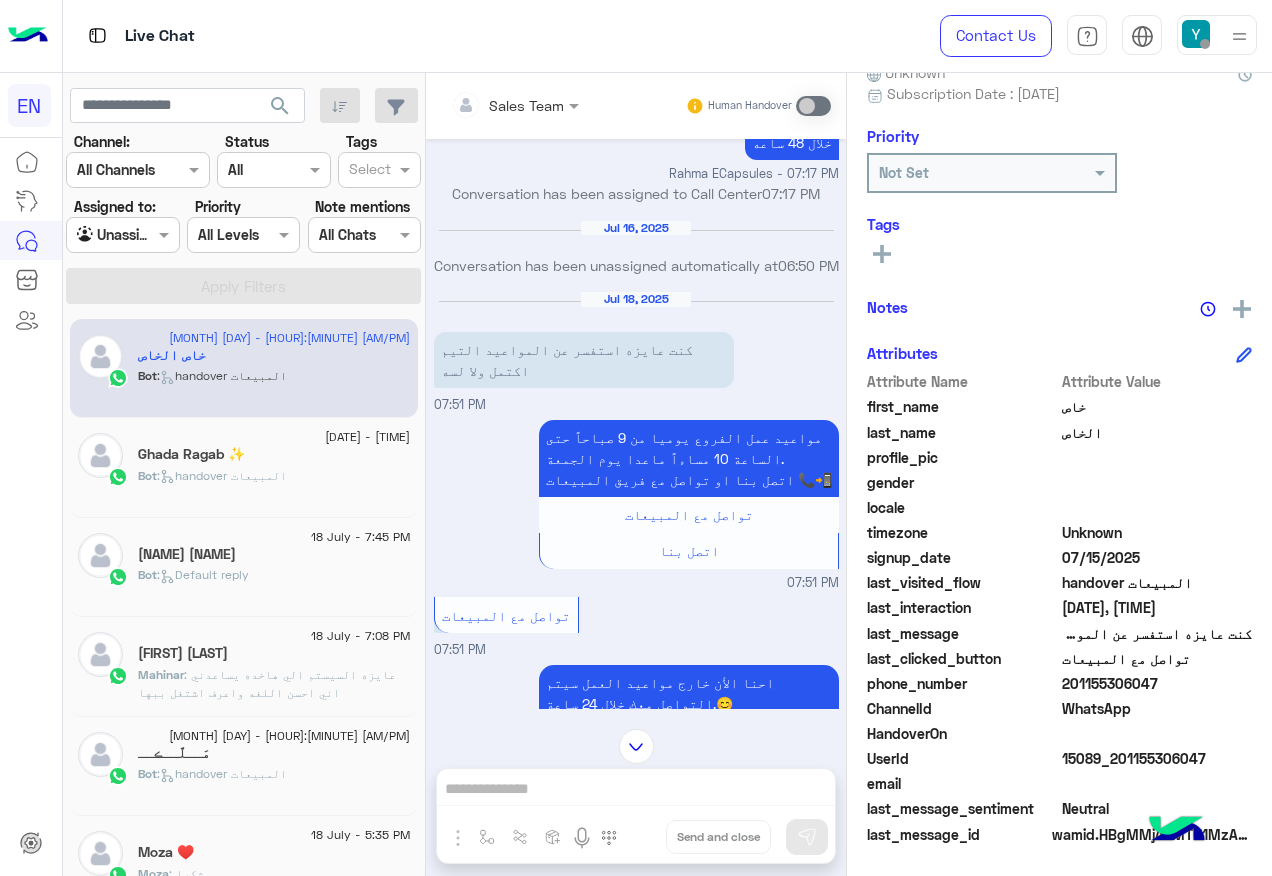 click on "Agent Filter Unassigned" at bounding box center [122, 235] 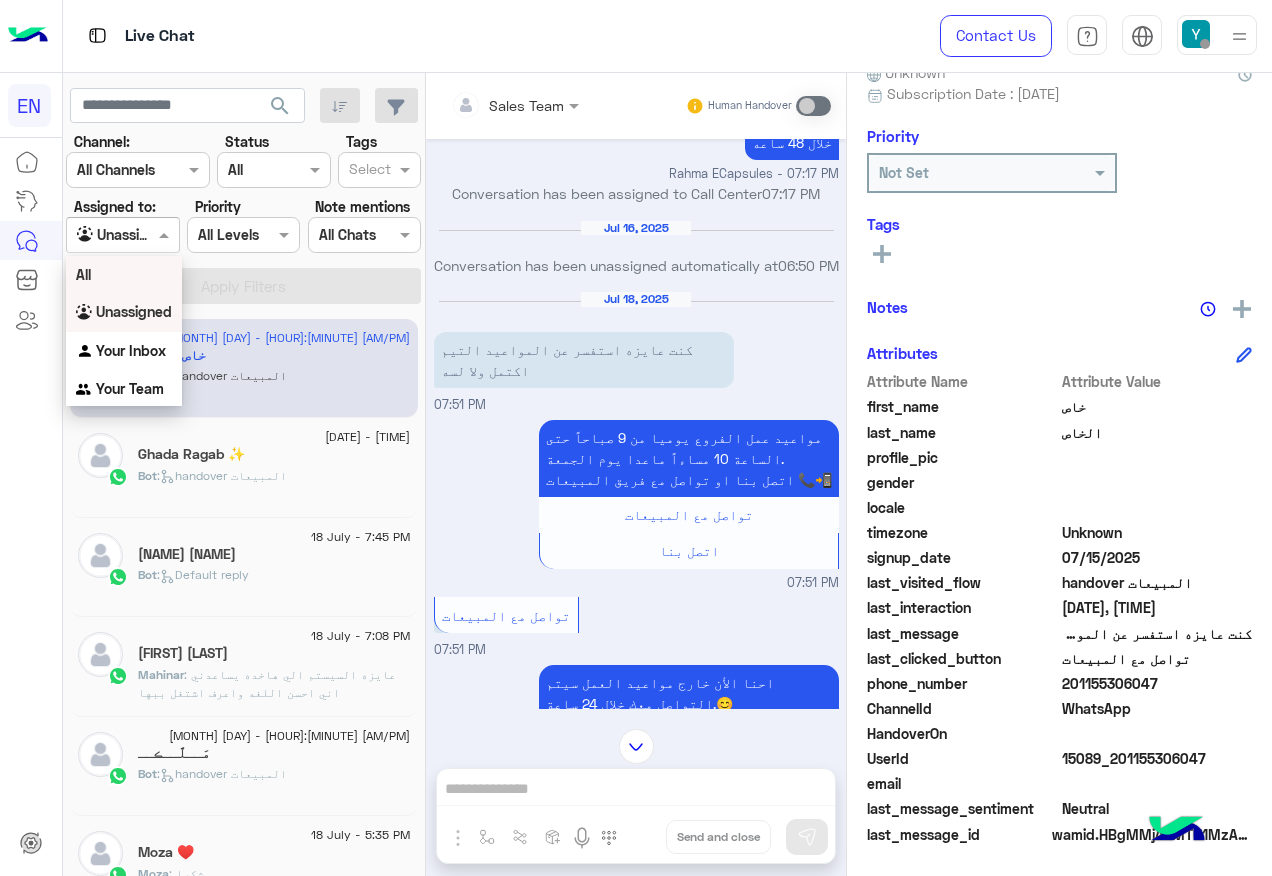 click on "مواعيد عمل الفروع يوميا من 9 صباحاً حتى الساعة 10 مساءاً ماعدا يوم الجمعة.  اتصل بنا او تواصل مع فريق المبيعات 📞📲  تواصل مع المبيعات   اتصل بنا     07:51 PM" at bounding box center (636, 504) 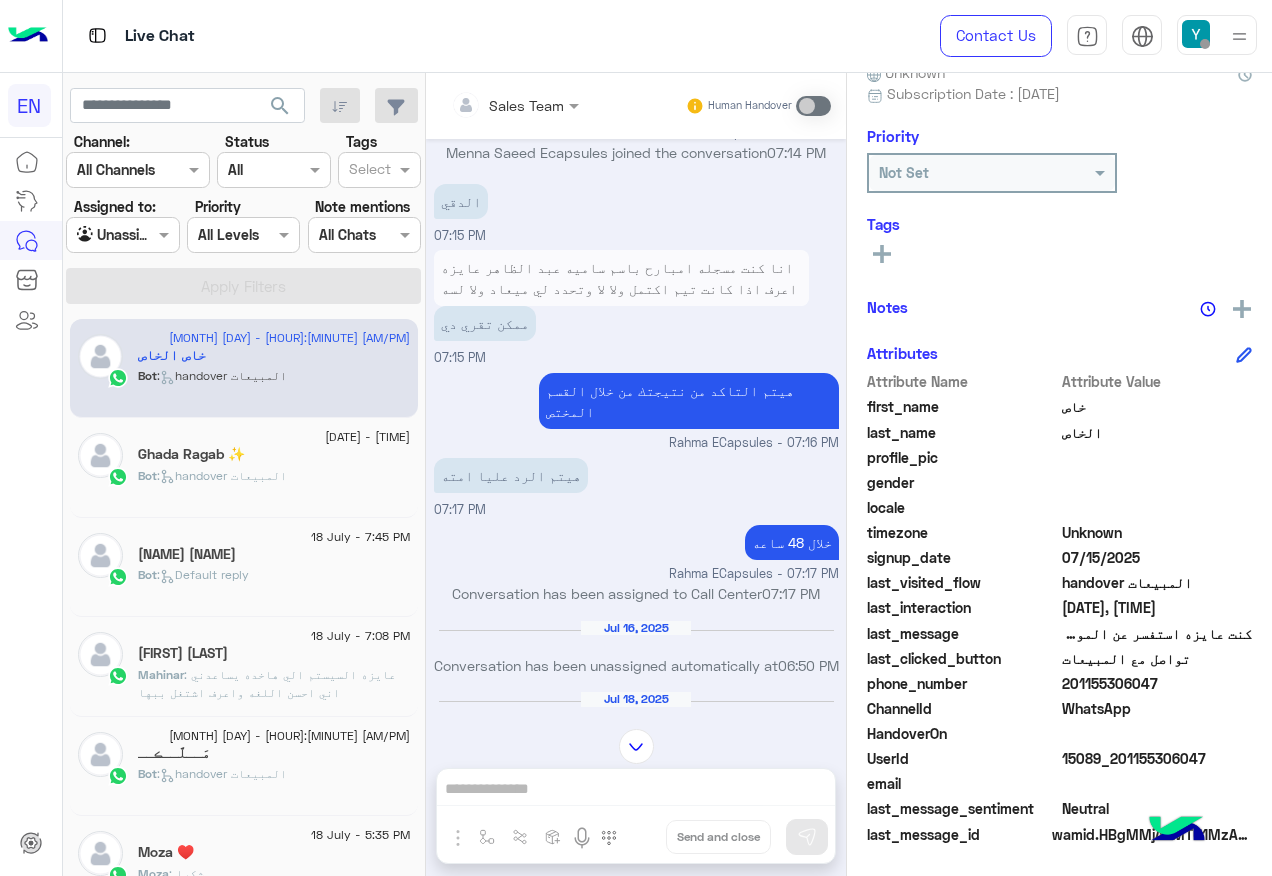 click at bounding box center (100, 235) 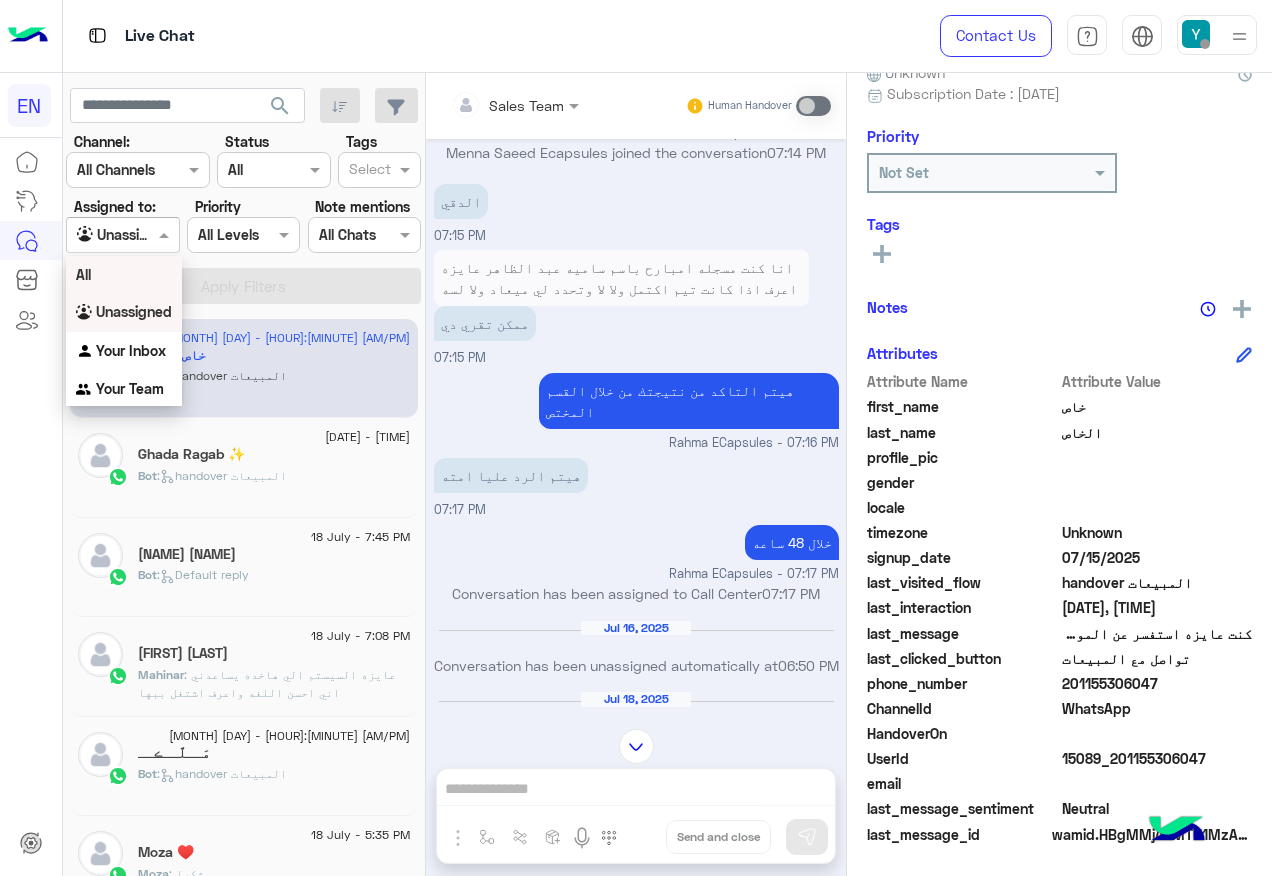 click on "All" at bounding box center (124, 274) 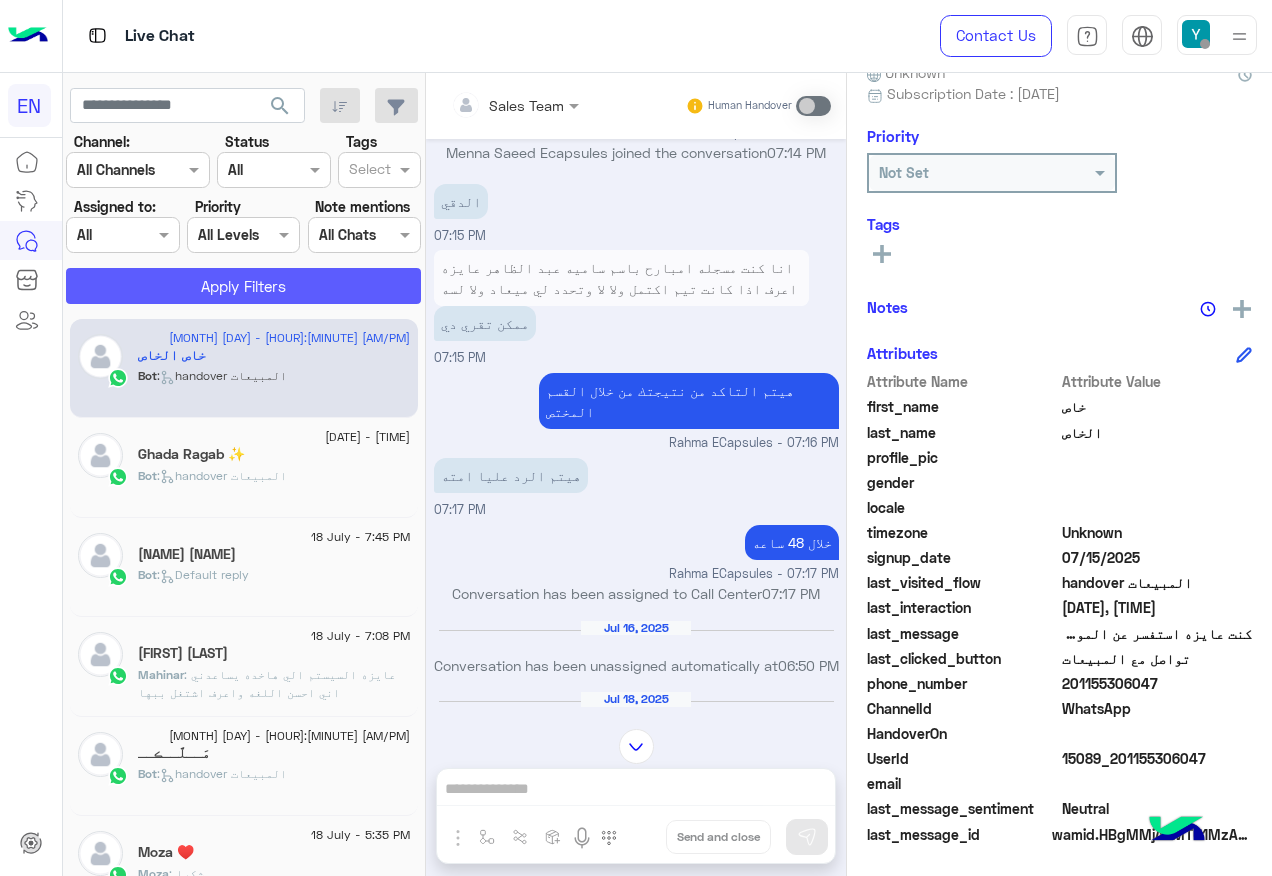 click on "Apply Filters" 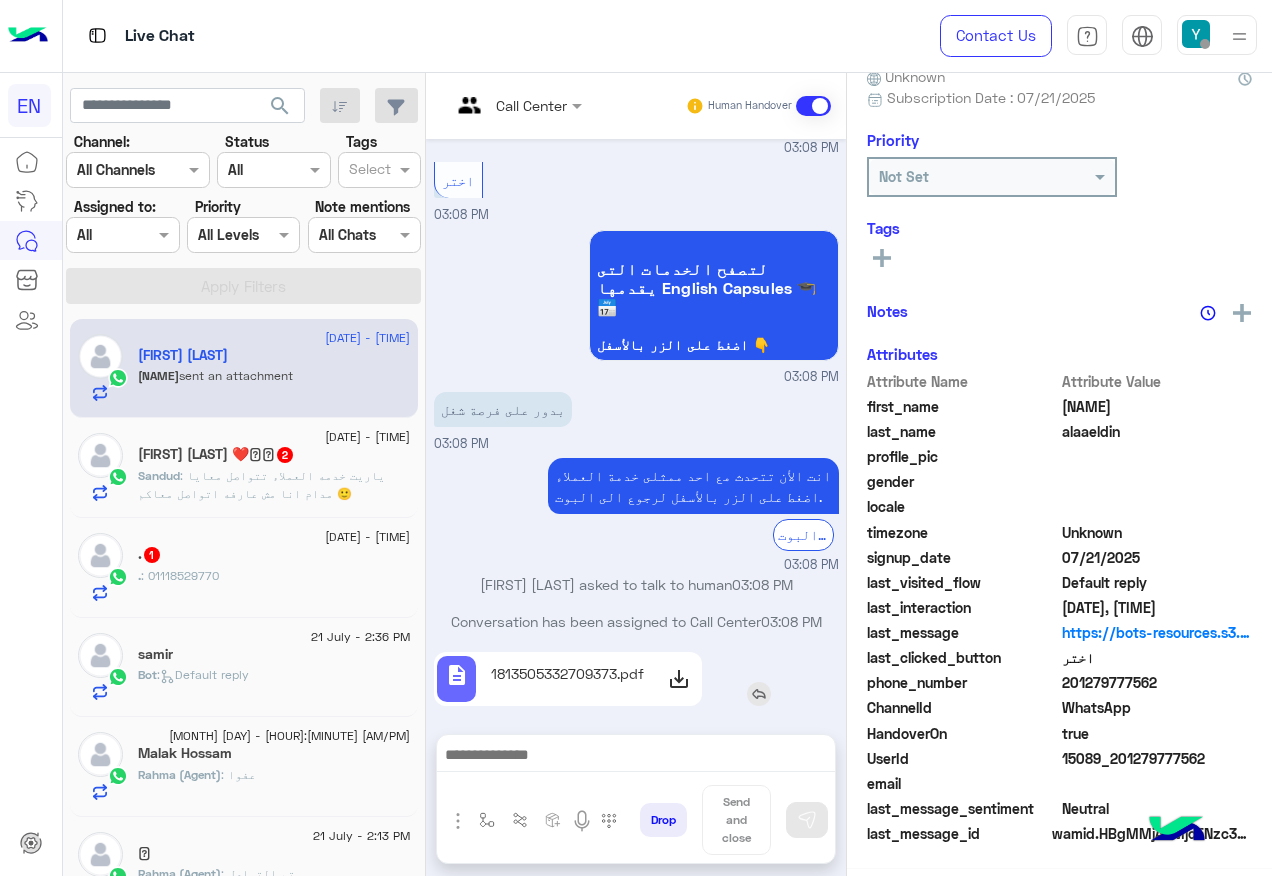 click 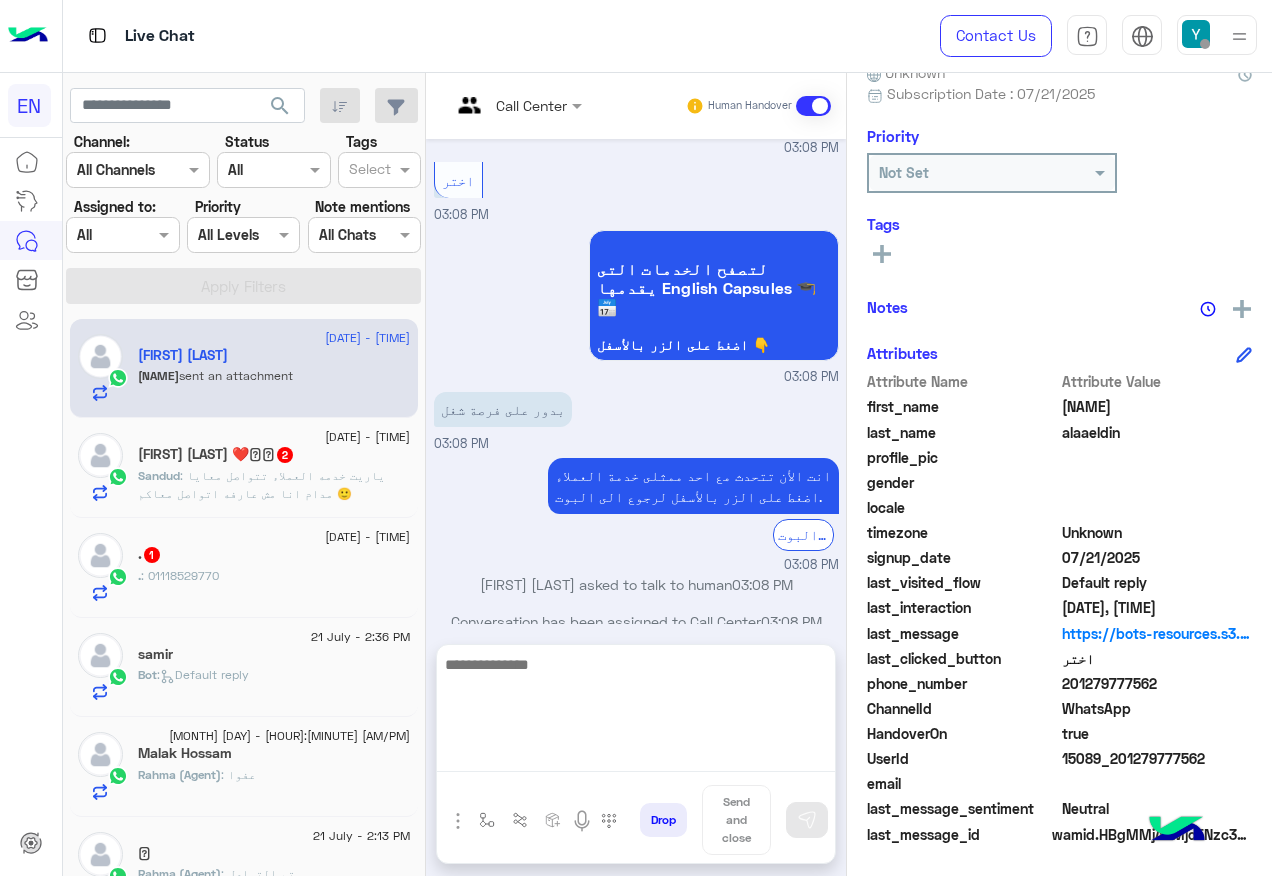 click at bounding box center [636, 712] 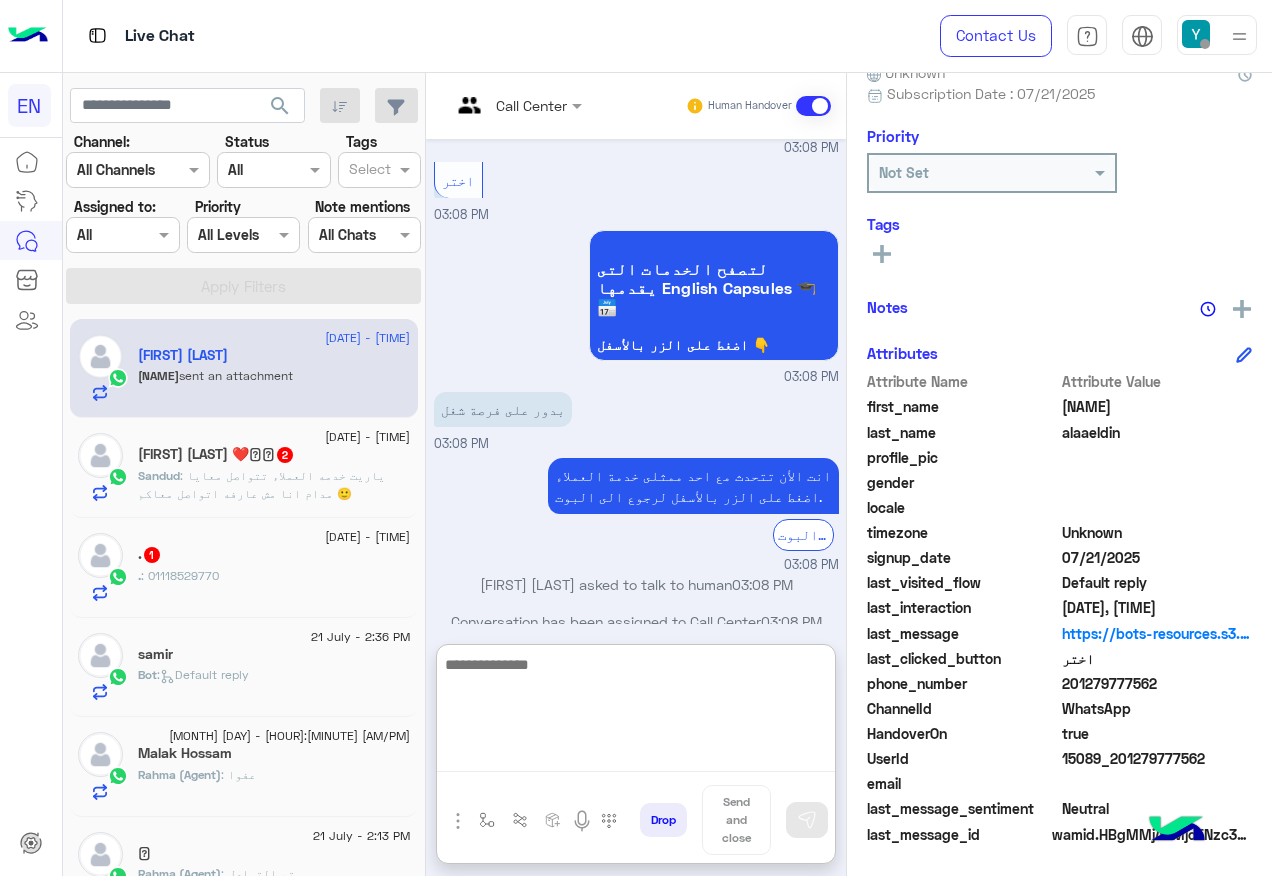 paste on "**********" 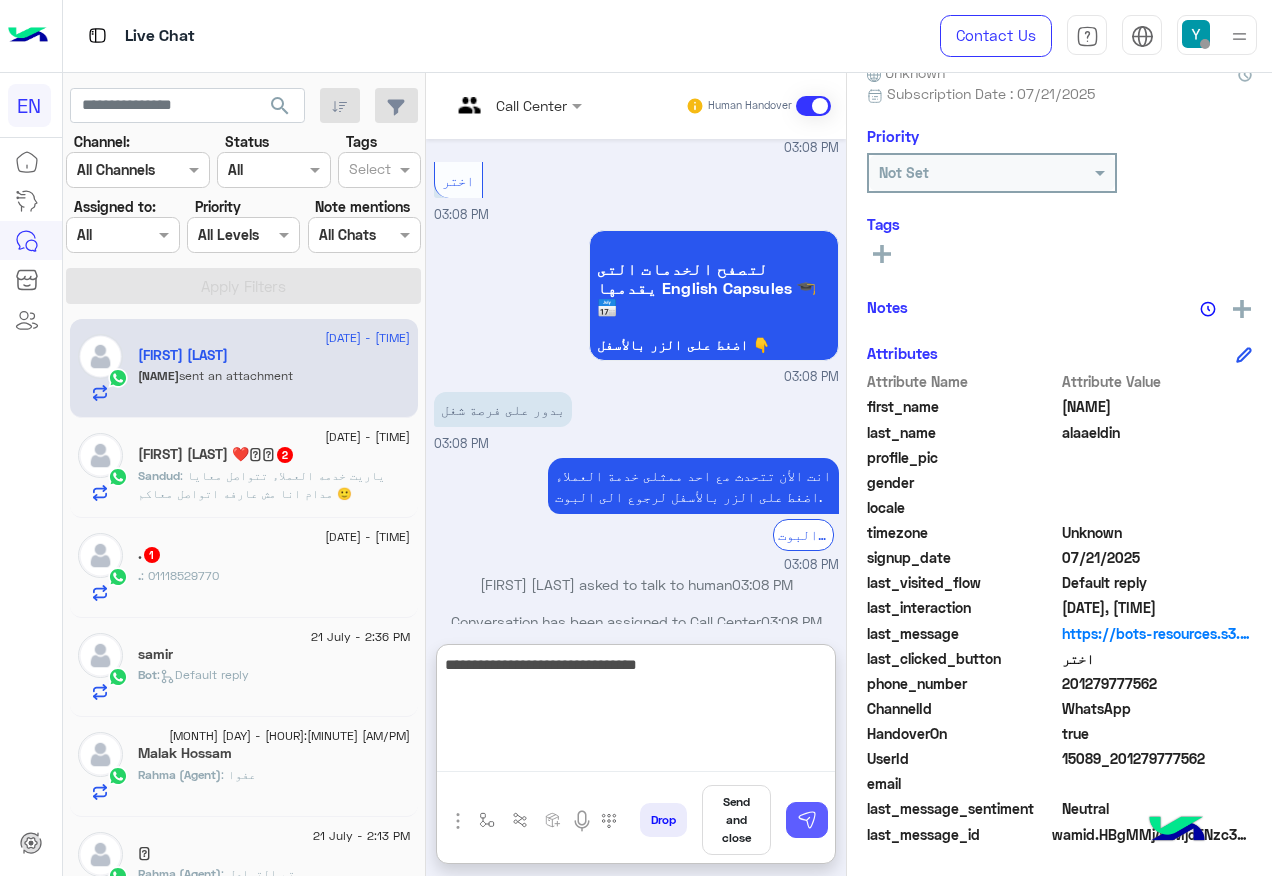 type on "**********" 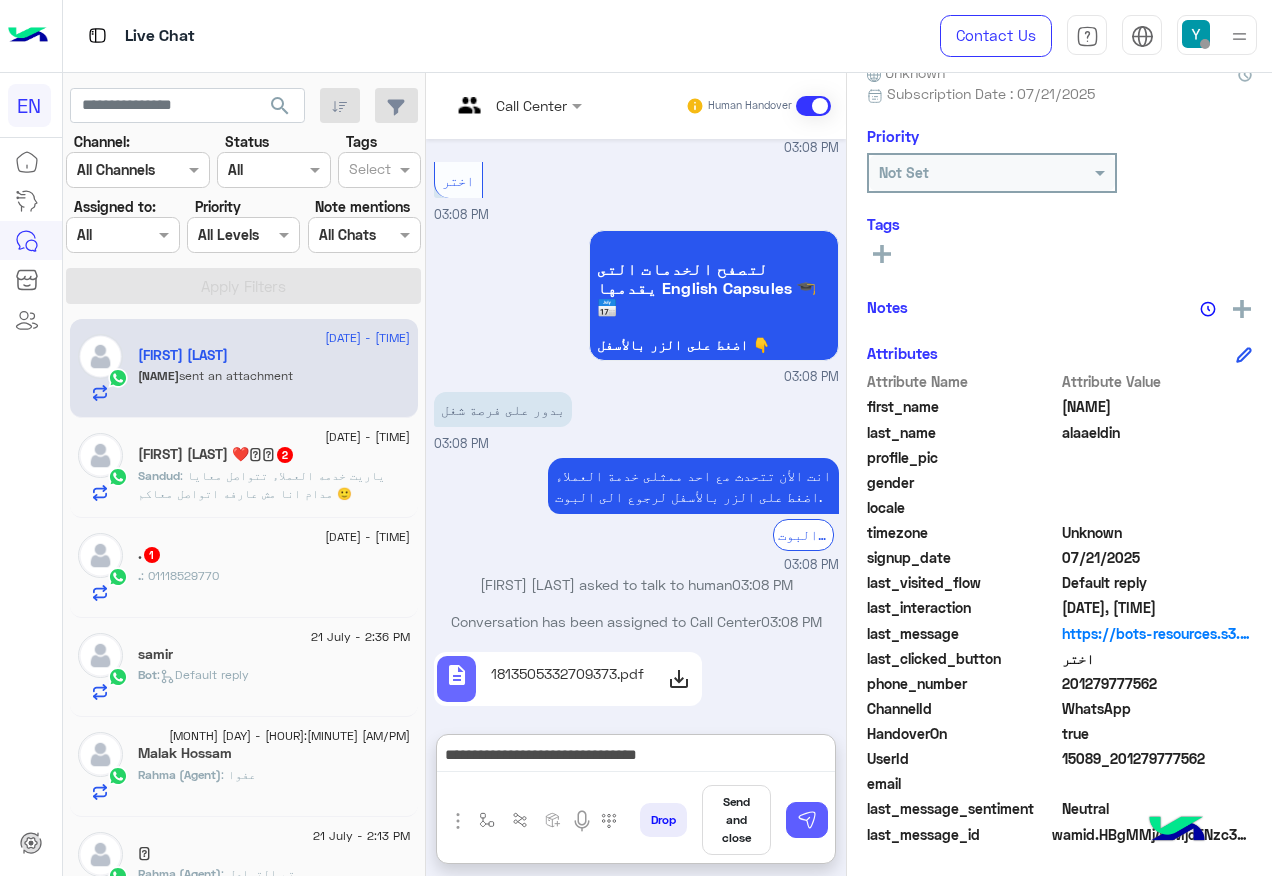 click at bounding box center (807, 820) 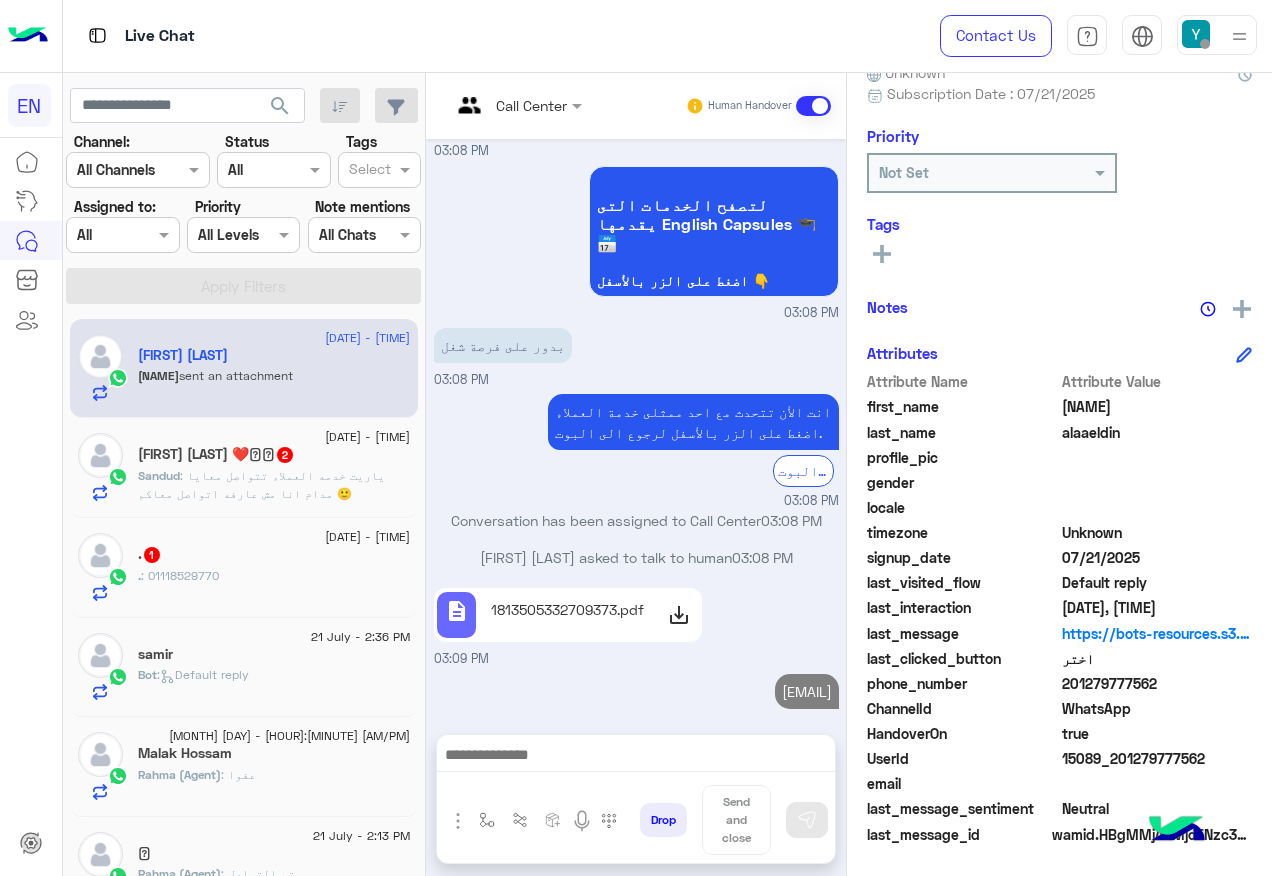 scroll, scrollTop: 387, scrollLeft: 0, axis: vertical 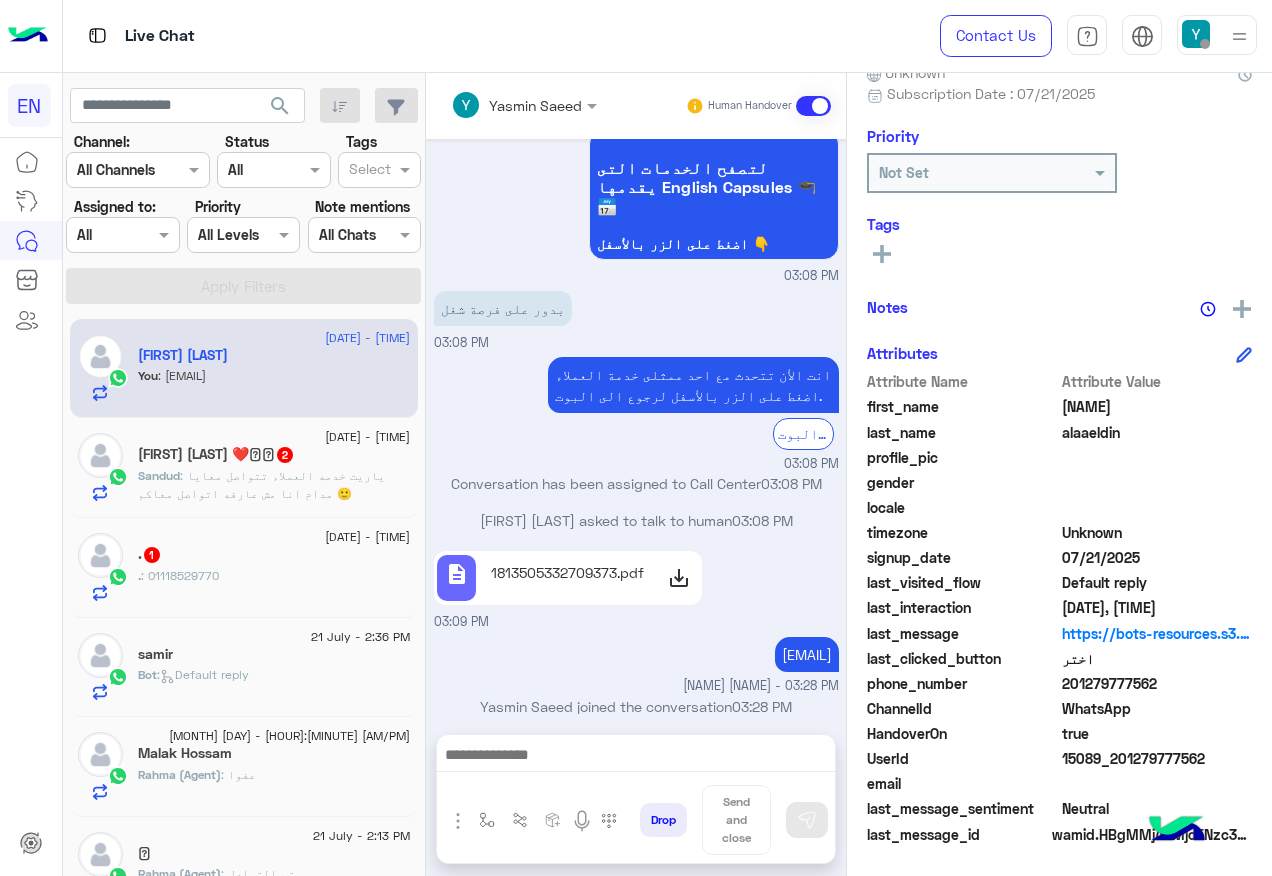 click on "[NAME] : ياريت خدمه العملاء تتواصل معايا مدام انا مش عارفه اتواصل معاكم 🙂" 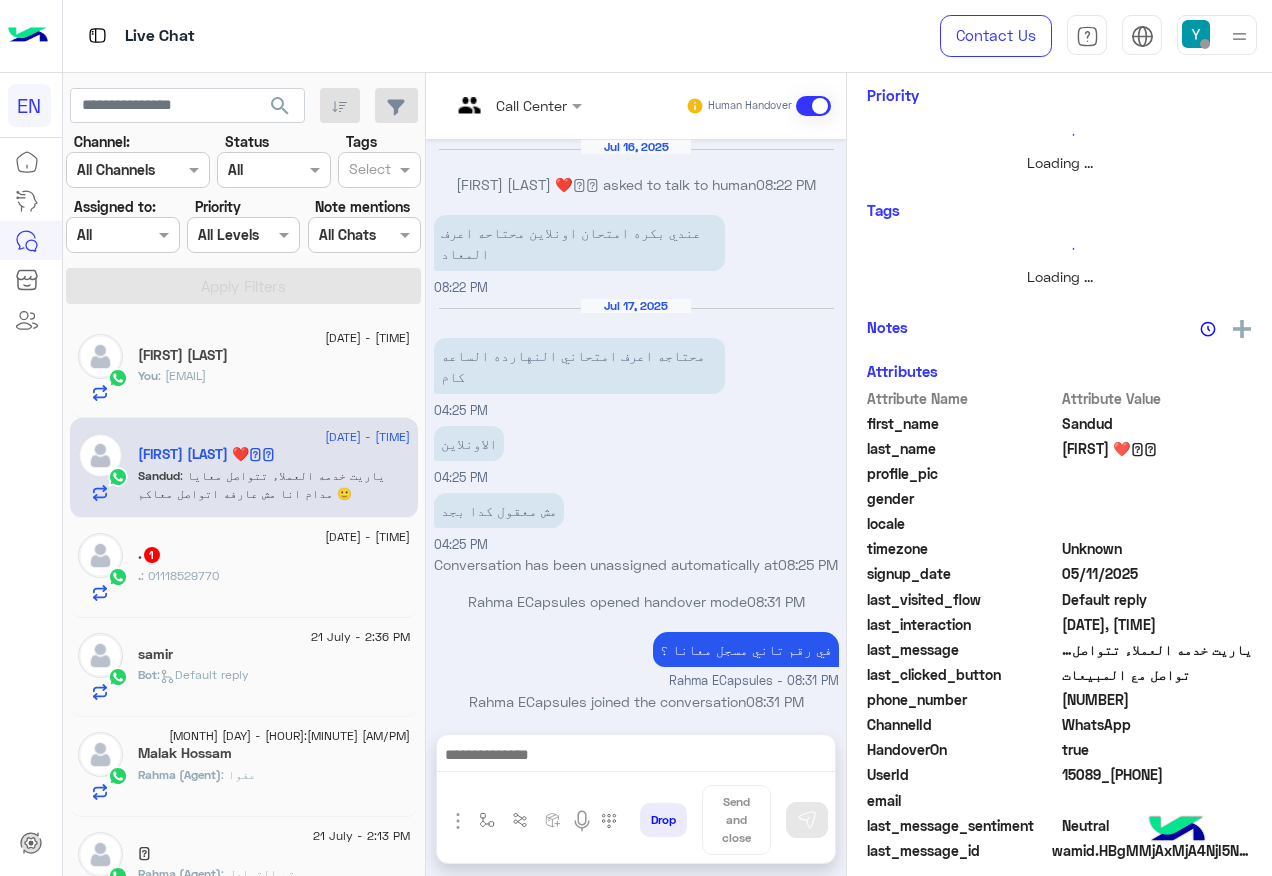scroll, scrollTop: 849, scrollLeft: 0, axis: vertical 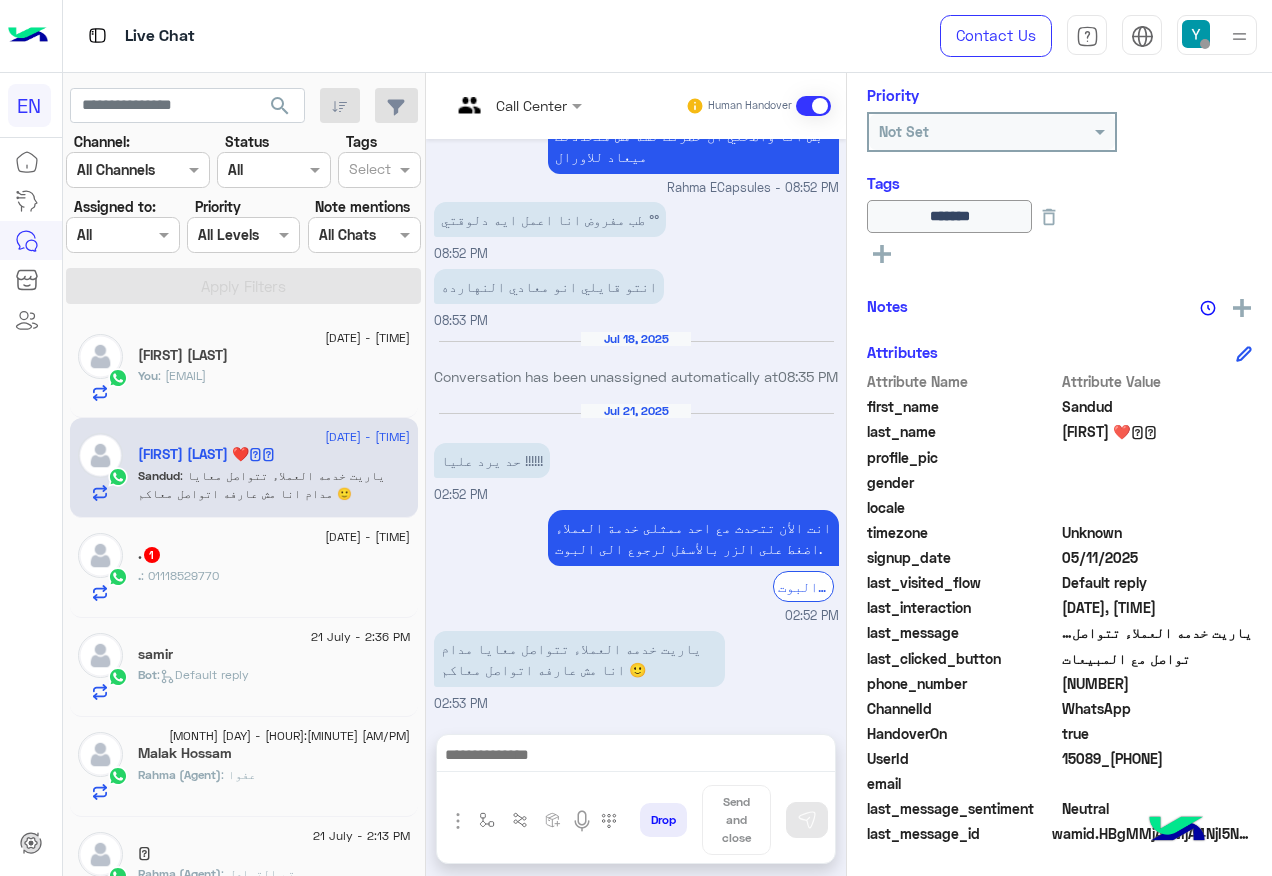 click on "[NUMBER]" 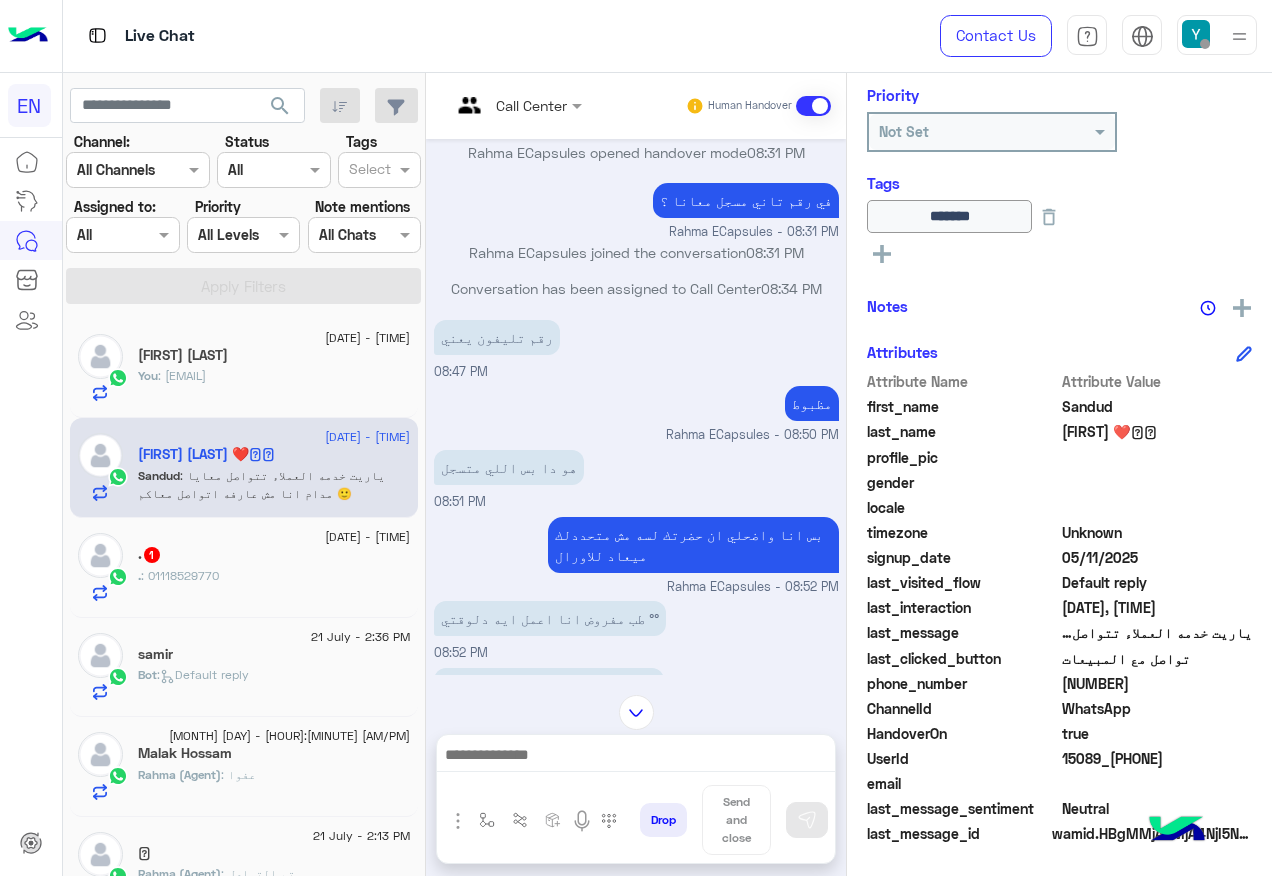 scroll, scrollTop: 848, scrollLeft: 0, axis: vertical 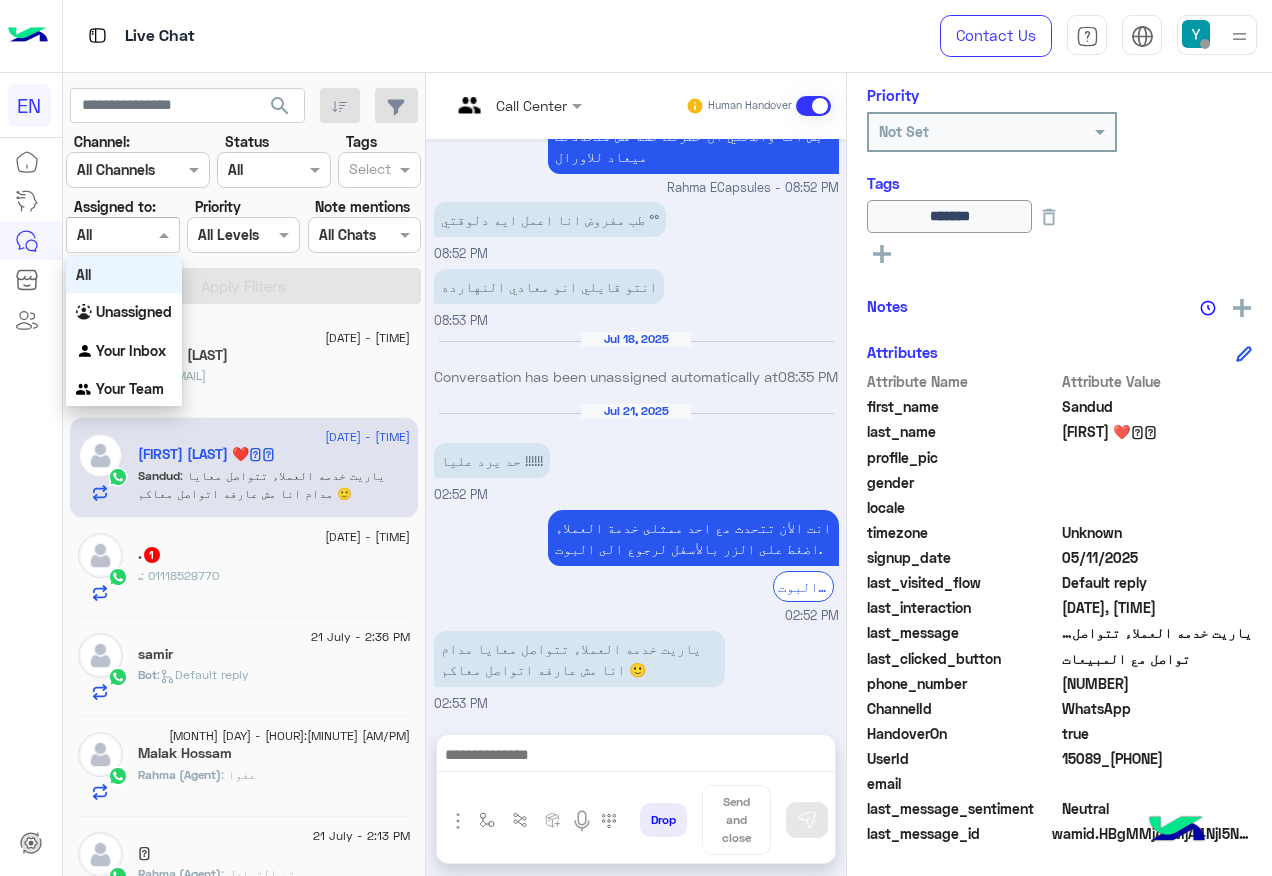 click at bounding box center (122, 234) 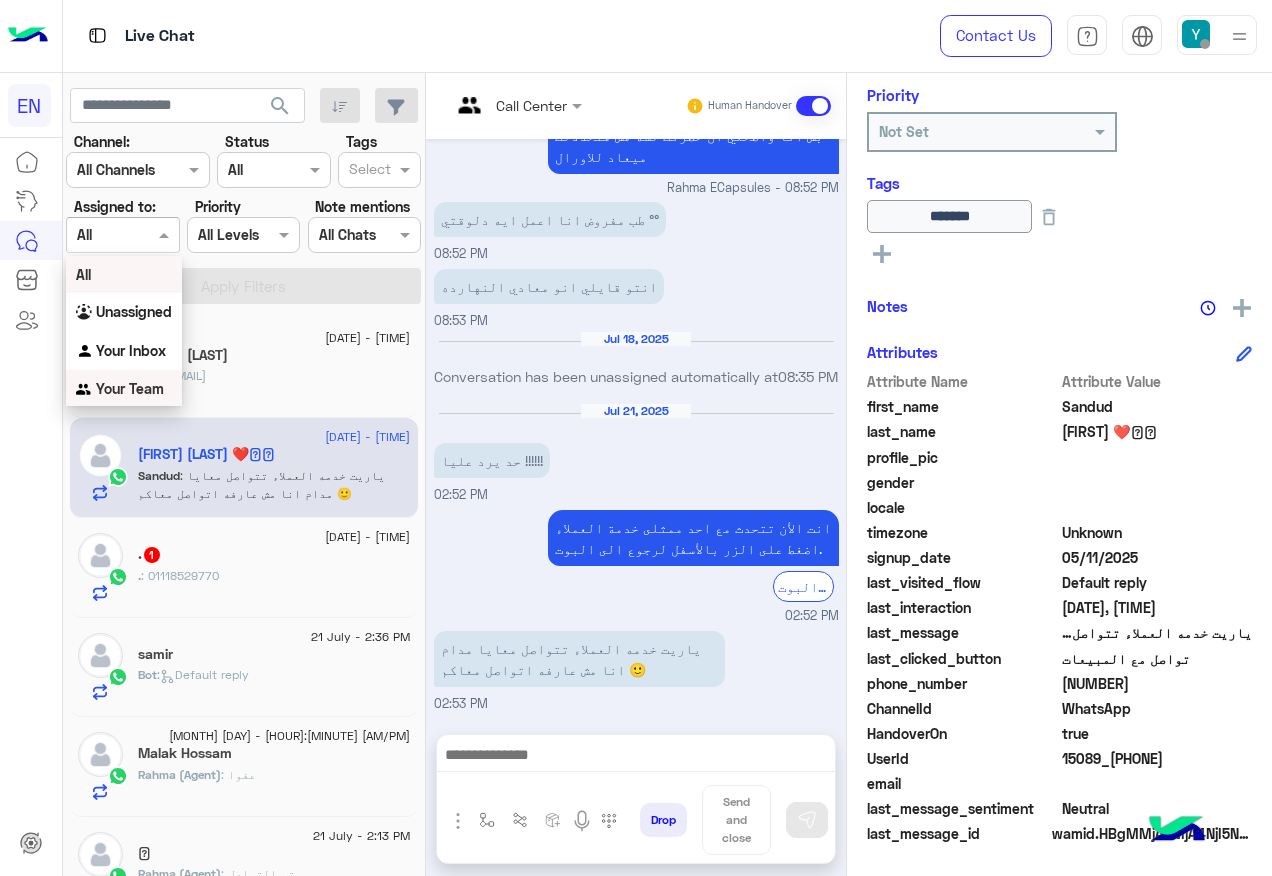 drag, startPoint x: 134, startPoint y: 385, endPoint x: 132, endPoint y: 322, distance: 63.03174 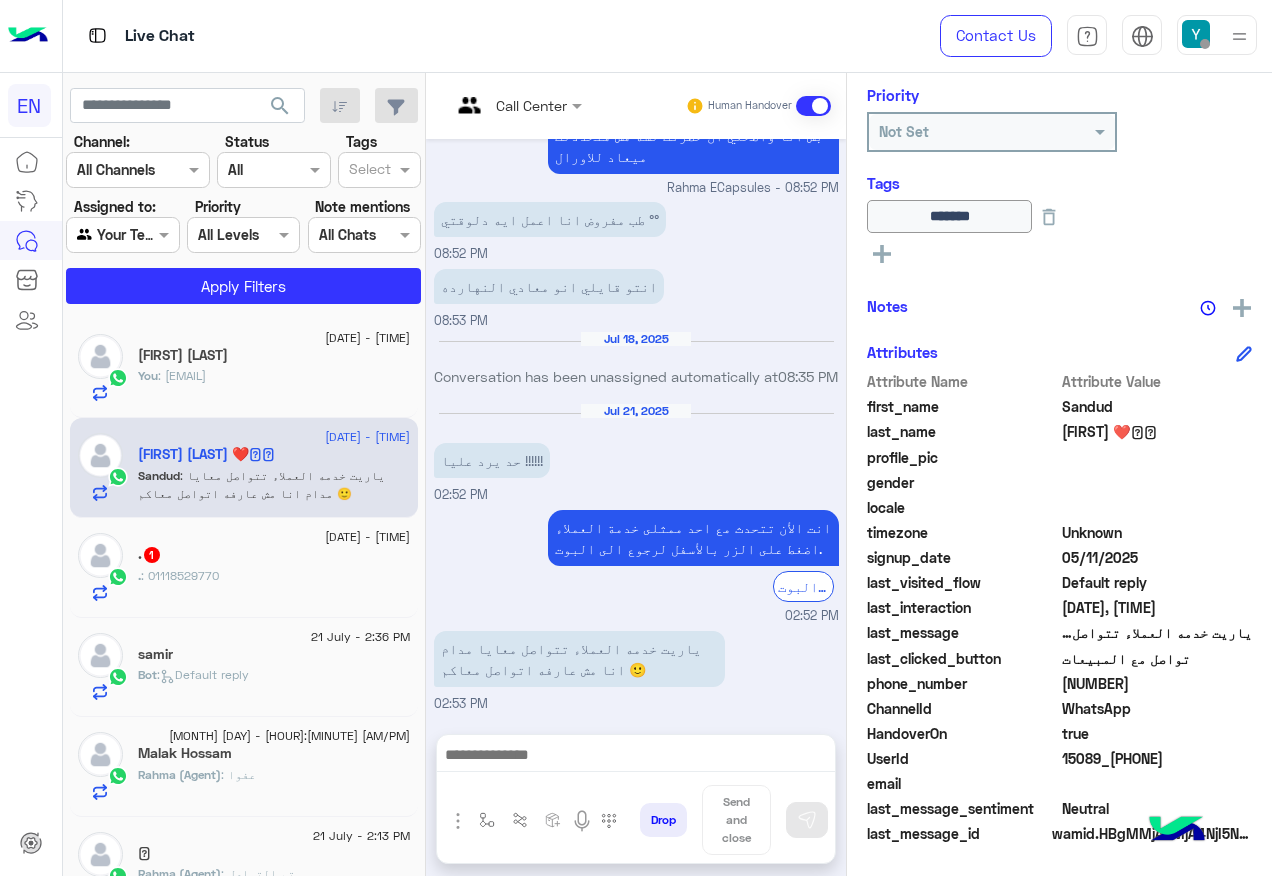 click on "Channel: Channel All Channels Status Channel All Tags Select Assigned to: Agent Filter Your Team Priority All Levels All Levels Note mentions Select All Chats Apply Filters" 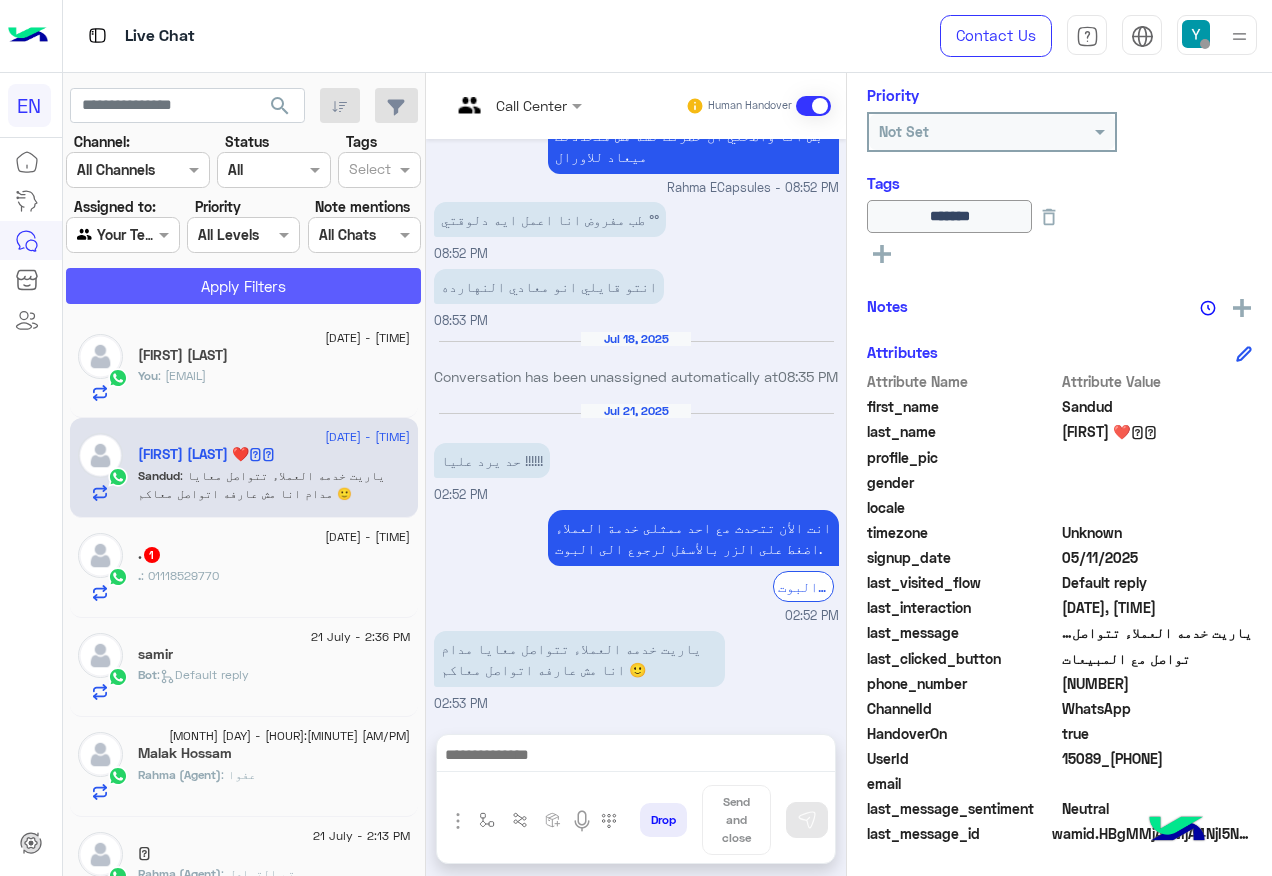 click on "Apply Filters" 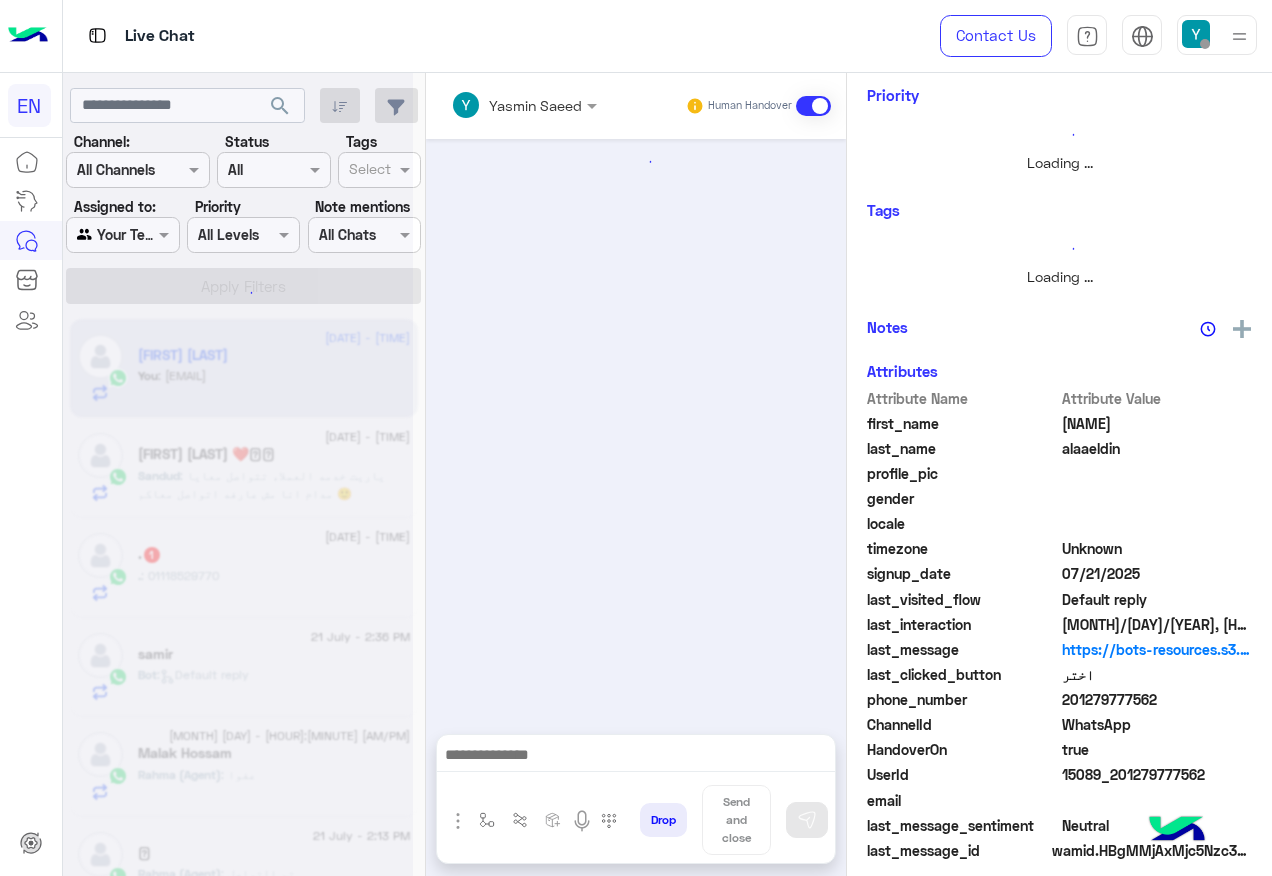 scroll, scrollTop: 0, scrollLeft: 0, axis: both 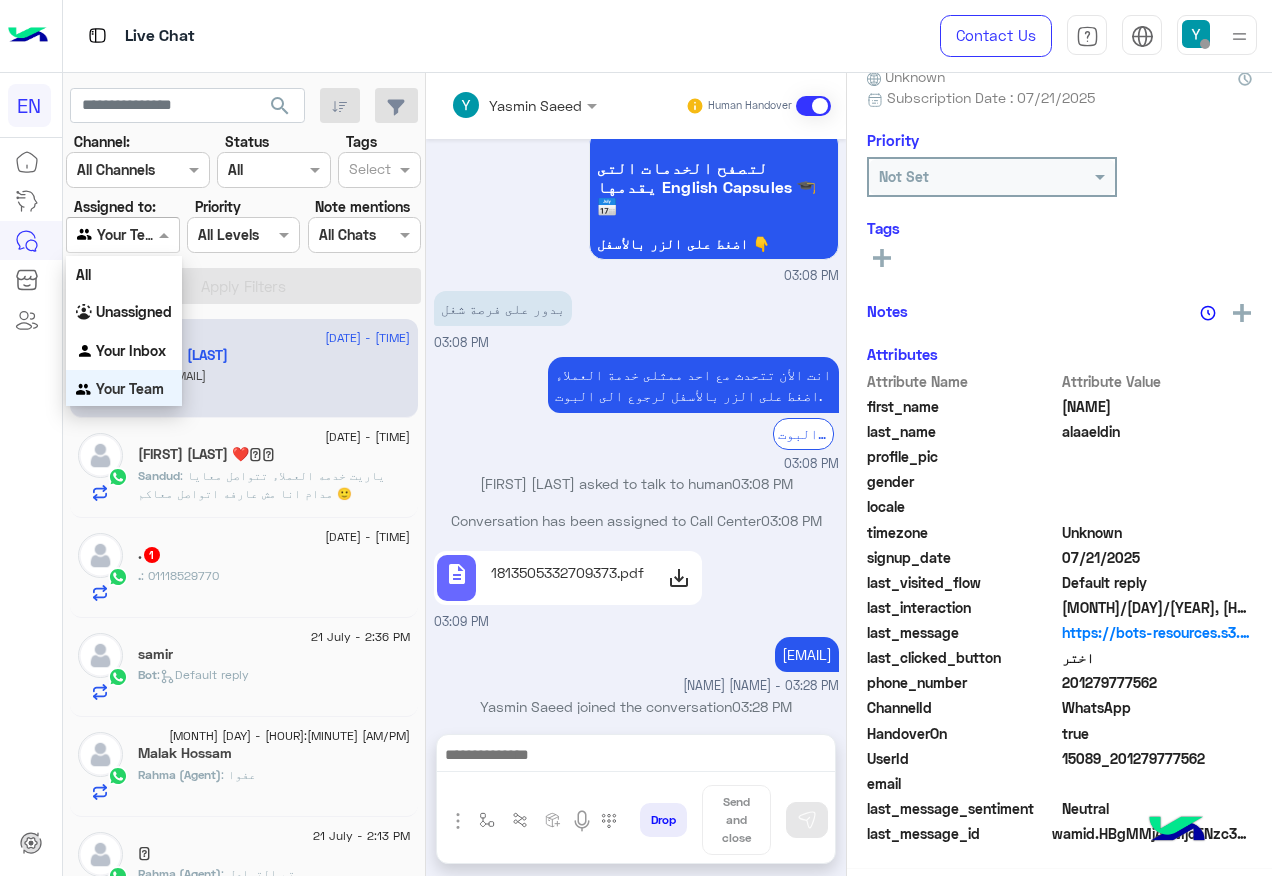 click at bounding box center [122, 234] 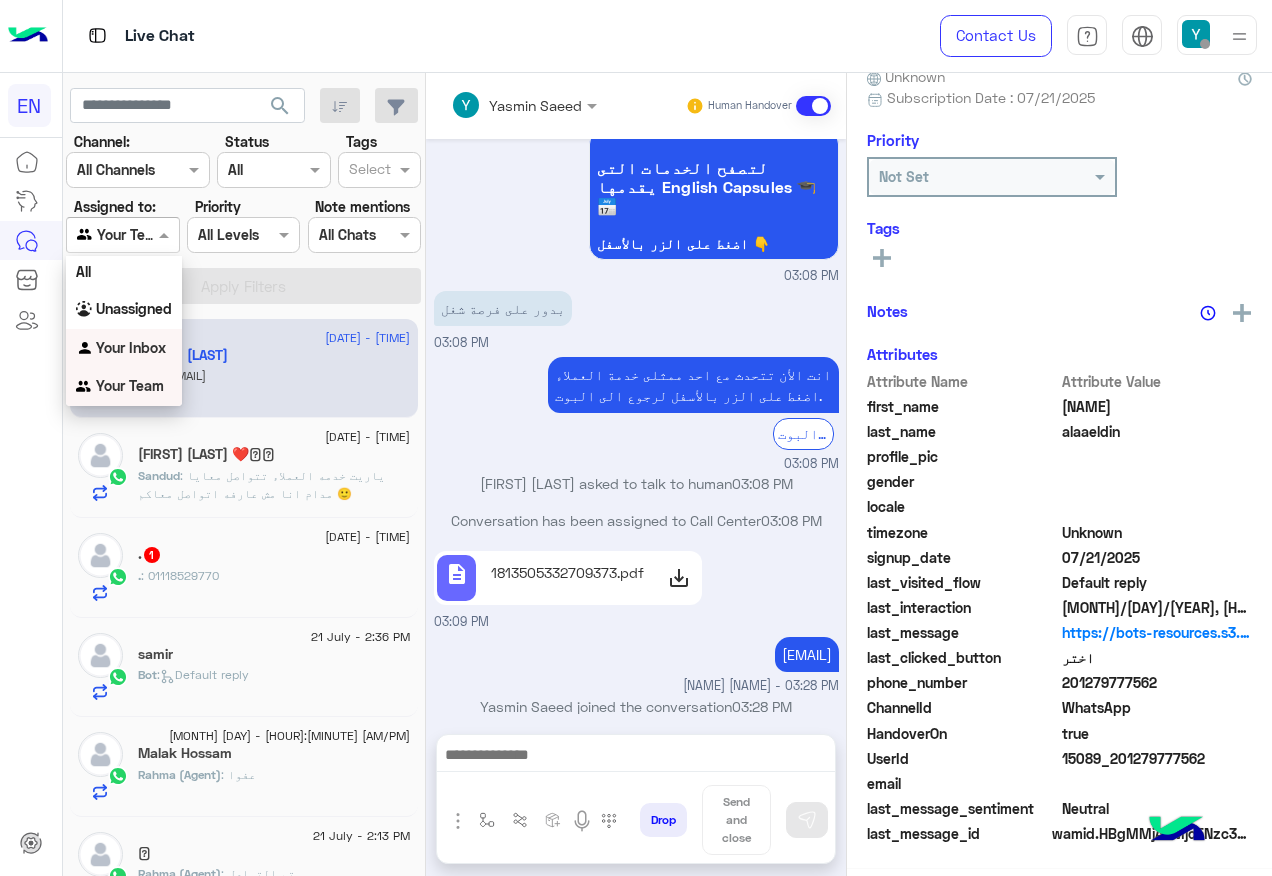 click on "Your Inbox" at bounding box center [124, 348] 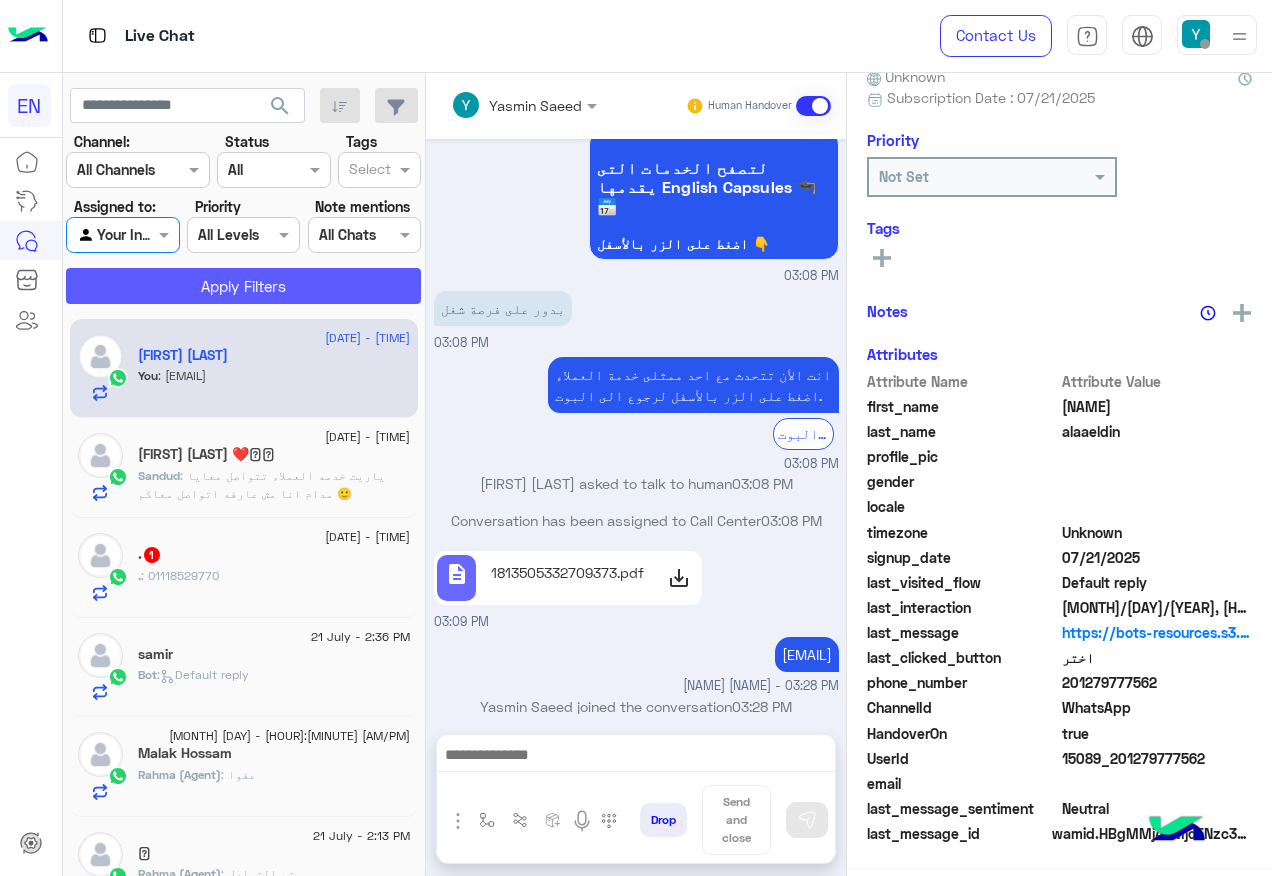 click on "Apply Filters" 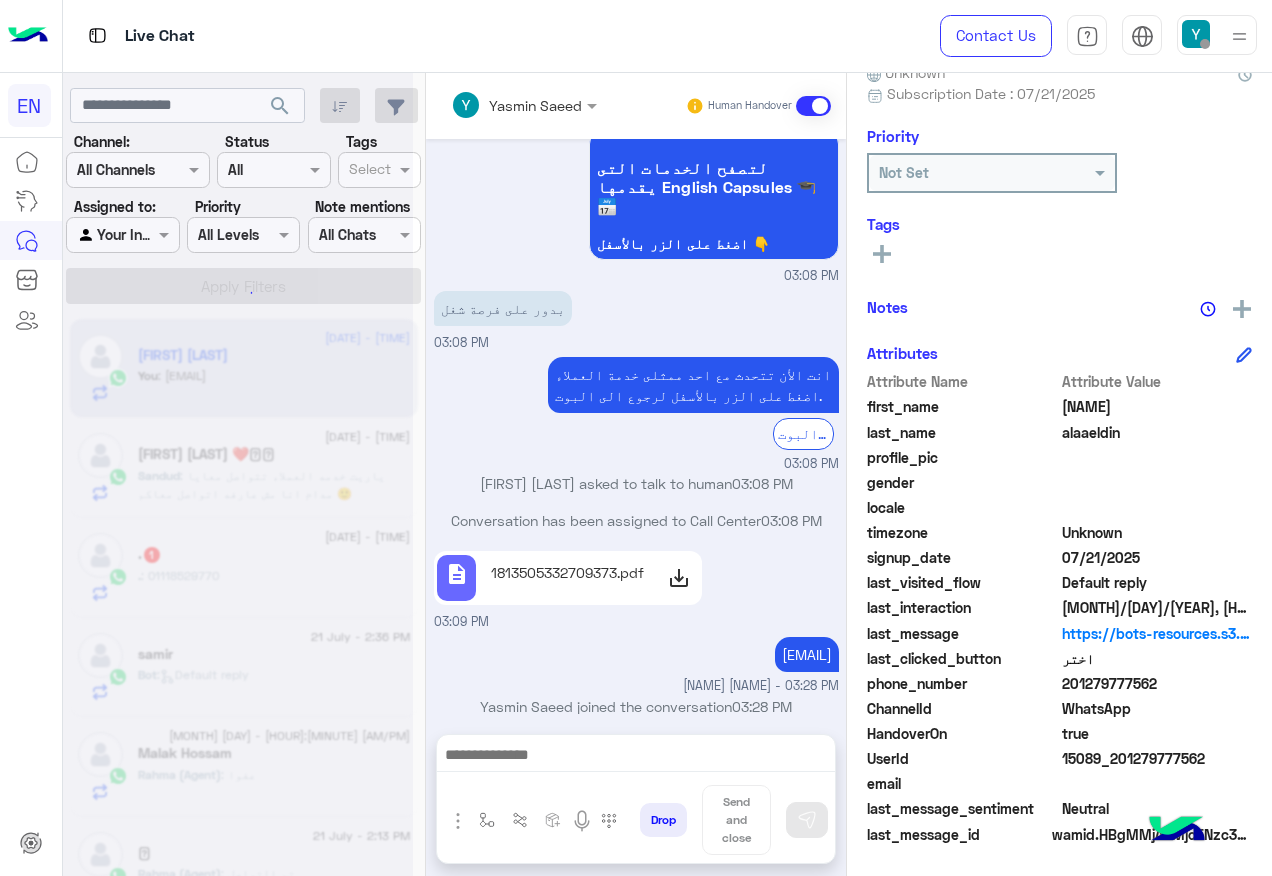 scroll, scrollTop: 242, scrollLeft: 0, axis: vertical 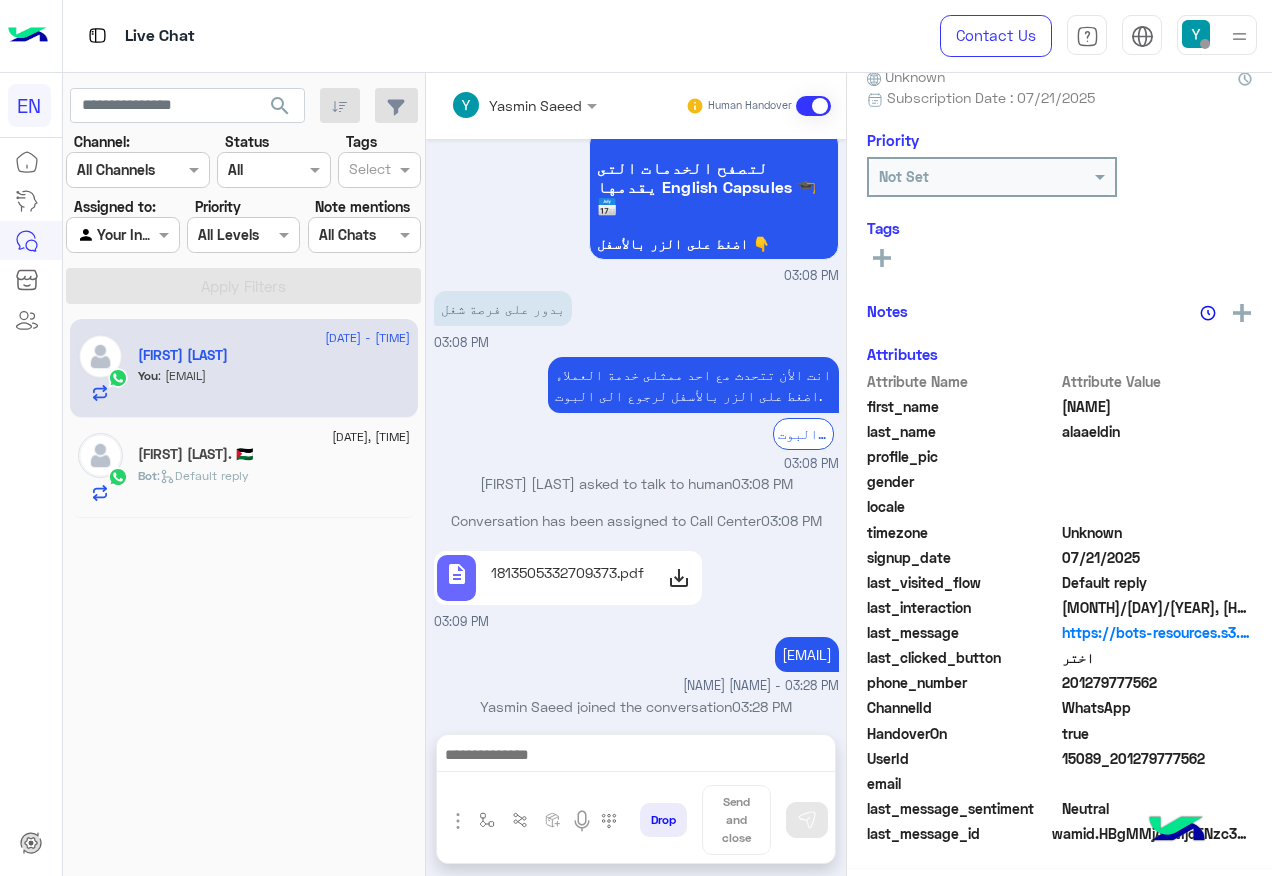 click at bounding box center [122, 234] 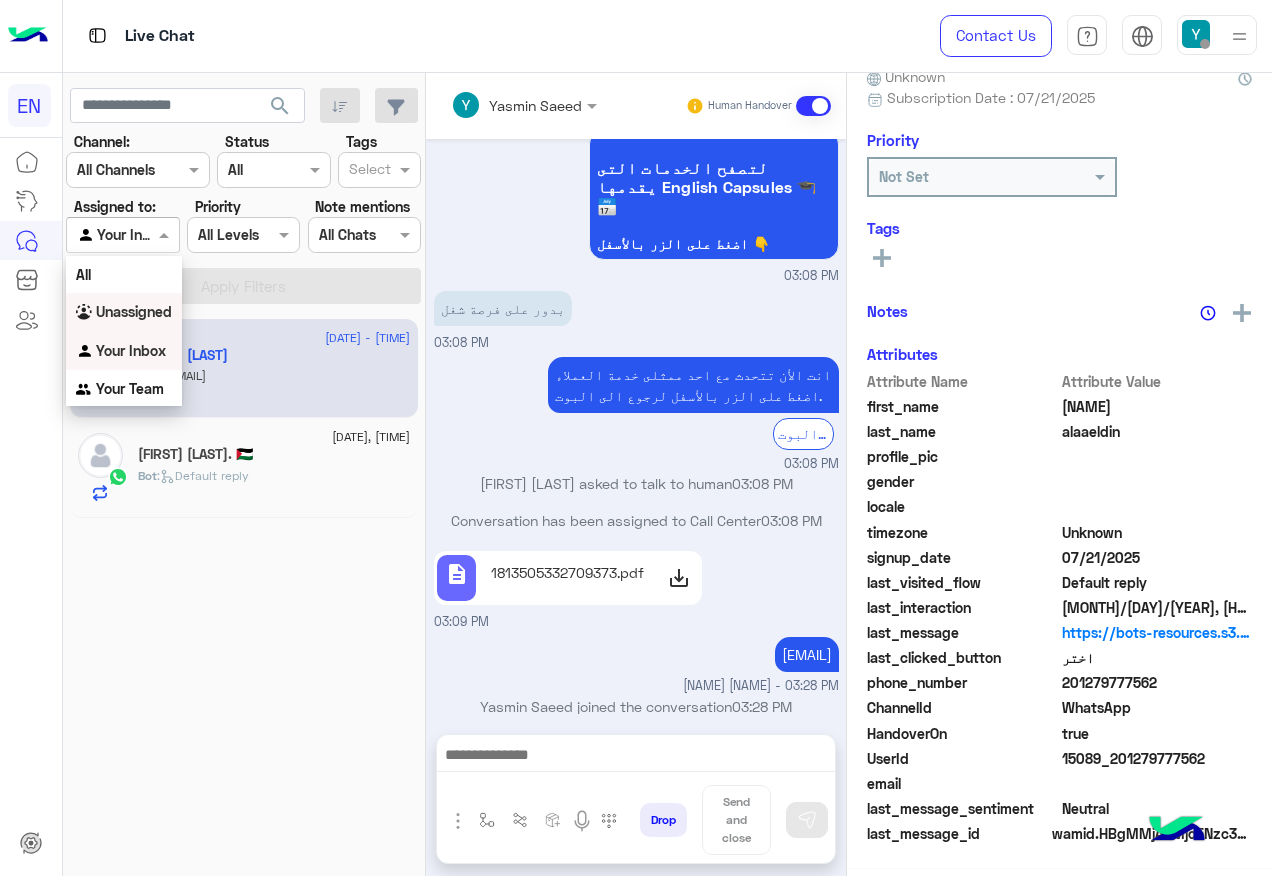click on "Unassigned" at bounding box center (134, 311) 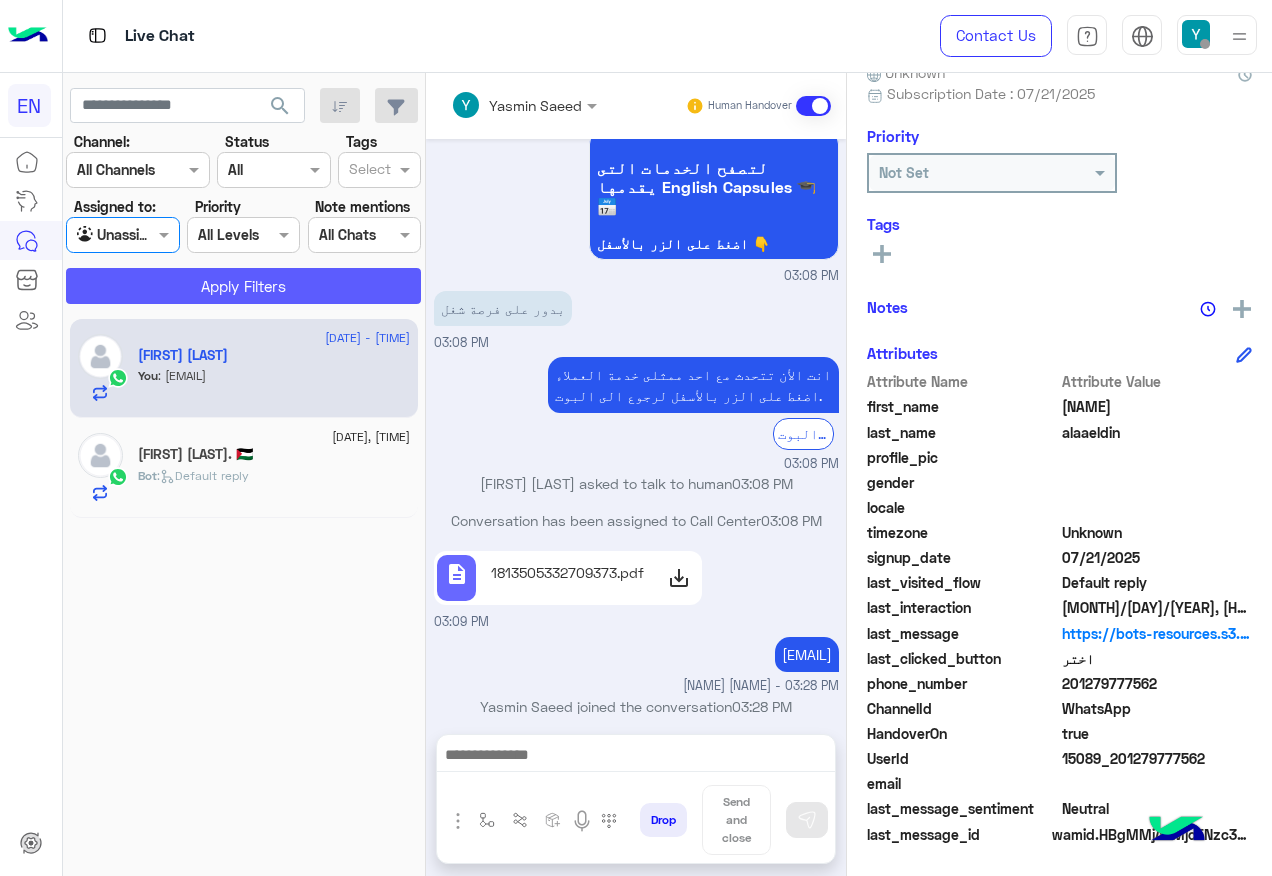 click on "Apply Filters" 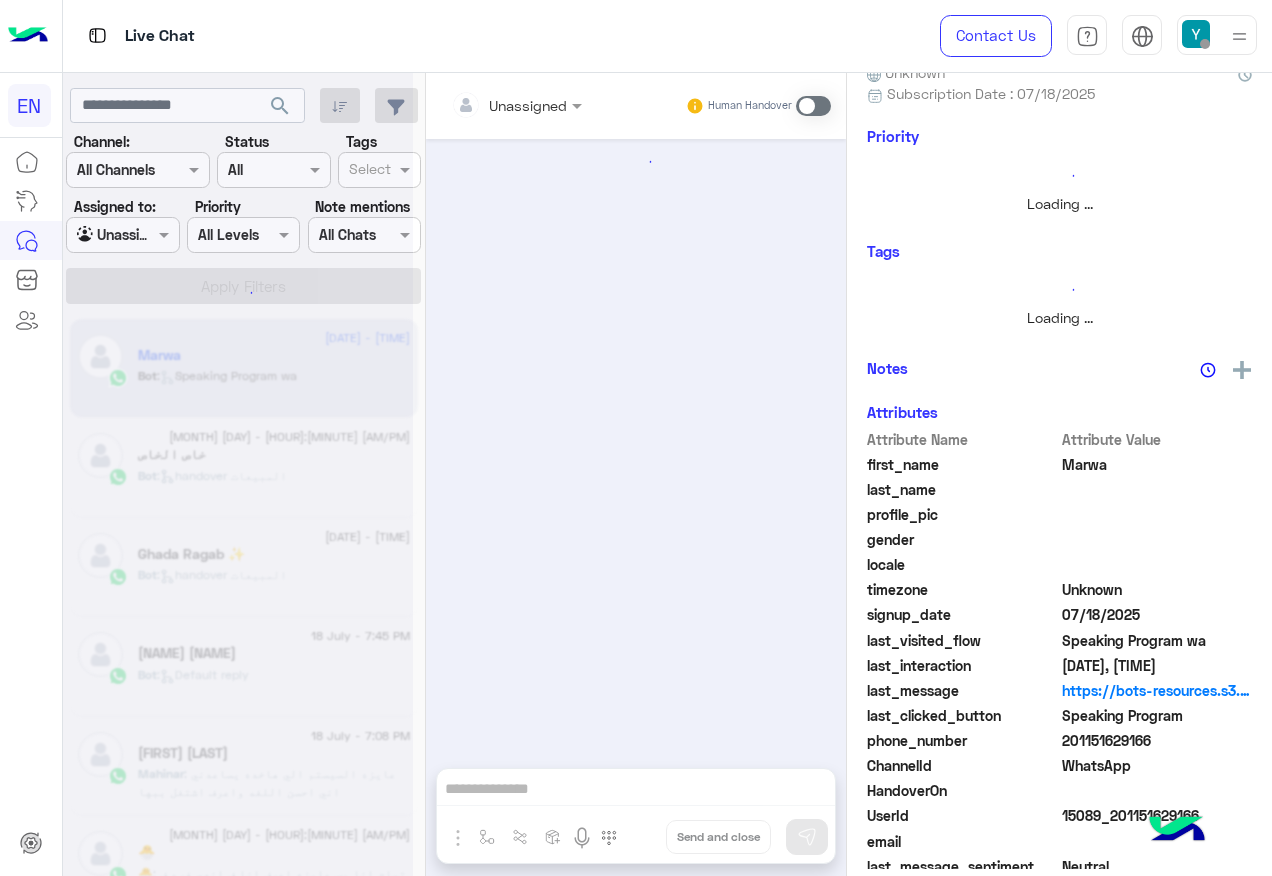 scroll, scrollTop: 242, scrollLeft: 0, axis: vertical 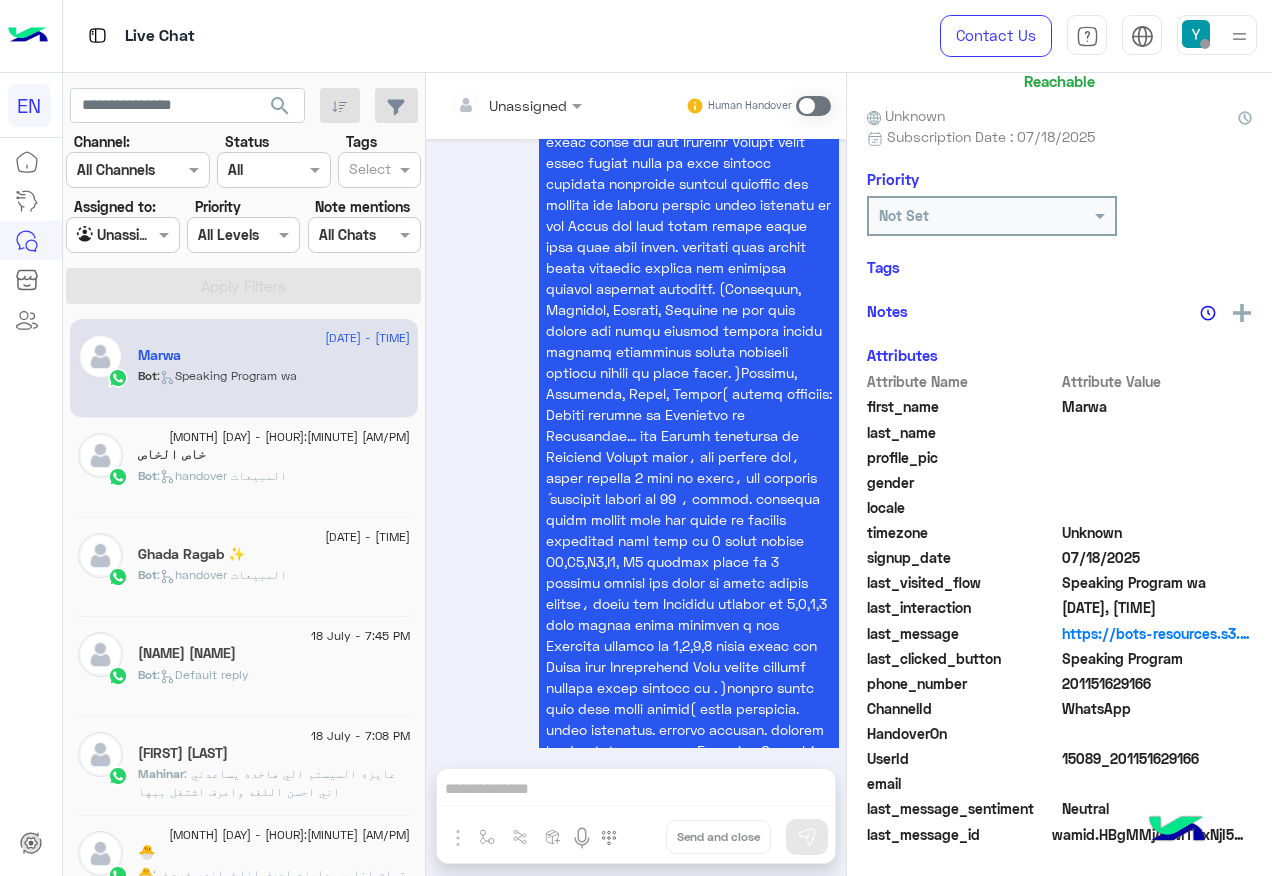 click at bounding box center (100, 235) 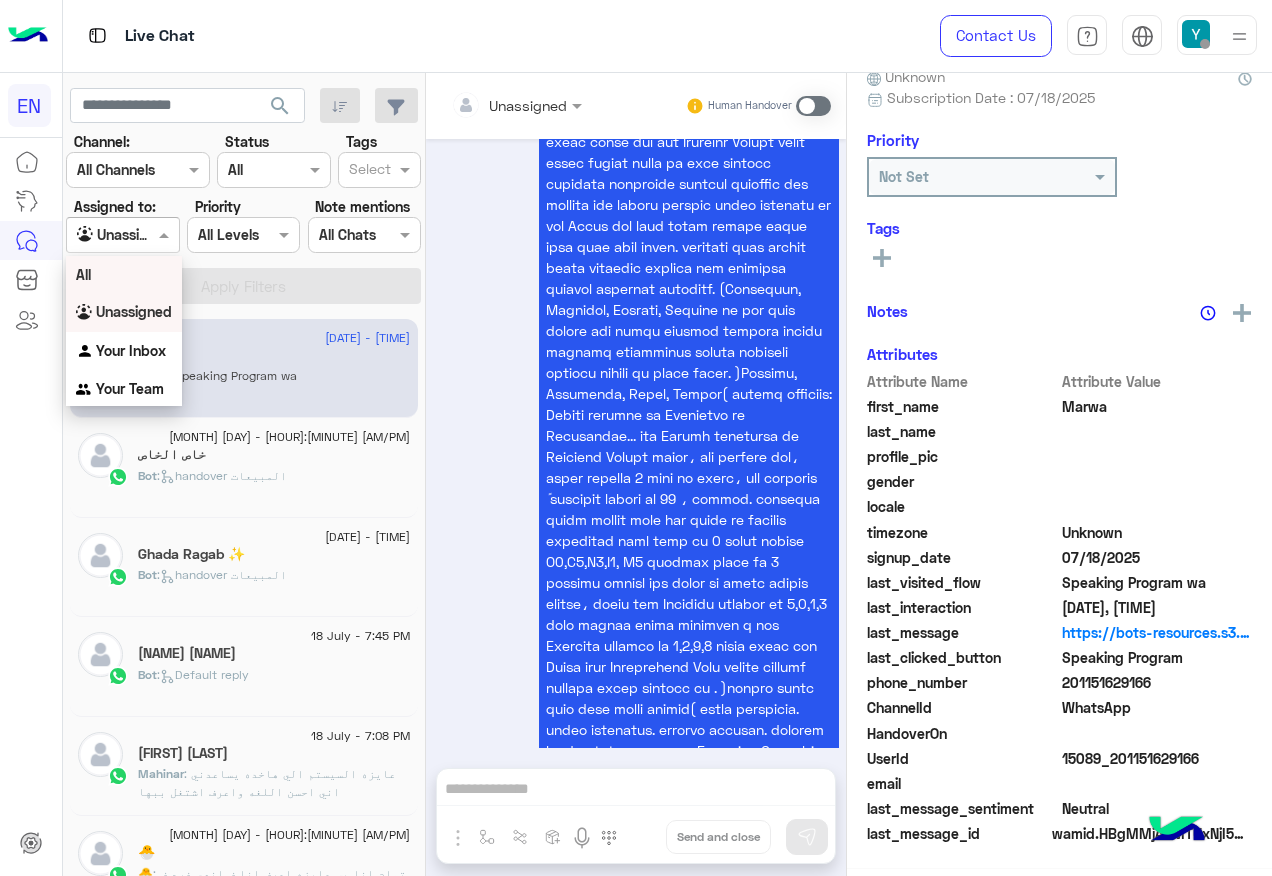click on "All" at bounding box center (124, 274) 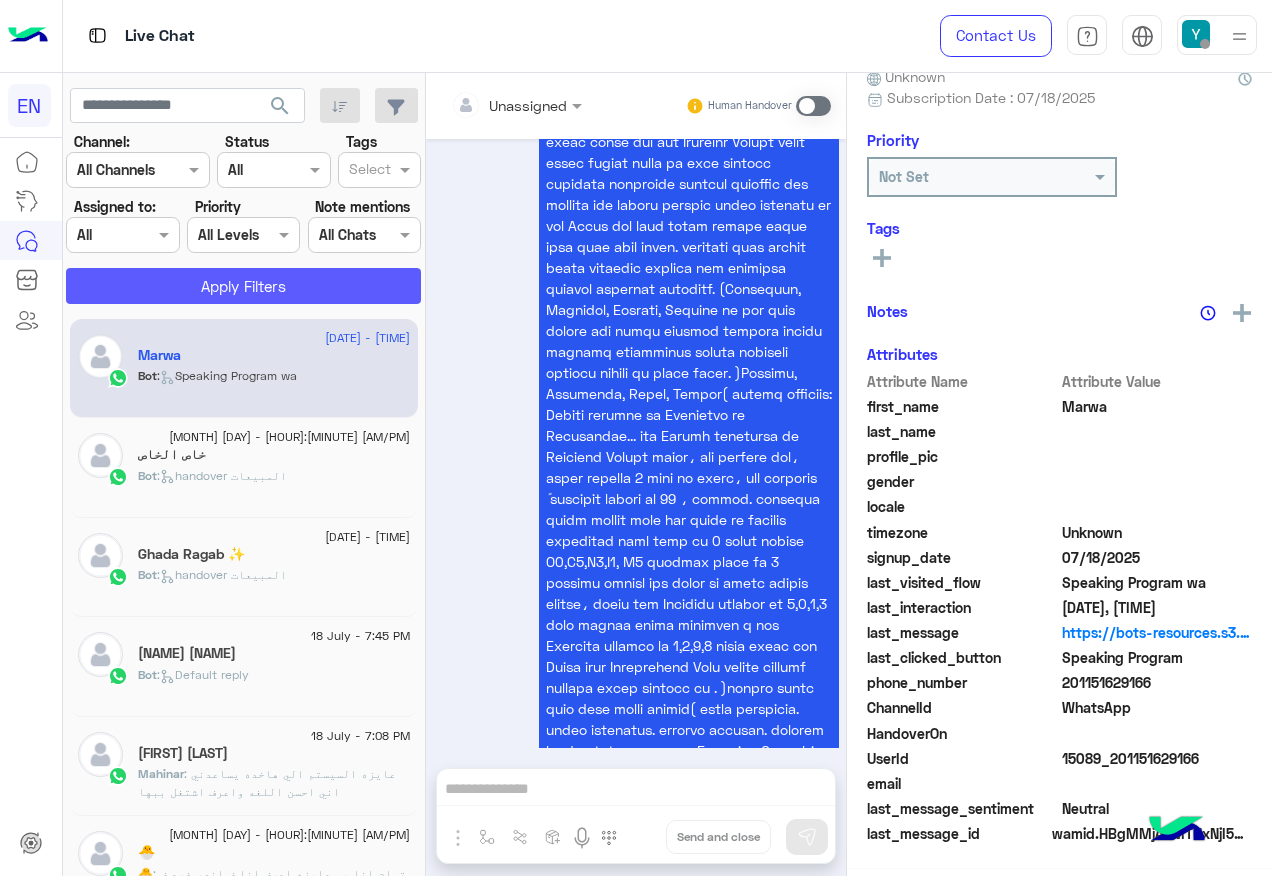 click on "Apply Filters" 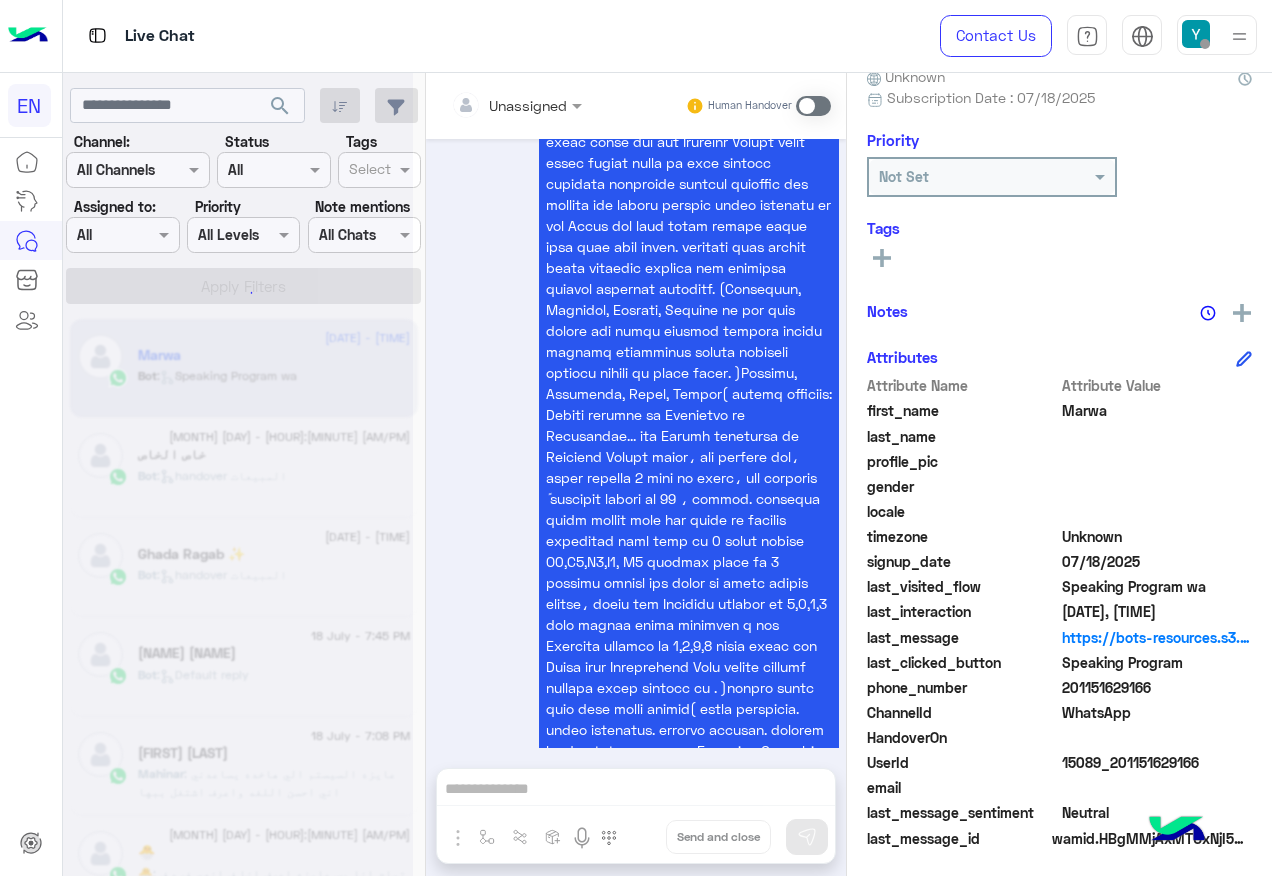 scroll, scrollTop: 242, scrollLeft: 0, axis: vertical 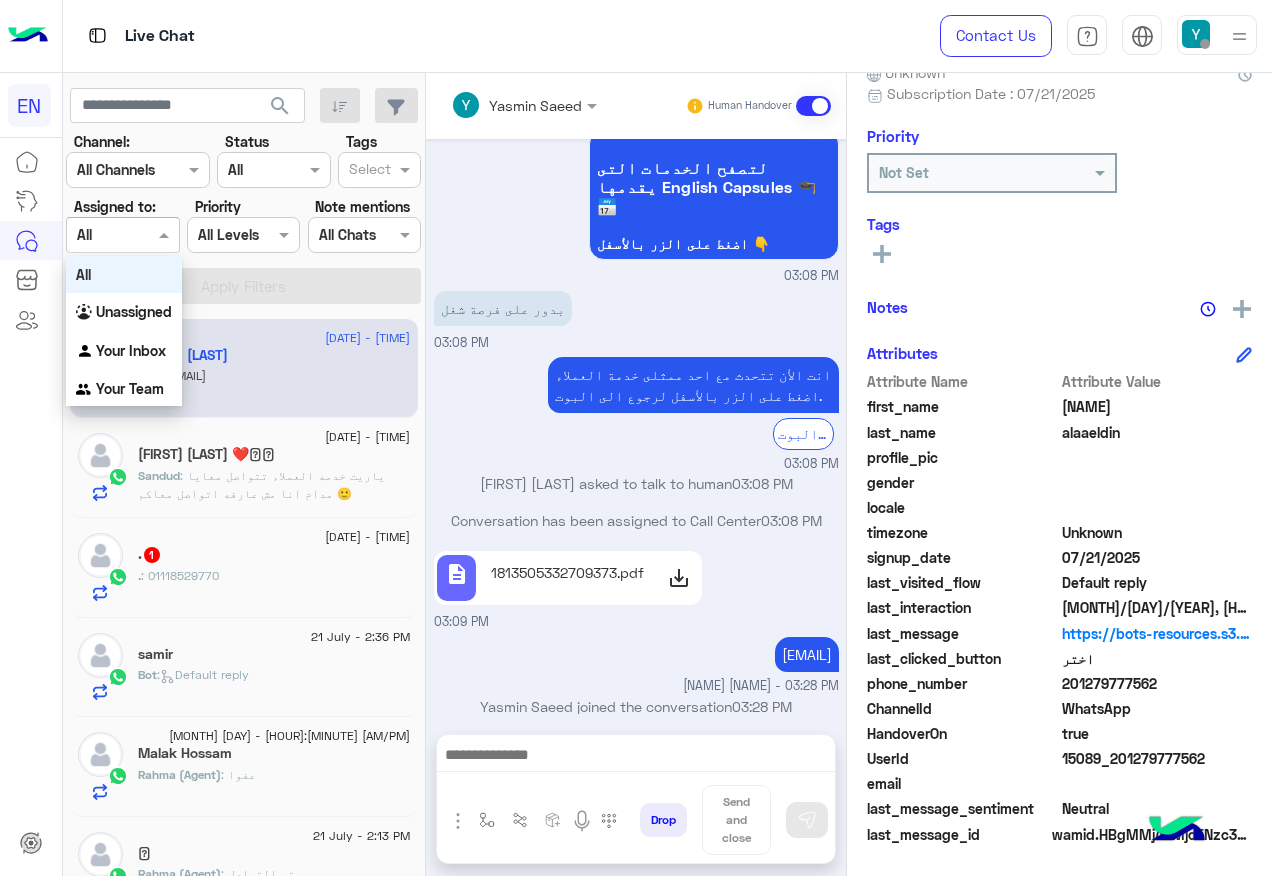 click at bounding box center (100, 235) 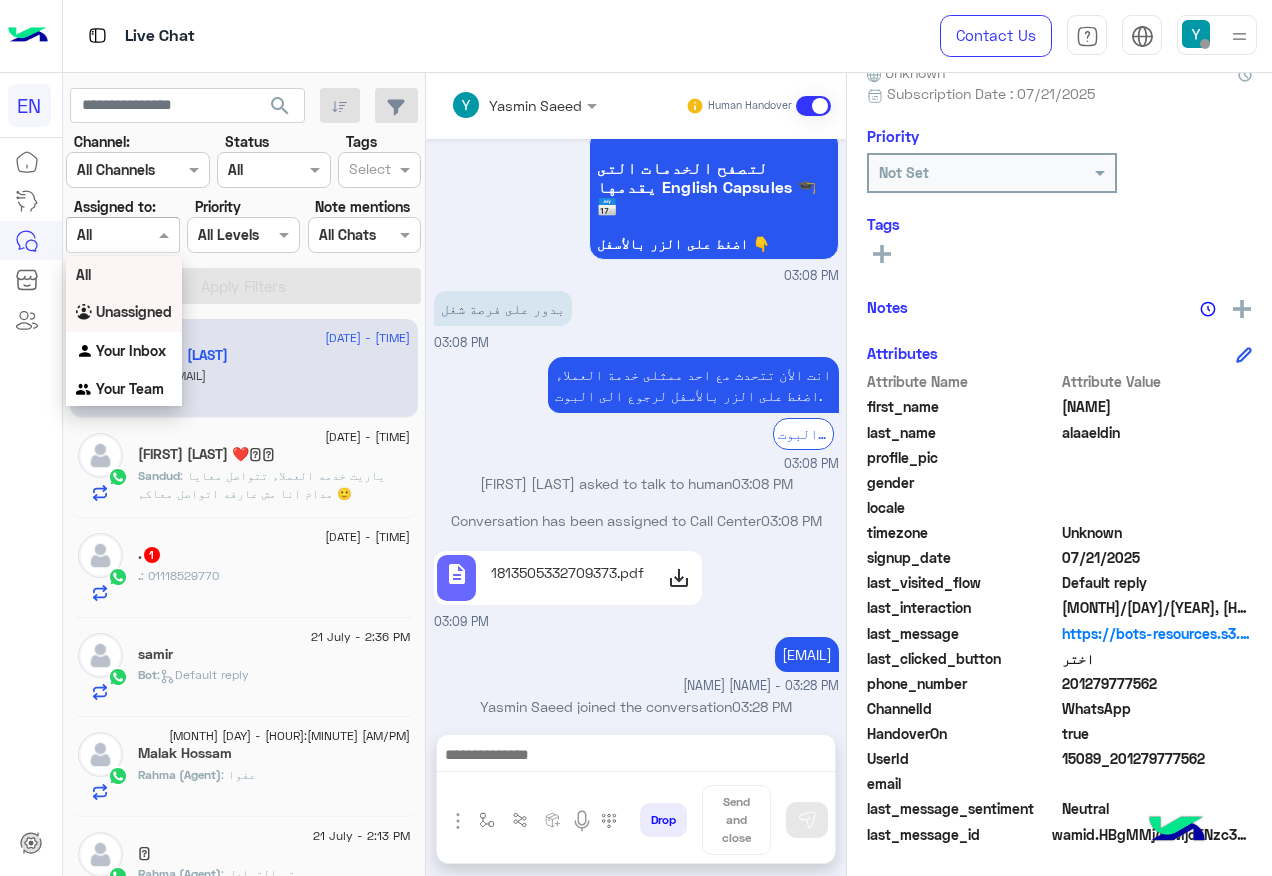 click on "Unassigned" at bounding box center (134, 311) 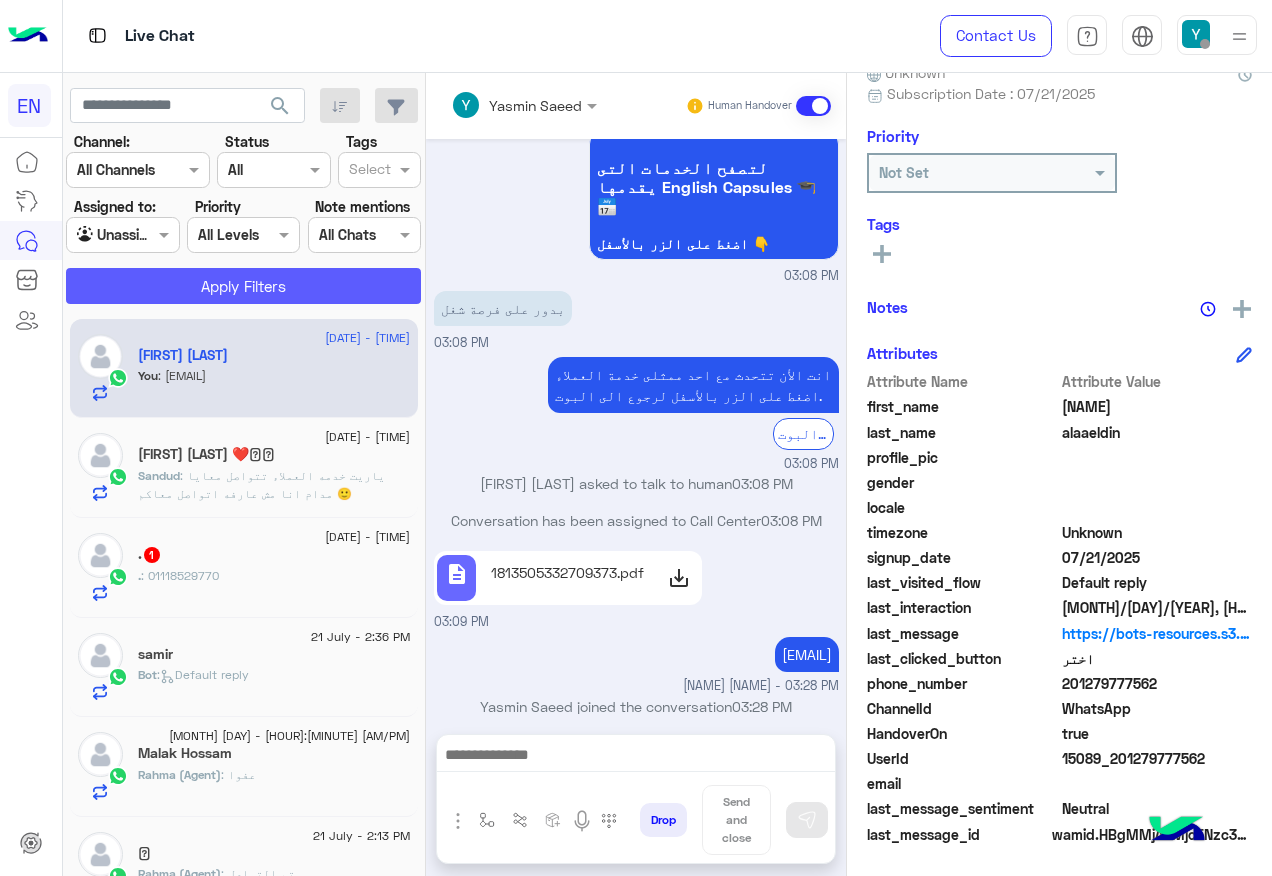 click on "Apply Filters" 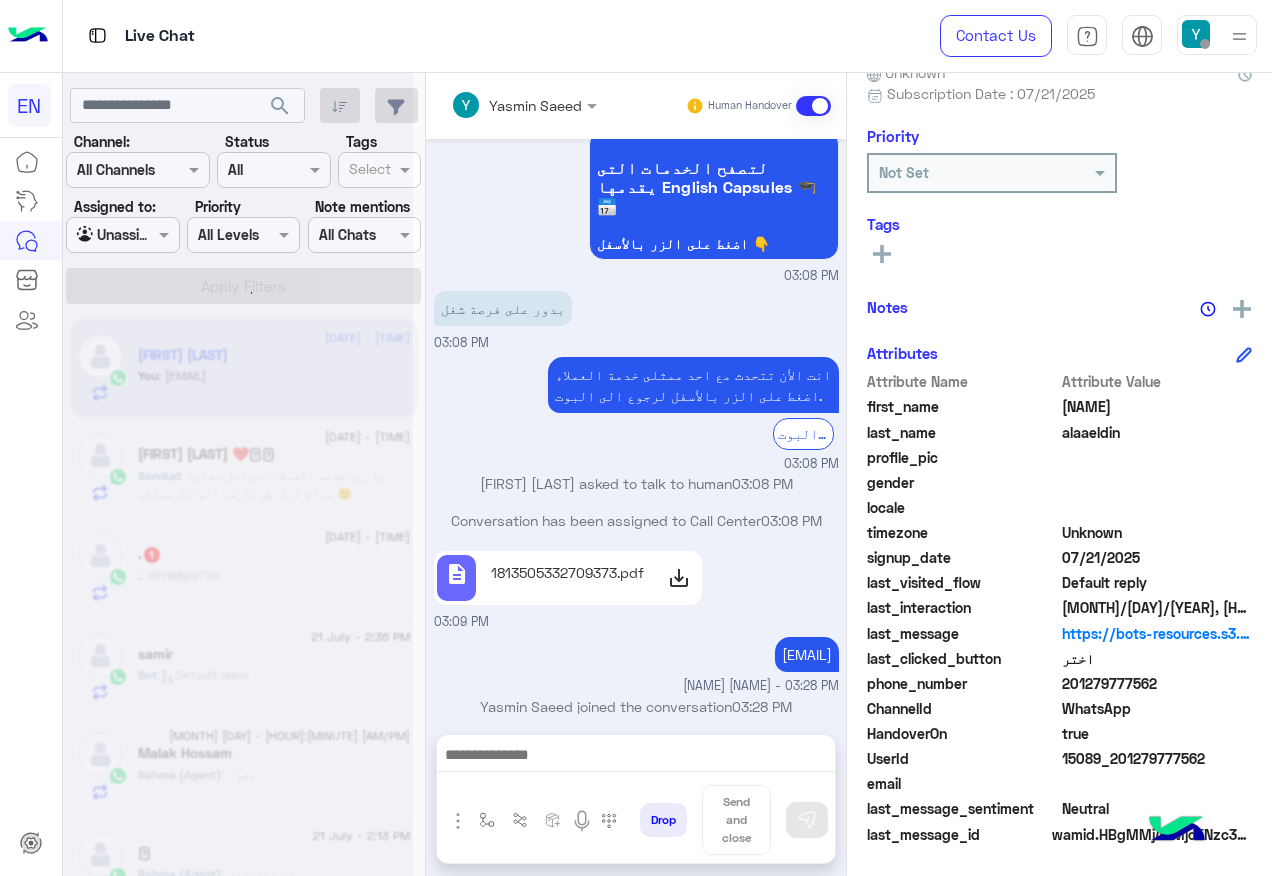 scroll, scrollTop: 242, scrollLeft: 0, axis: vertical 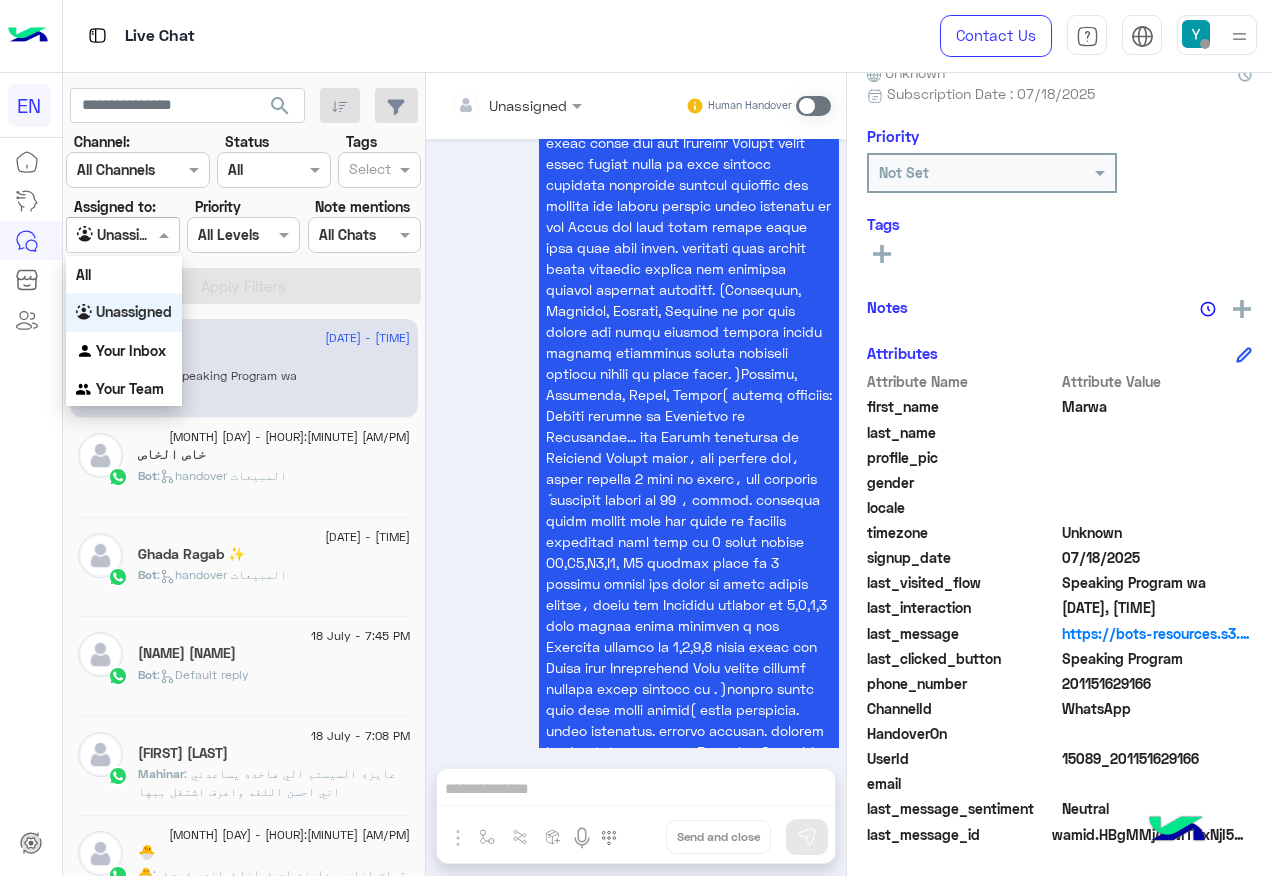 click at bounding box center [122, 234] 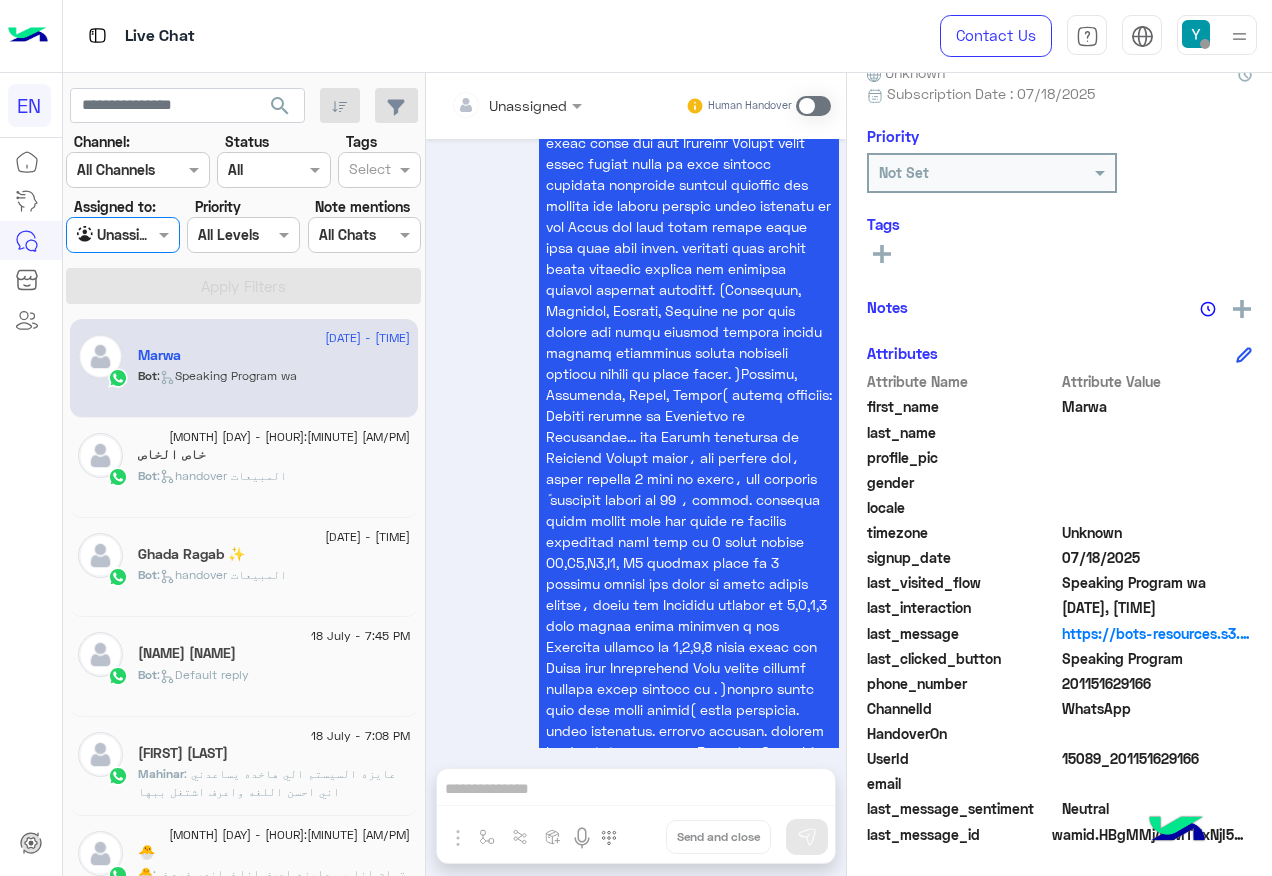 click at bounding box center (122, 234) 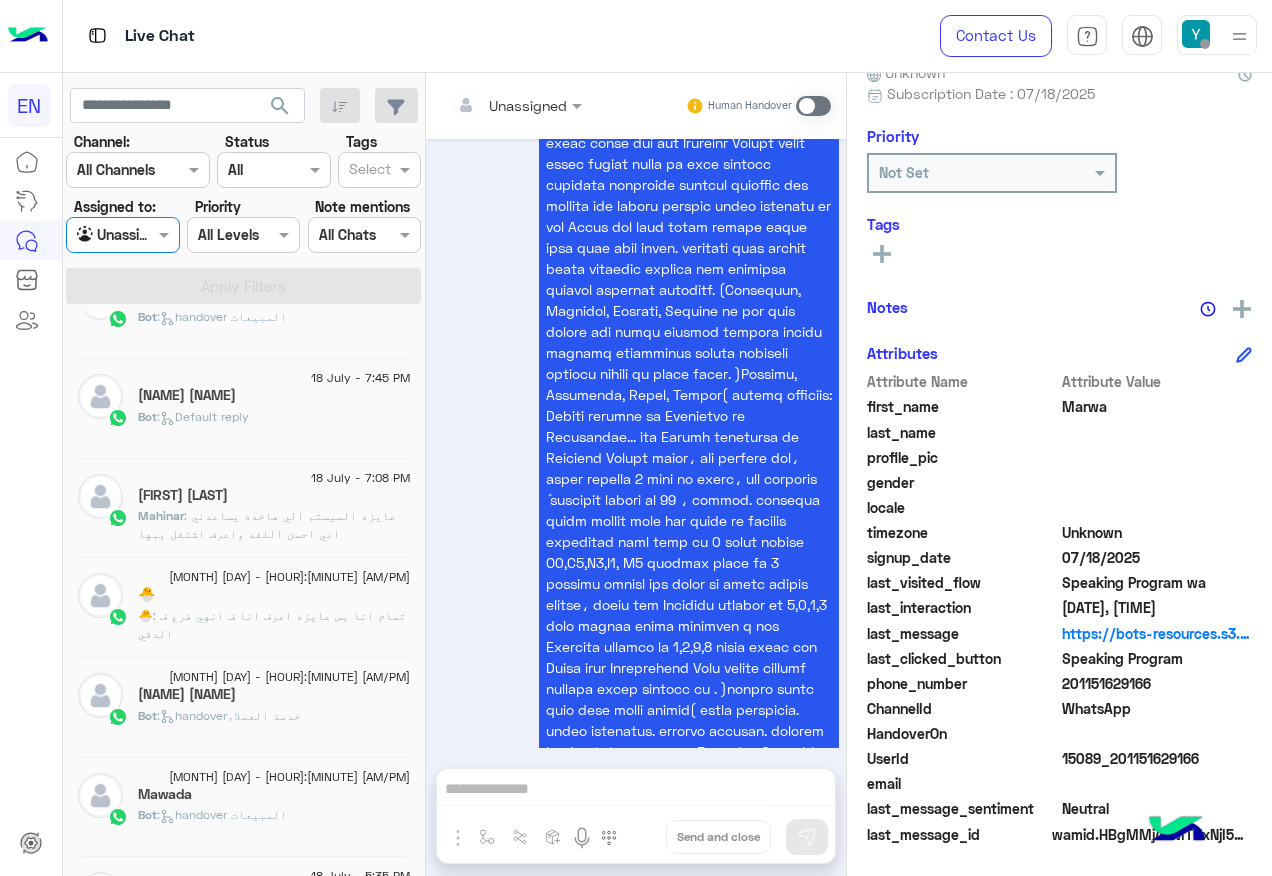 scroll, scrollTop: 0, scrollLeft: 0, axis: both 